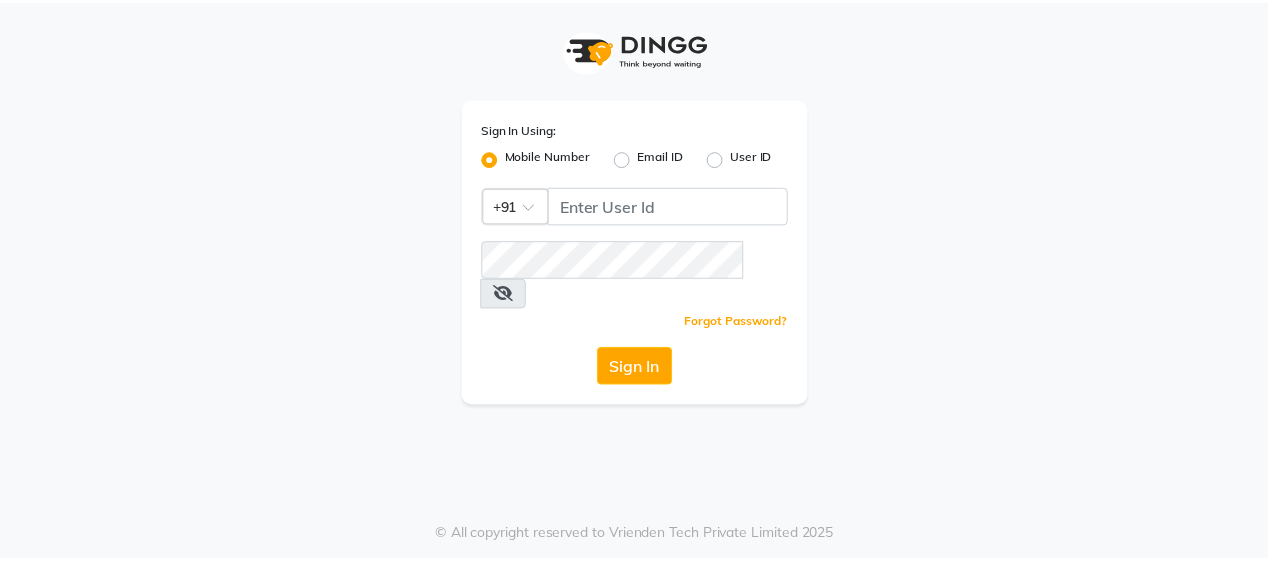 scroll, scrollTop: 0, scrollLeft: 0, axis: both 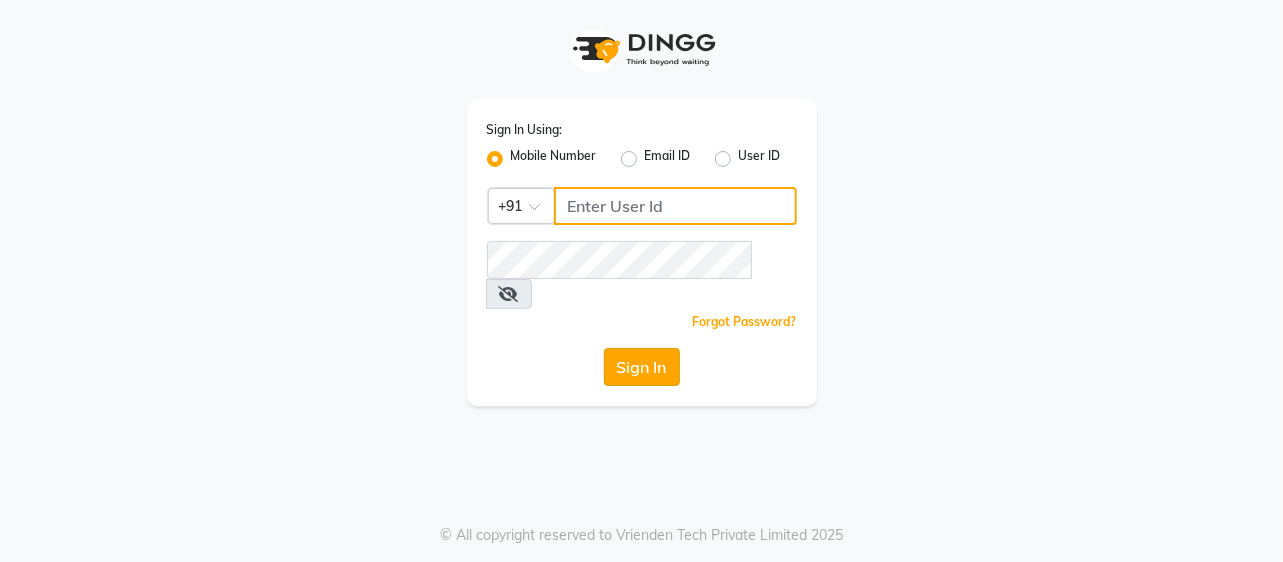 type on "8861319303" 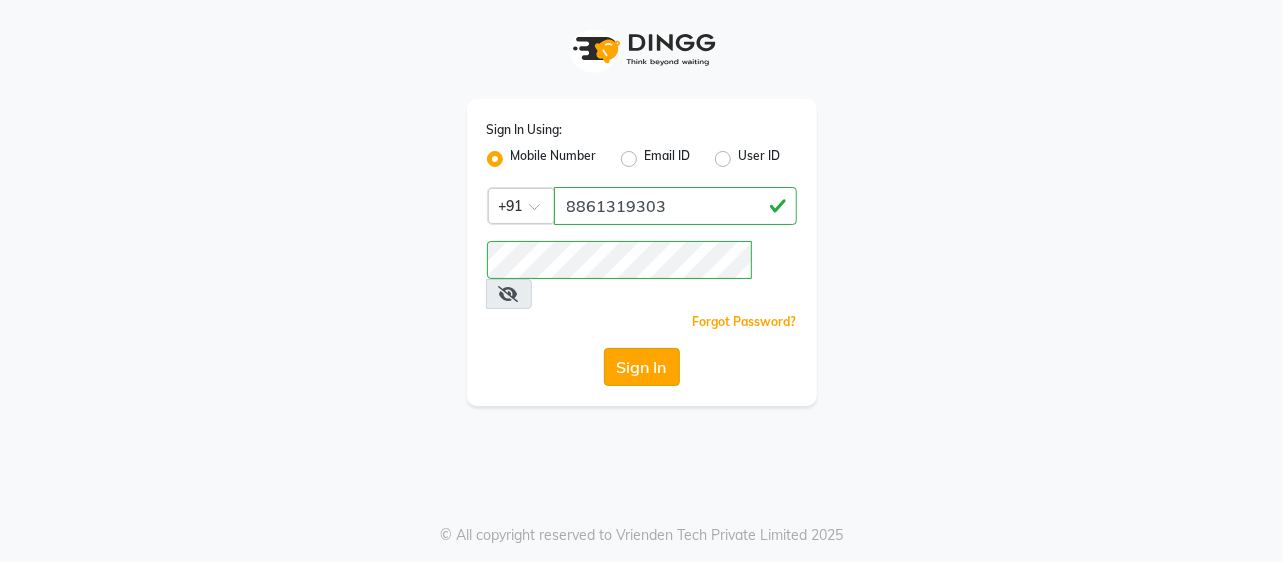 click on "Sign In" 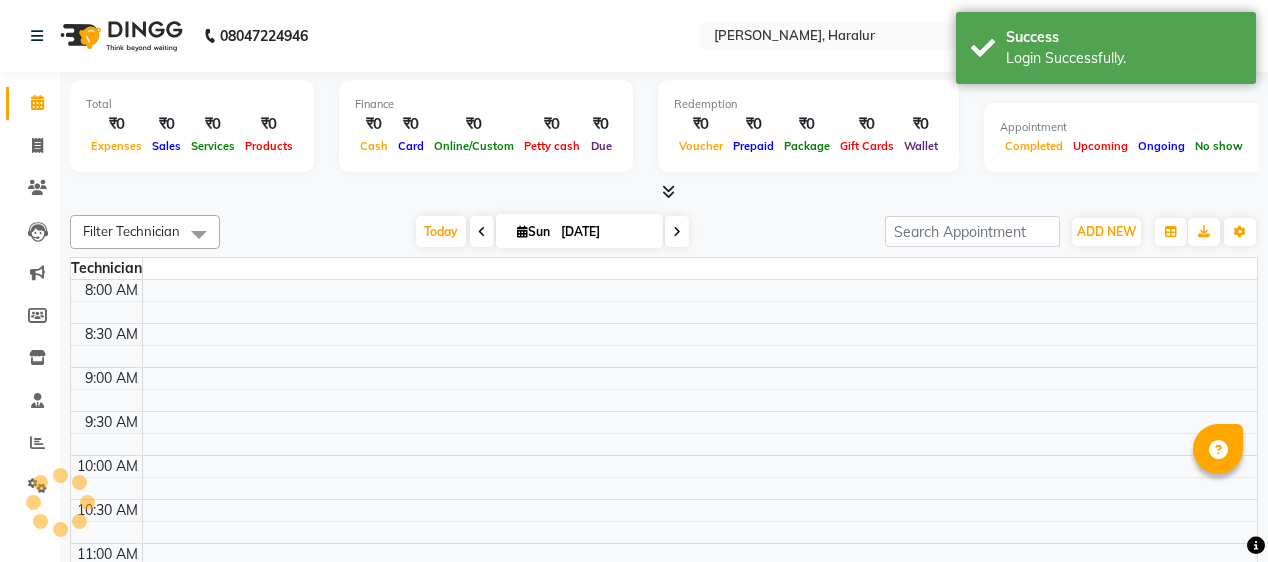 select on "en" 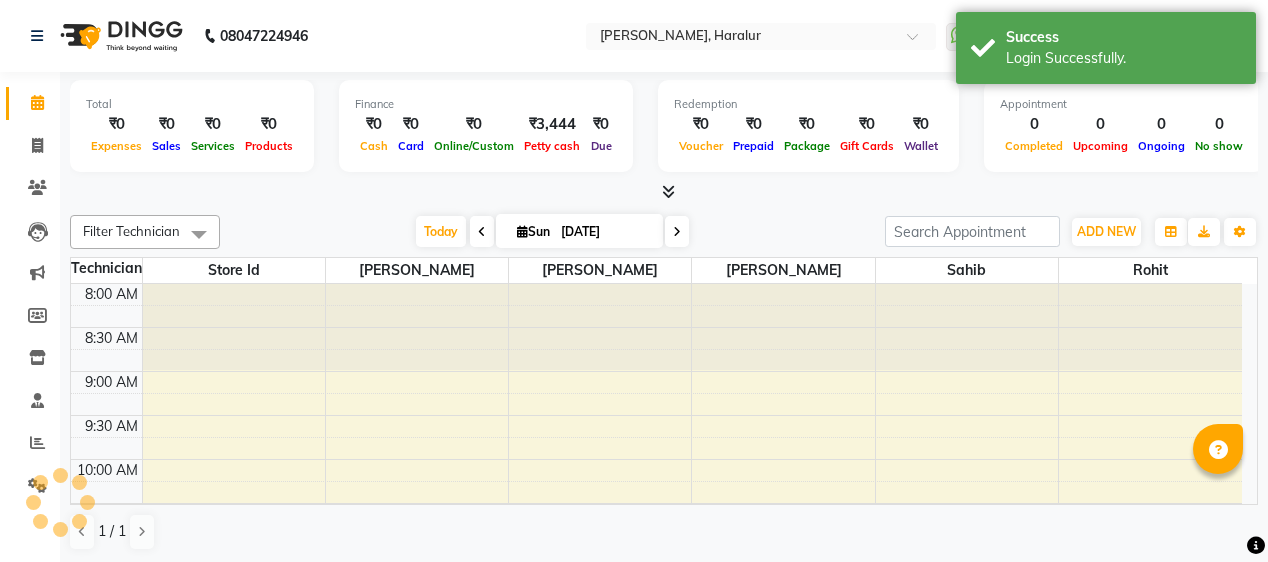 scroll, scrollTop: 0, scrollLeft: 0, axis: both 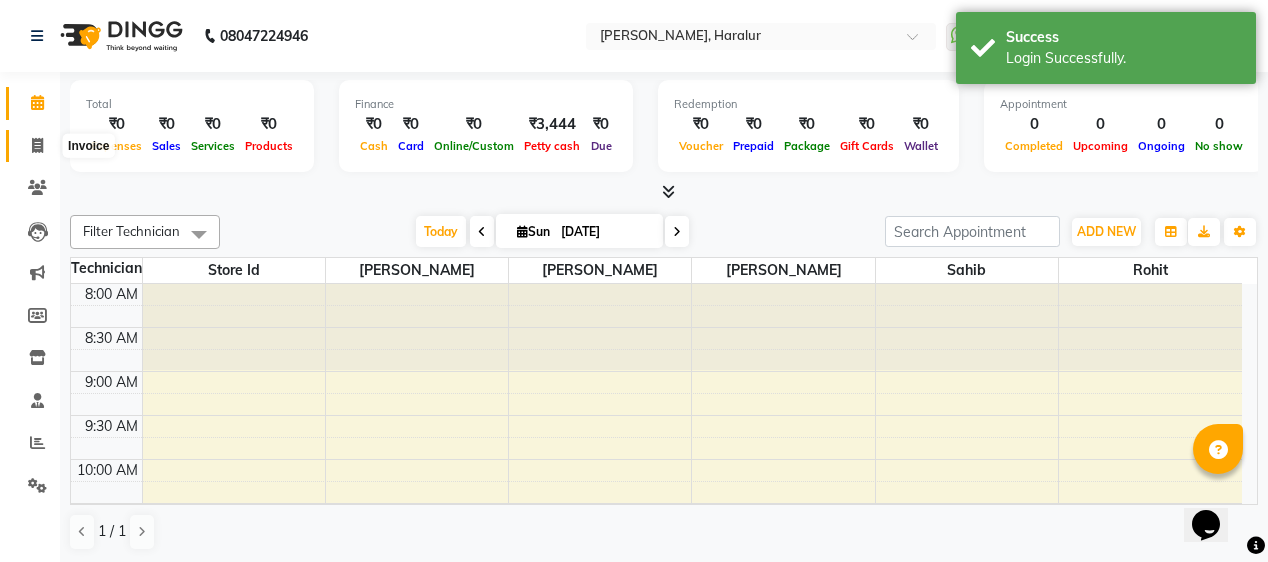click 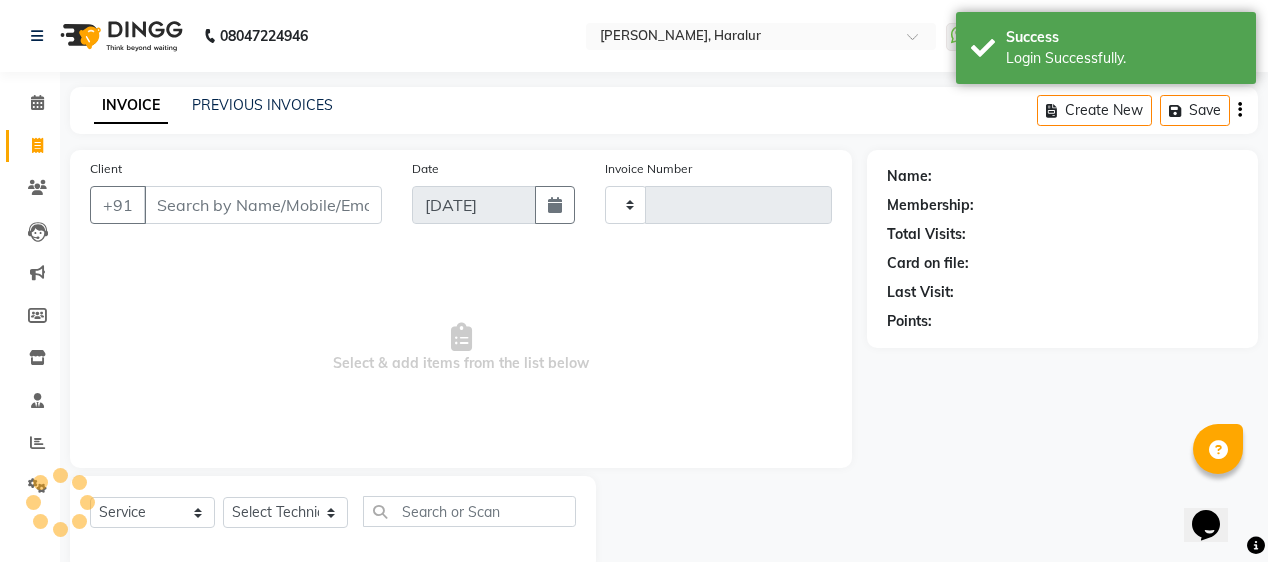 type on "0188" 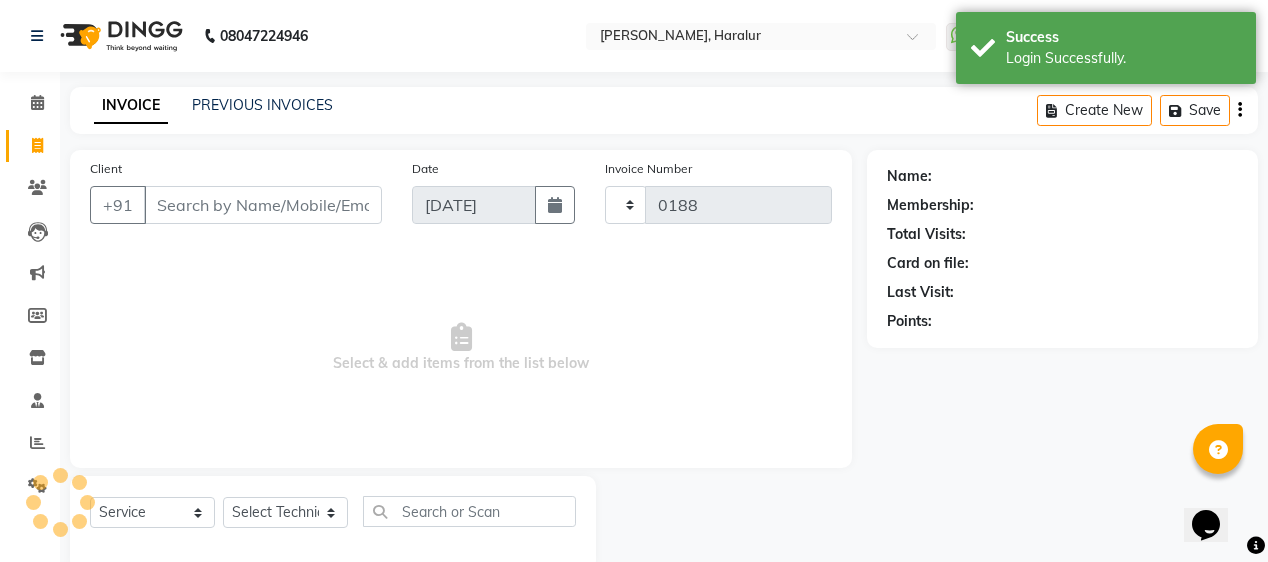 select on "8259" 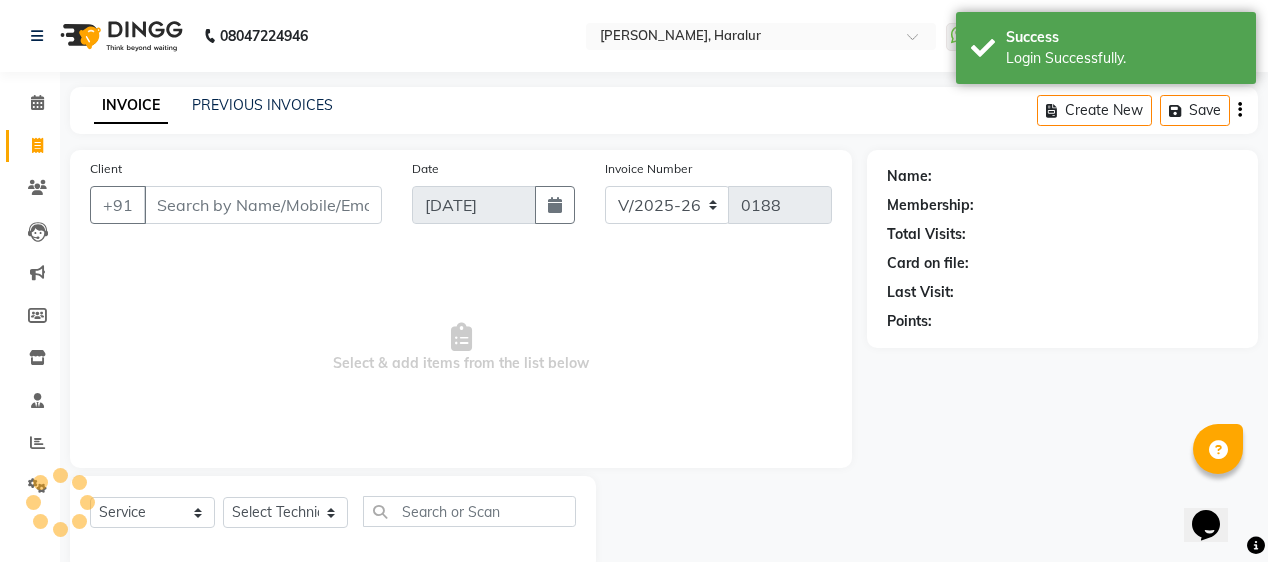 click on "Client" at bounding box center (263, 205) 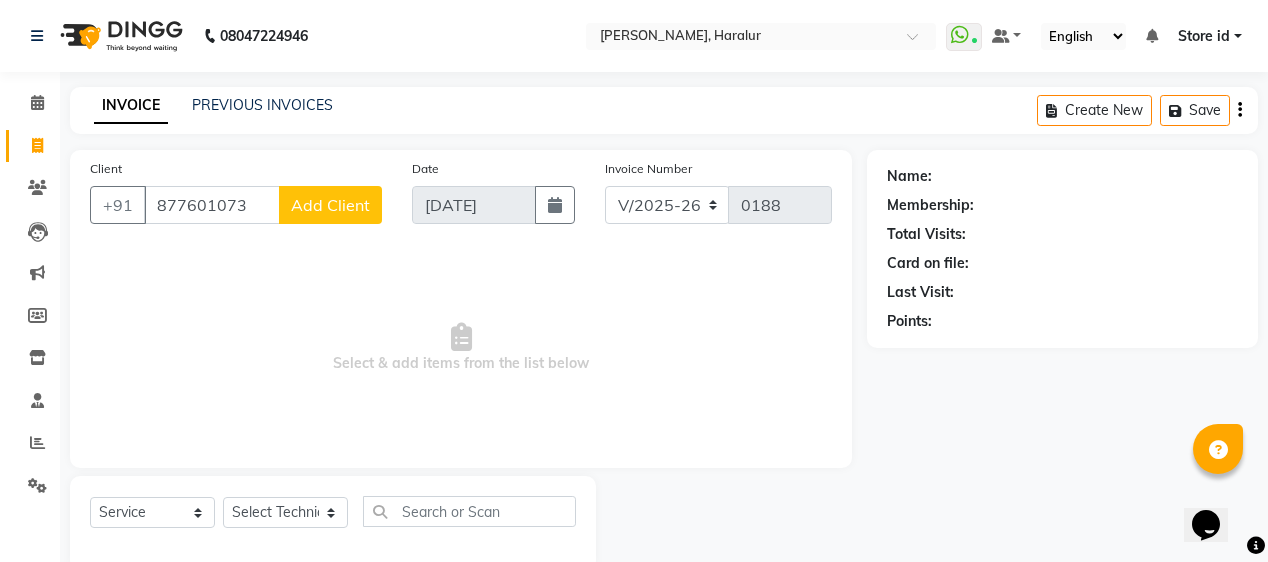 type on "877601073" 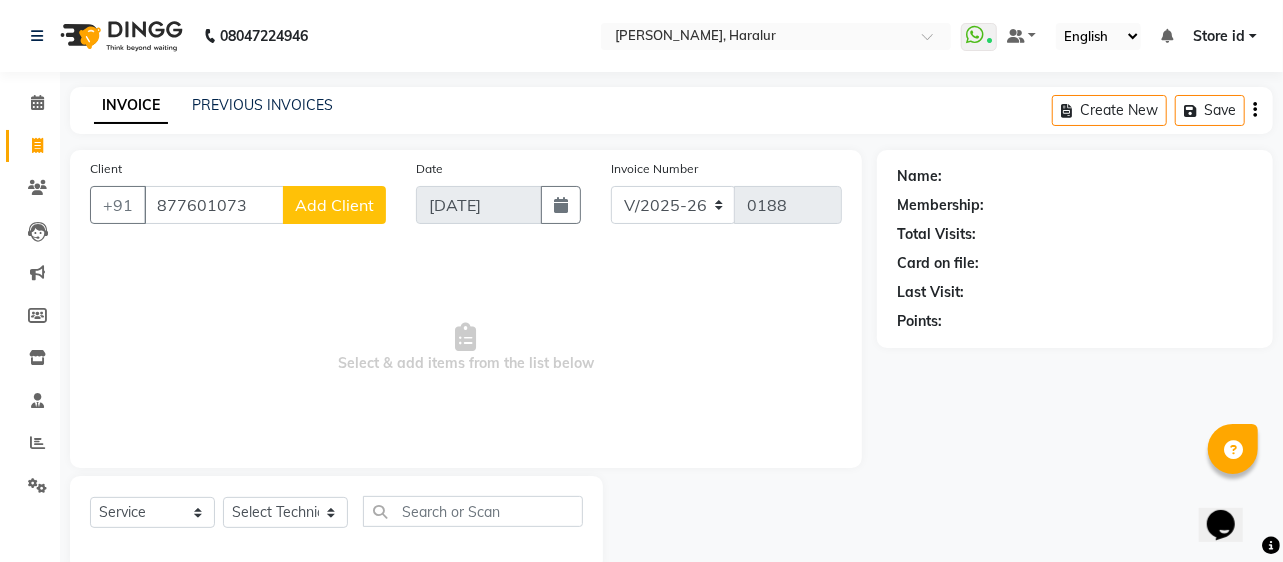 select on "21" 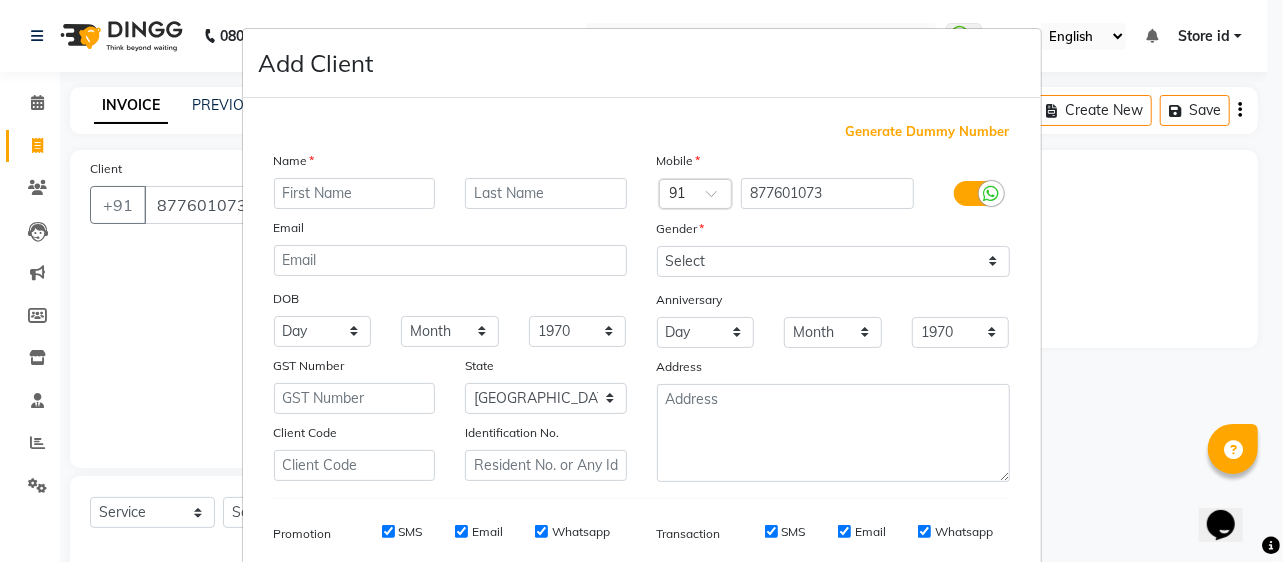 click on "Add Client Generate Dummy Number Name Email DOB Day 01 02 03 04 05 06 07 08 09 10 11 12 13 14 15 16 17 18 19 20 21 22 23 24 25 26 27 28 29 30 31 Month January February March April May June July August September October November December 1940 1941 1942 1943 1944 1945 1946 1947 1948 1949 1950 1951 1952 1953 1954 1955 1956 1957 1958 1959 1960 1961 1962 1963 1964 1965 1966 1967 1968 1969 1970 1971 1972 1973 1974 1975 1976 1977 1978 1979 1980 1981 1982 1983 1984 1985 1986 1987 1988 1989 1990 1991 1992 1993 1994 1995 1996 1997 1998 1999 2000 2001 2002 2003 2004 2005 2006 2007 2008 2009 2010 2011 2012 2013 2014 2015 2016 2017 2018 2019 2020 2021 2022 2023 2024 GST Number State Select Andaman and Nicobar Islands Andhra Pradesh Arunachal Pradesh Assam Bihar Chandigarh Chhattisgarh Dadra and Nagar Haveli Daman and Diu Delhi Goa Gujarat Haryana Himachal Pradesh Jammu and Kashmir Jharkhand Karnataka Kerala Lakshadweep Madhya Pradesh Maharashtra Manipur Meghalaya Mizoram Nagaland Odisha Pondicherry Punjab Rajasthan Sikkim" at bounding box center [641, 281] 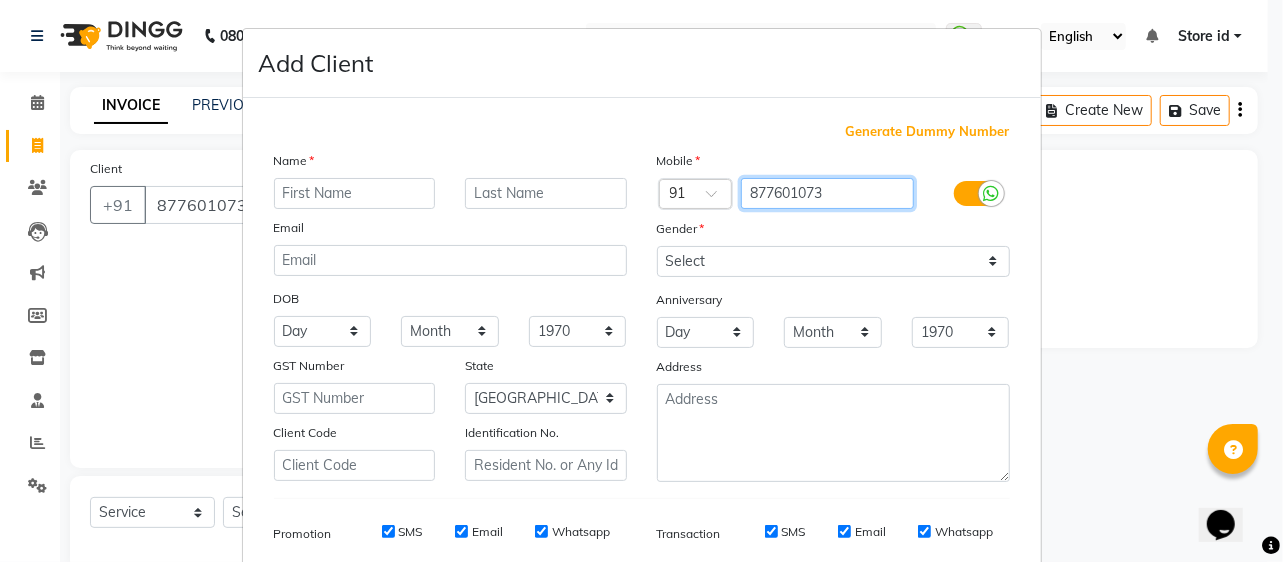 click on "877601073" at bounding box center [827, 193] 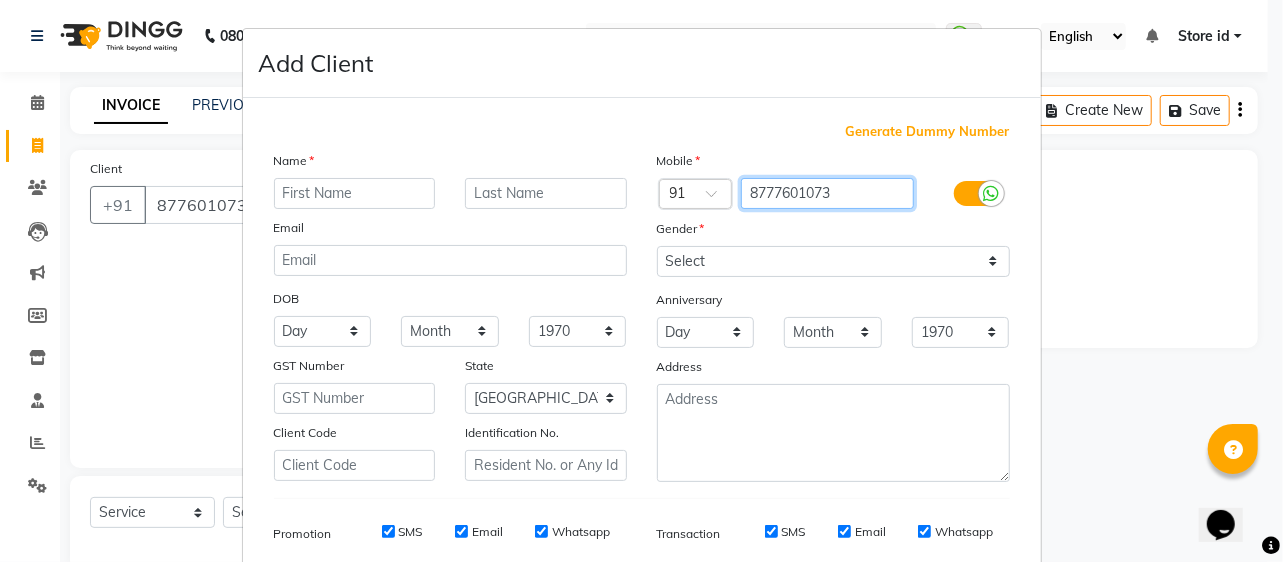 type on "8777601073" 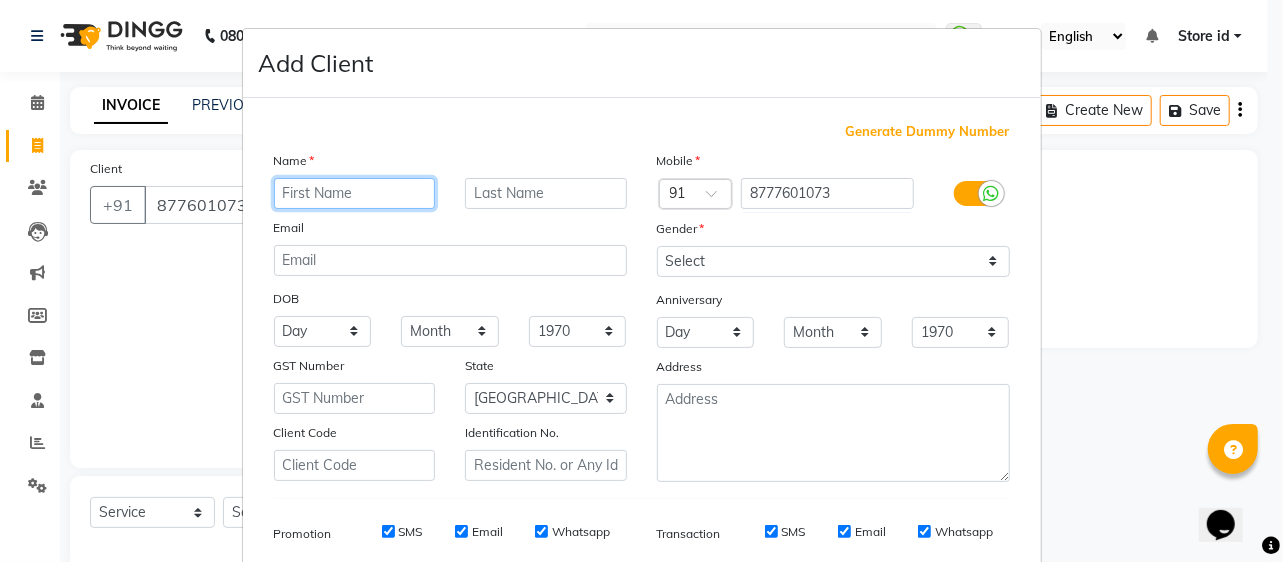 click at bounding box center [355, 193] 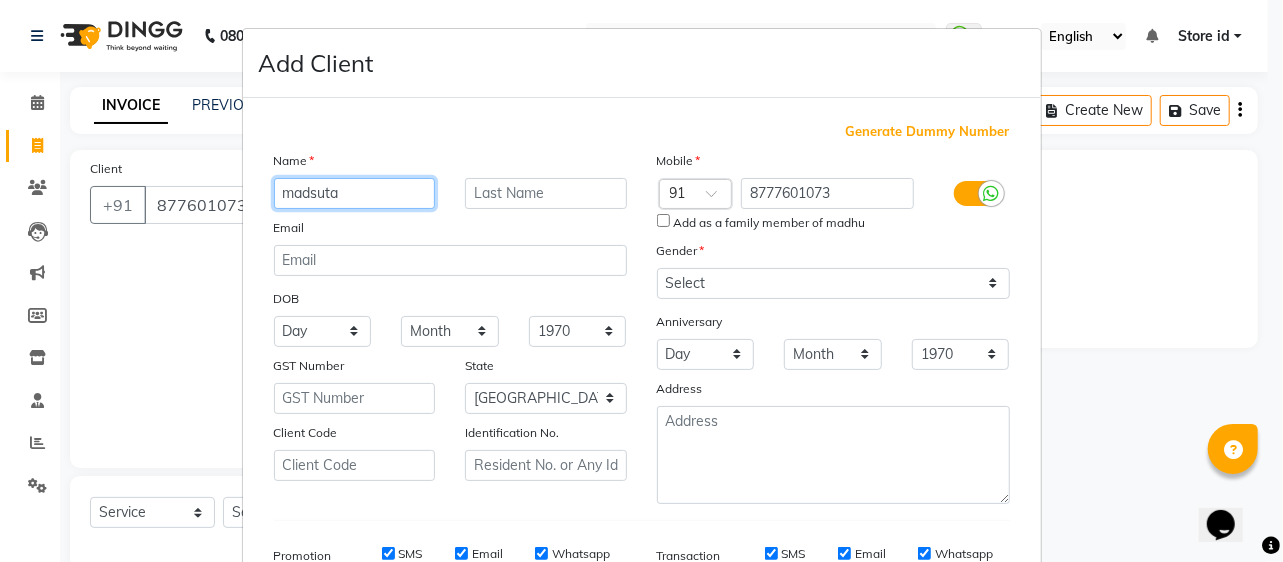 type on "madsuta" 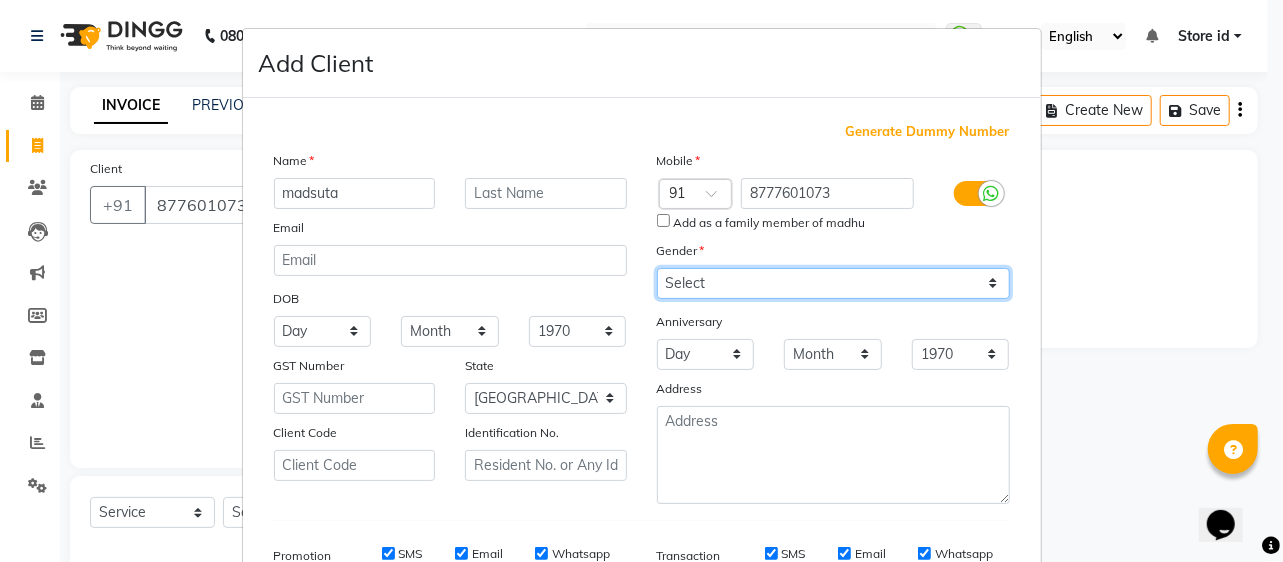 click on "Select Male Female Other Prefer Not To Say" at bounding box center (833, 283) 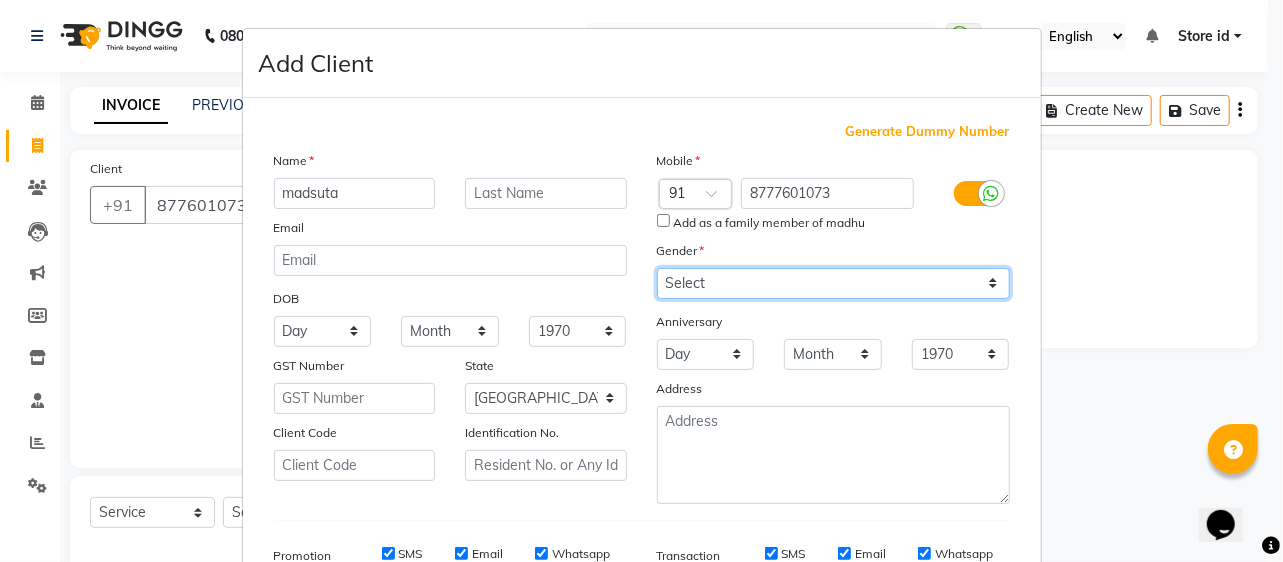 select on "female" 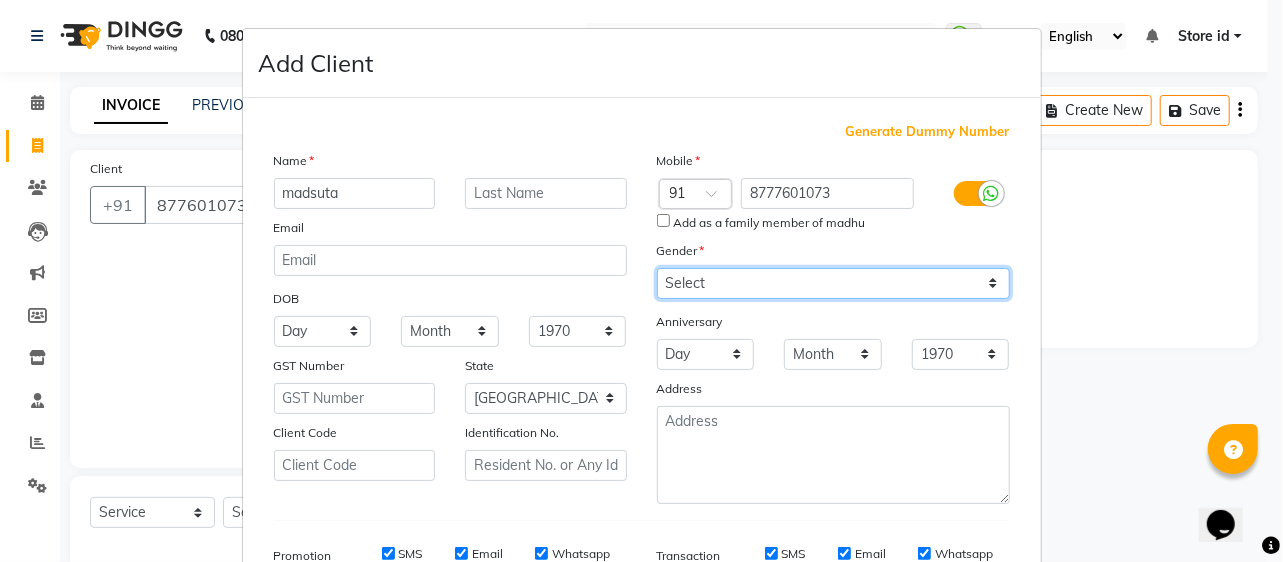 click on "Select Male Female Other Prefer Not To Say" at bounding box center [833, 283] 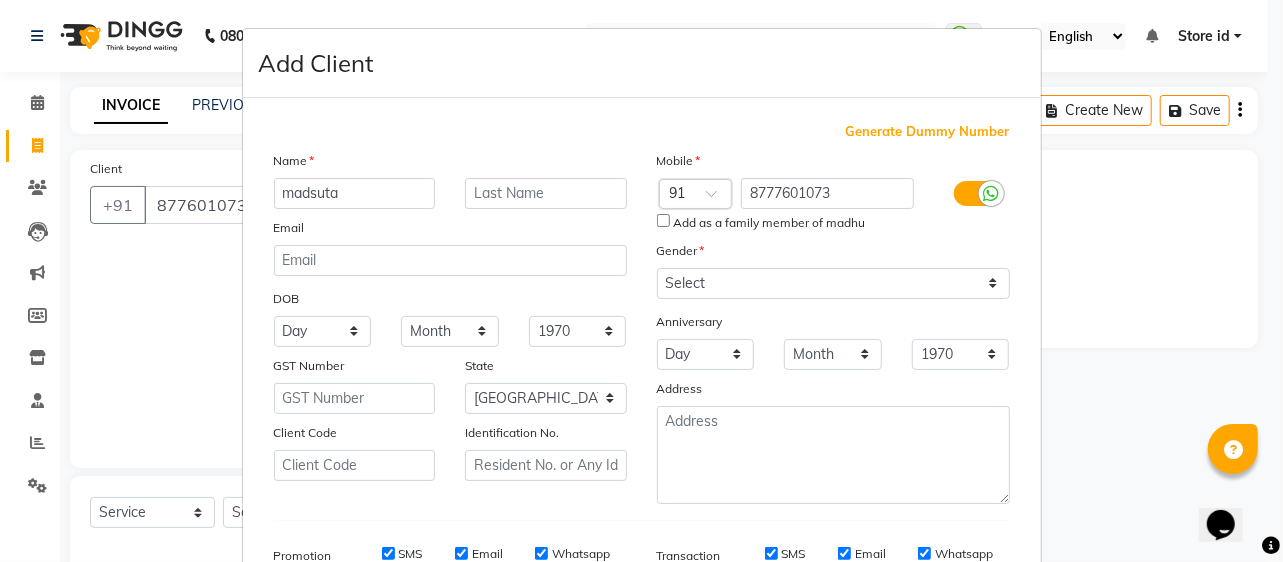 drag, startPoint x: 1262, startPoint y: 277, endPoint x: 1274, endPoint y: 332, distance: 56.293873 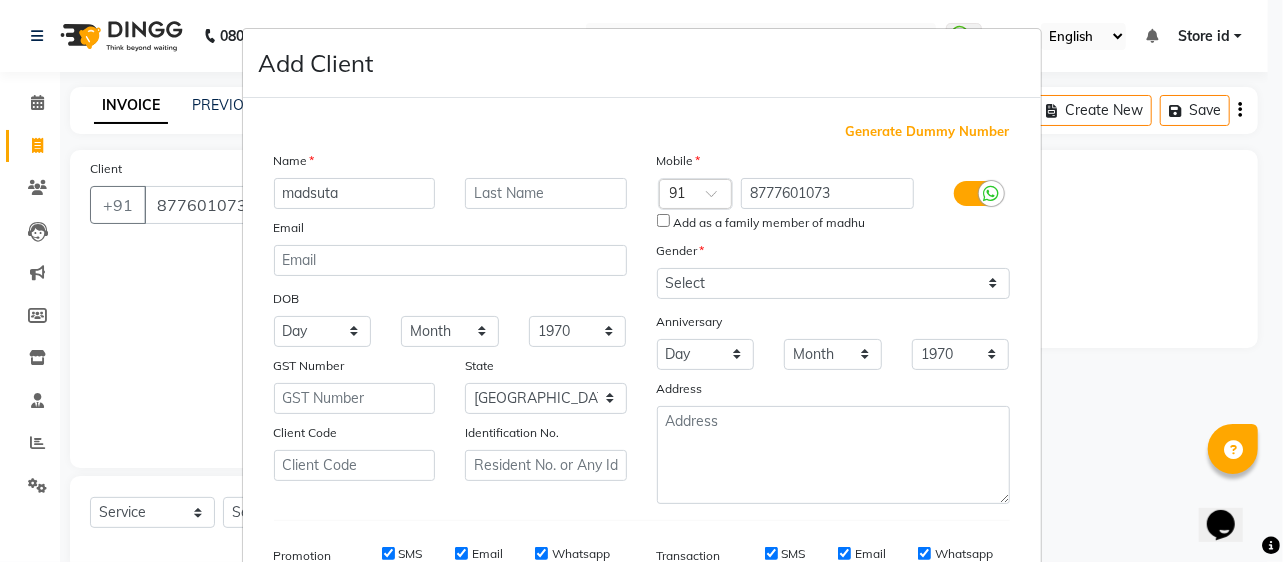 click on "Add Client Generate Dummy Number Name madsuta Email DOB Day 01 02 03 04 05 06 07 08 09 10 11 12 13 14 15 16 17 18 19 20 21 22 23 24 25 26 27 28 29 30 31 Month January February March April May June July August September October November December 1940 1941 1942 1943 1944 1945 1946 1947 1948 1949 1950 1951 1952 1953 1954 1955 1956 1957 1958 1959 1960 1961 1962 1963 1964 1965 1966 1967 1968 1969 1970 1971 1972 1973 1974 1975 1976 1977 1978 1979 1980 1981 1982 1983 1984 1985 1986 1987 1988 1989 1990 1991 1992 1993 1994 1995 1996 1997 1998 1999 2000 2001 2002 2003 2004 2005 2006 2007 2008 2009 2010 2011 2012 2013 2014 2015 2016 2017 2018 2019 2020 2021 2022 2023 2024 GST Number State Select Andaman and Nicobar Islands Andhra Pradesh Arunachal Pradesh Assam Bihar Chandigarh Chhattisgarh Dadra and Nagar Haveli Daman and Diu Delhi Goa Gujarat Haryana Himachal Pradesh Jammu and Kashmir Jharkhand Karnataka Kerala Lakshadweep Madhya Pradesh Maharashtra Manipur Meghalaya Mizoram Nagaland Odisha Pondicherry Punjab Sikkim" at bounding box center (641, 281) 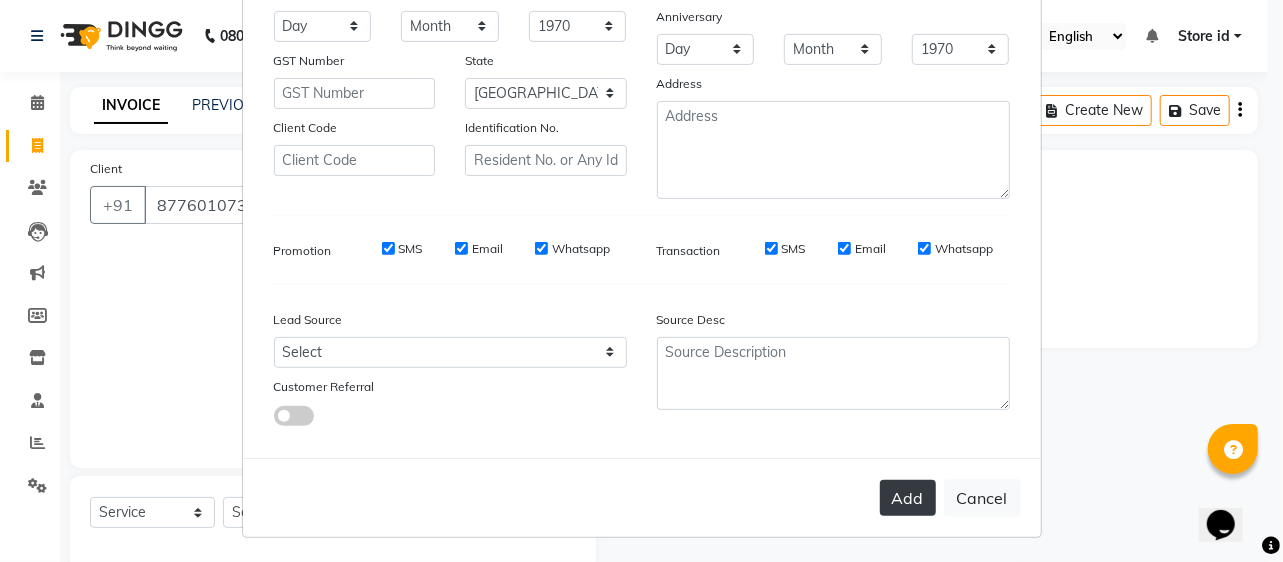 click on "Add" at bounding box center [908, 498] 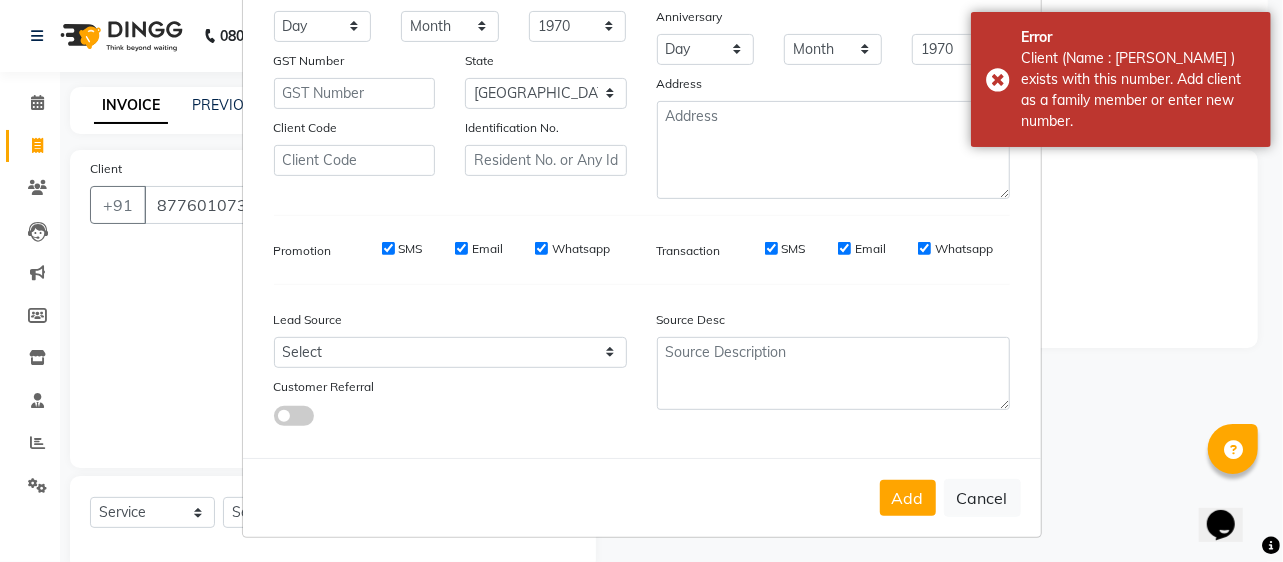 drag, startPoint x: 925, startPoint y: 490, endPoint x: 1274, endPoint y: 449, distance: 351.40005 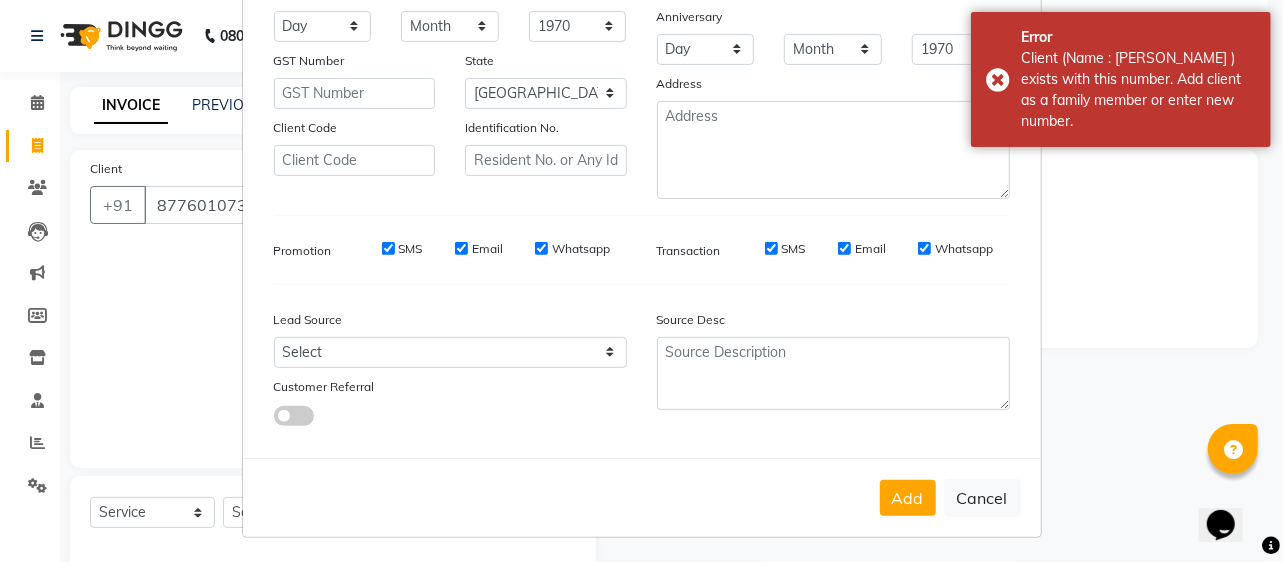 click on "Add Client Generate Dummy Number Name madsuta Email DOB Day 01 02 03 04 05 06 07 08 09 10 11 12 13 14 15 16 17 18 19 20 21 22 23 24 25 26 27 28 29 30 31 Month January February March April May June July August September October November December 1940 1941 1942 1943 1944 1945 1946 1947 1948 1949 1950 1951 1952 1953 1954 1955 1956 1957 1958 1959 1960 1961 1962 1963 1964 1965 1966 1967 1968 1969 1970 1971 1972 1973 1974 1975 1976 1977 1978 1979 1980 1981 1982 1983 1984 1985 1986 1987 1988 1989 1990 1991 1992 1993 1994 1995 1996 1997 1998 1999 2000 2001 2002 2003 2004 2005 2006 2007 2008 2009 2010 2011 2012 2013 2014 2015 2016 2017 2018 2019 2020 2021 2022 2023 2024 GST Number State Select Andaman and Nicobar Islands Andhra Pradesh Arunachal Pradesh Assam Bihar Chandigarh Chhattisgarh Dadra and Nagar Haveli Daman and Diu Delhi Goa Gujarat Haryana Himachal Pradesh Jammu and Kashmir Jharkhand Karnataka Kerala Lakshadweep Madhya Pradesh Maharashtra Manipur Meghalaya Mizoram Nagaland Odisha Pondicherry Punjab Sikkim" at bounding box center (641, 281) 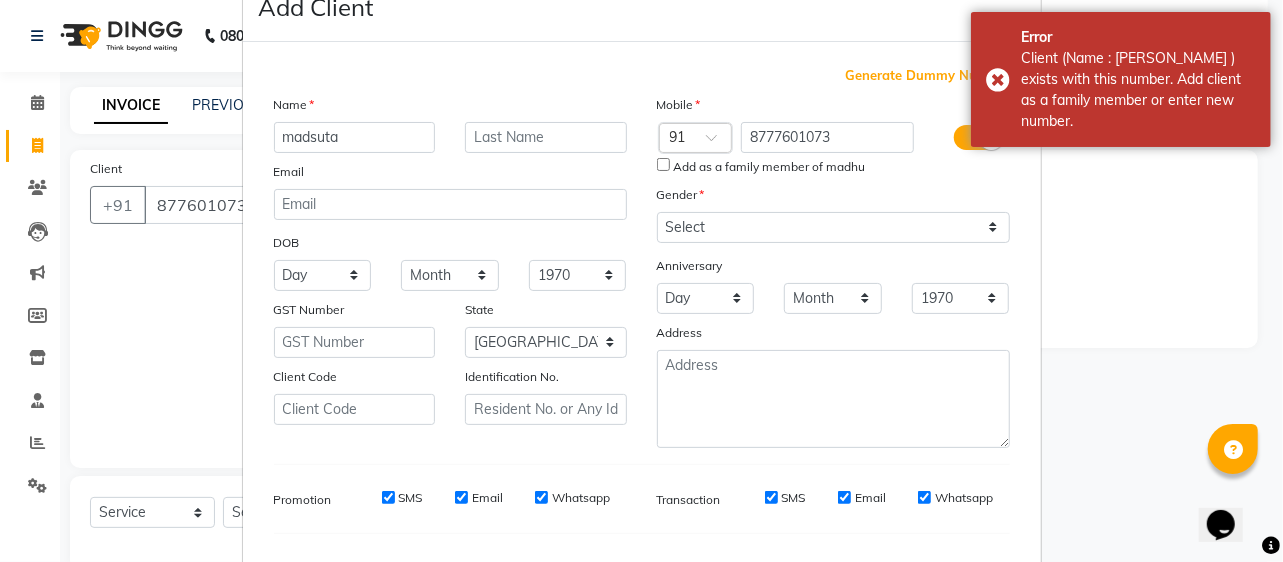 scroll, scrollTop: 0, scrollLeft: 0, axis: both 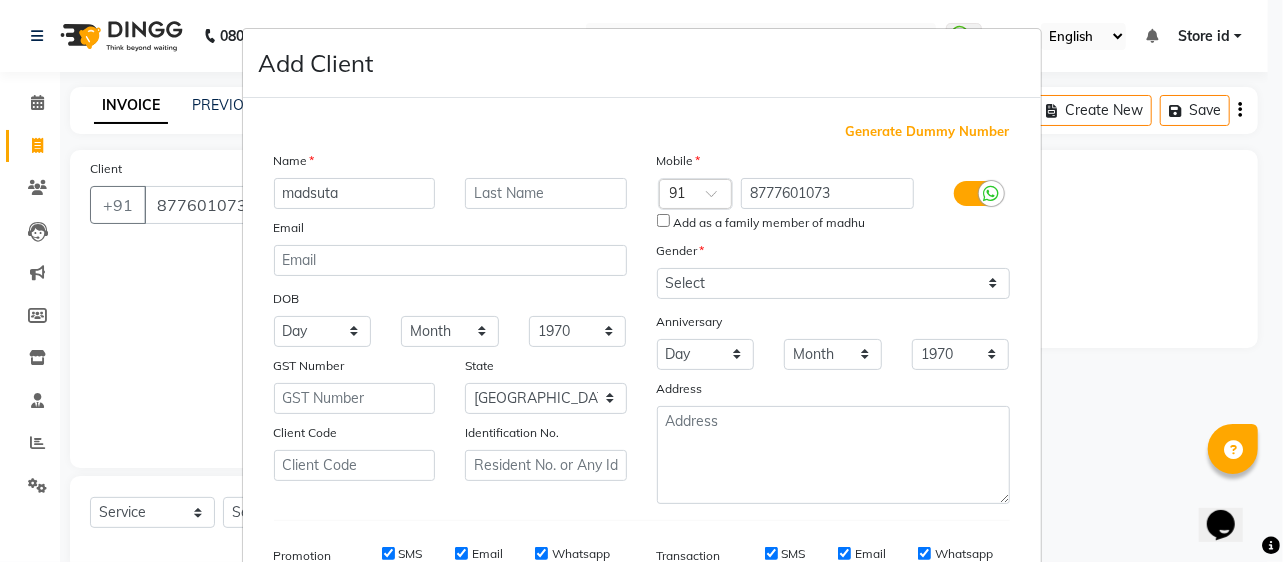 click on "Add Client Generate Dummy Number Name madsuta Email DOB Day 01 02 03 04 05 06 07 08 09 10 11 12 13 14 15 16 17 18 19 20 21 22 23 24 25 26 27 28 29 30 31 Month January February March April May June July August September October November December 1940 1941 1942 1943 1944 1945 1946 1947 1948 1949 1950 1951 1952 1953 1954 1955 1956 1957 1958 1959 1960 1961 1962 1963 1964 1965 1966 1967 1968 1969 1970 1971 1972 1973 1974 1975 1976 1977 1978 1979 1980 1981 1982 1983 1984 1985 1986 1987 1988 1989 1990 1991 1992 1993 1994 1995 1996 1997 1998 1999 2000 2001 2002 2003 2004 2005 2006 2007 2008 2009 2010 2011 2012 2013 2014 2015 2016 2017 2018 2019 2020 2021 2022 2023 2024 GST Number State Select Andaman and Nicobar Islands Andhra Pradesh Arunachal Pradesh Assam Bihar Chandigarh Chhattisgarh Dadra and Nagar Haveli Daman and Diu Delhi Goa Gujarat Haryana Himachal Pradesh Jammu and Kashmir Jharkhand Karnataka Kerala Lakshadweep Madhya Pradesh Maharashtra Manipur Meghalaya Mizoram Nagaland Odisha Pondicherry Punjab Sikkim" at bounding box center [641, 281] 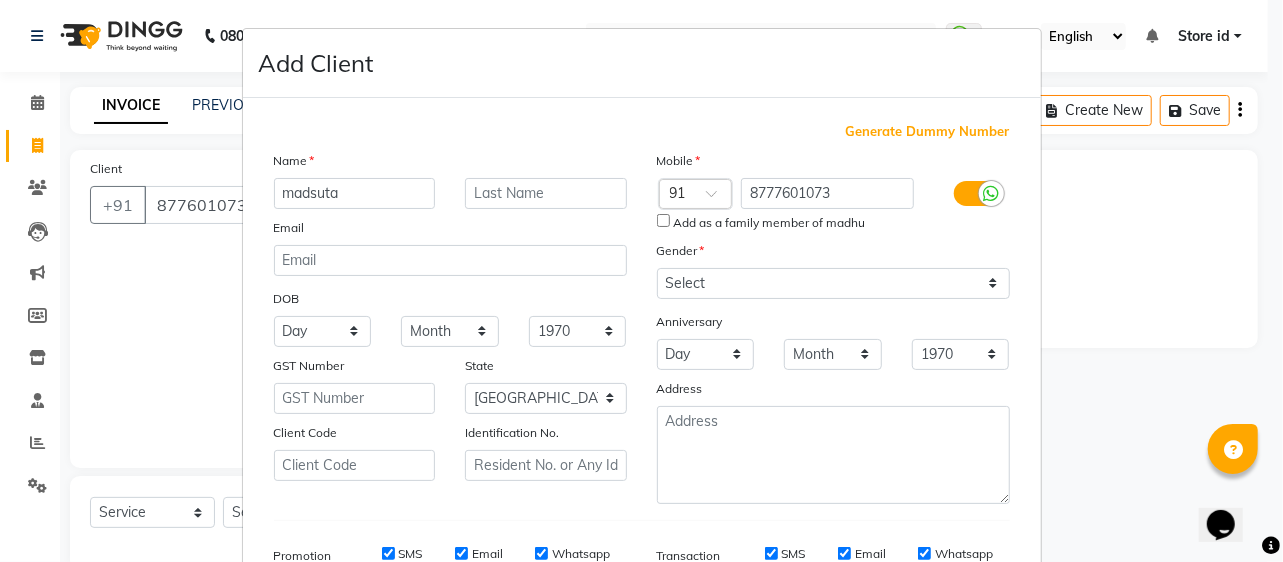 click on "Add Client Generate Dummy Number Name madsuta Email DOB Day 01 02 03 04 05 06 07 08 09 10 11 12 13 14 15 16 17 18 19 20 21 22 23 24 25 26 27 28 29 30 31 Month January February March April May June July August September October November December 1940 1941 1942 1943 1944 1945 1946 1947 1948 1949 1950 1951 1952 1953 1954 1955 1956 1957 1958 1959 1960 1961 1962 1963 1964 1965 1966 1967 1968 1969 1970 1971 1972 1973 1974 1975 1976 1977 1978 1979 1980 1981 1982 1983 1984 1985 1986 1987 1988 1989 1990 1991 1992 1993 1994 1995 1996 1997 1998 1999 2000 2001 2002 2003 2004 2005 2006 2007 2008 2009 2010 2011 2012 2013 2014 2015 2016 2017 2018 2019 2020 2021 2022 2023 2024 GST Number State Select Andaman and Nicobar Islands Andhra Pradesh Arunachal Pradesh Assam Bihar Chandigarh Chhattisgarh Dadra and Nagar Haveli Daman and Diu Delhi Goa Gujarat Haryana Himachal Pradesh Jammu and Kashmir Jharkhand Karnataka Kerala Lakshadweep Madhya Pradesh Maharashtra Manipur Meghalaya Mizoram Nagaland Odisha Pondicherry Punjab Sikkim" at bounding box center [641, 281] 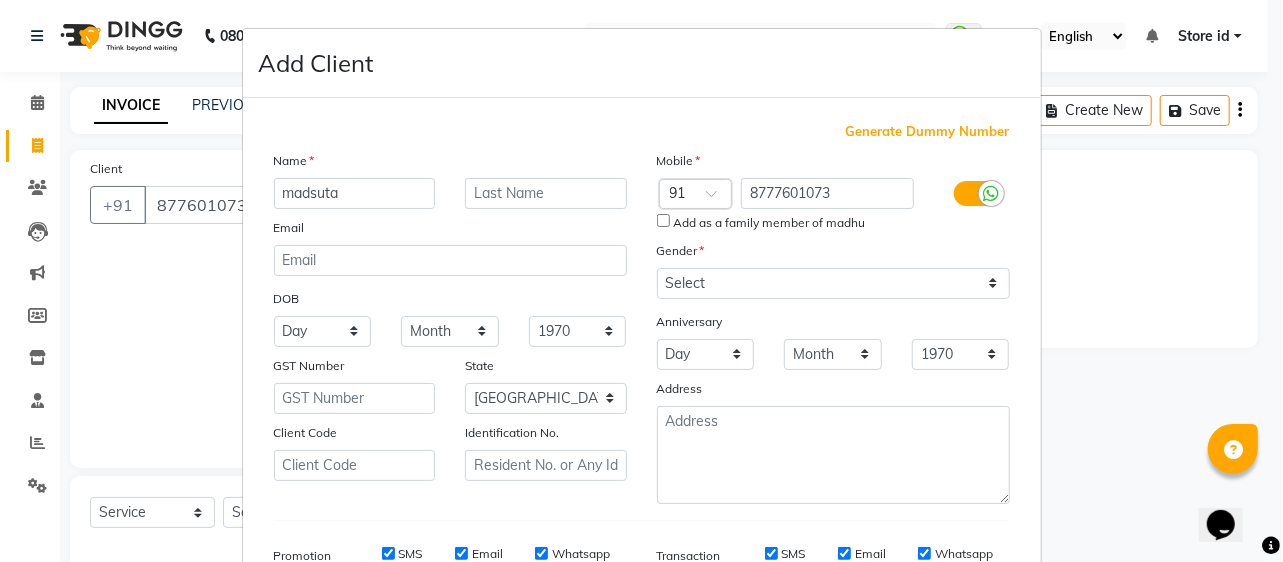 drag, startPoint x: 1264, startPoint y: 157, endPoint x: 1274, endPoint y: 243, distance: 86.579445 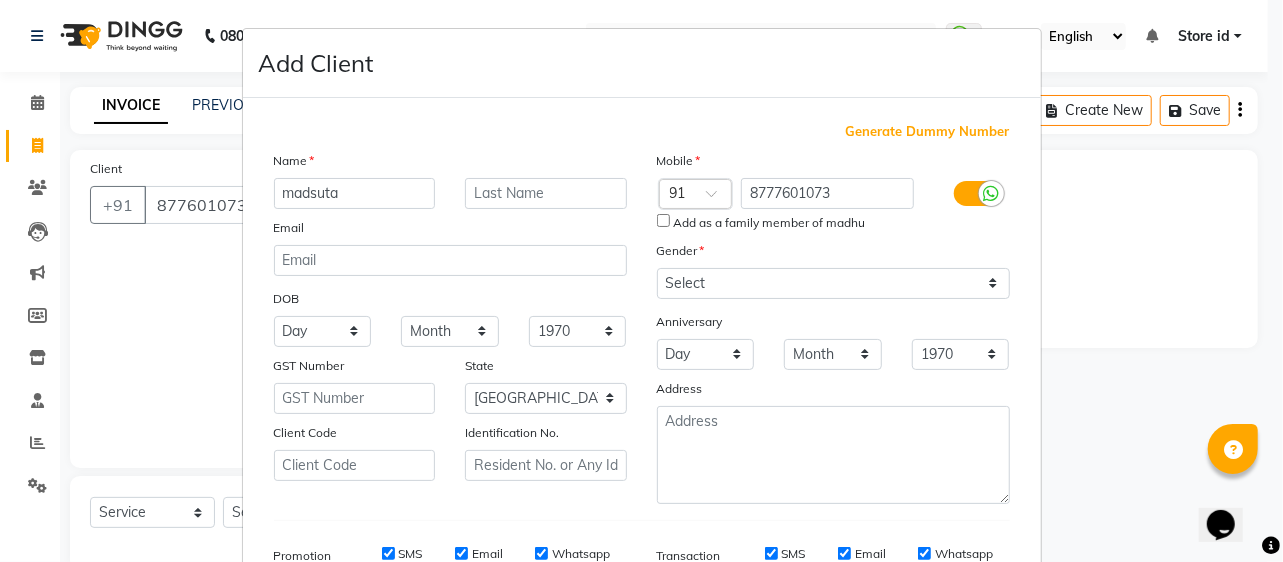 click on "Add Client Generate Dummy Number Name madsuta Email DOB Day 01 02 03 04 05 06 07 08 09 10 11 12 13 14 15 16 17 18 19 20 21 22 23 24 25 26 27 28 29 30 31 Month January February March April May June July August September October November December 1940 1941 1942 1943 1944 1945 1946 1947 1948 1949 1950 1951 1952 1953 1954 1955 1956 1957 1958 1959 1960 1961 1962 1963 1964 1965 1966 1967 1968 1969 1970 1971 1972 1973 1974 1975 1976 1977 1978 1979 1980 1981 1982 1983 1984 1985 1986 1987 1988 1989 1990 1991 1992 1993 1994 1995 1996 1997 1998 1999 2000 2001 2002 2003 2004 2005 2006 2007 2008 2009 2010 2011 2012 2013 2014 2015 2016 2017 2018 2019 2020 2021 2022 2023 2024 GST Number State Select Andaman and Nicobar Islands Andhra Pradesh Arunachal Pradesh Assam Bihar Chandigarh Chhattisgarh Dadra and Nagar Haveli Daman and Diu Delhi Goa Gujarat Haryana Himachal Pradesh Jammu and Kashmir Jharkhand Karnataka Kerala Lakshadweep Madhya Pradesh Maharashtra Manipur Meghalaya Mizoram Nagaland Odisha Pondicherry Punjab Sikkim" at bounding box center [641, 281] 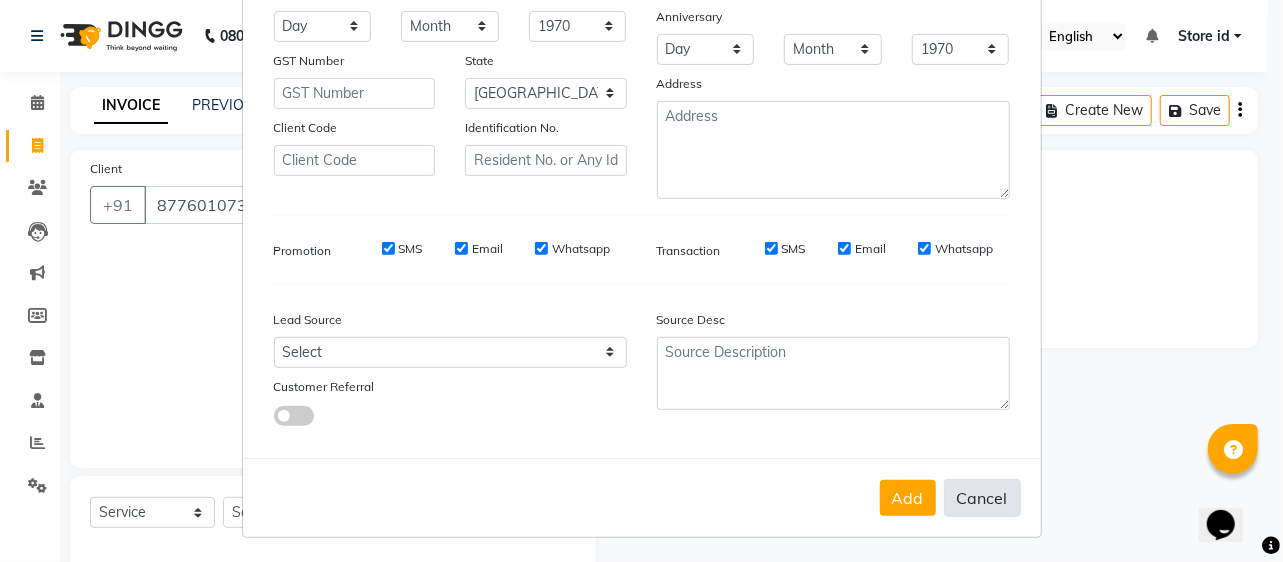 click on "Cancel" at bounding box center (982, 498) 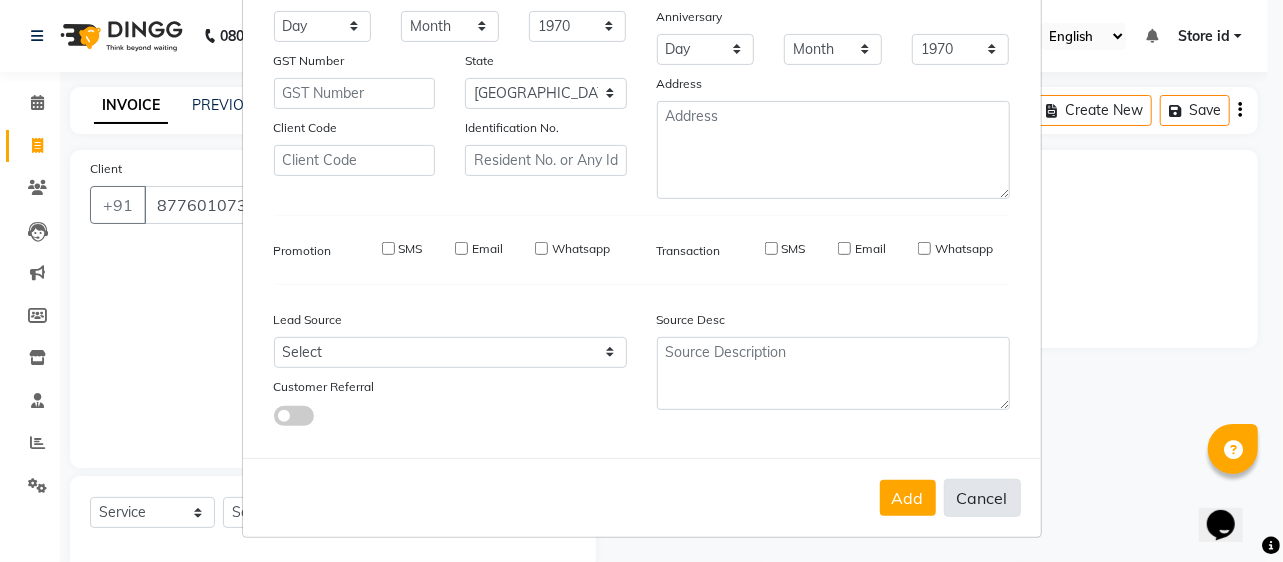 type 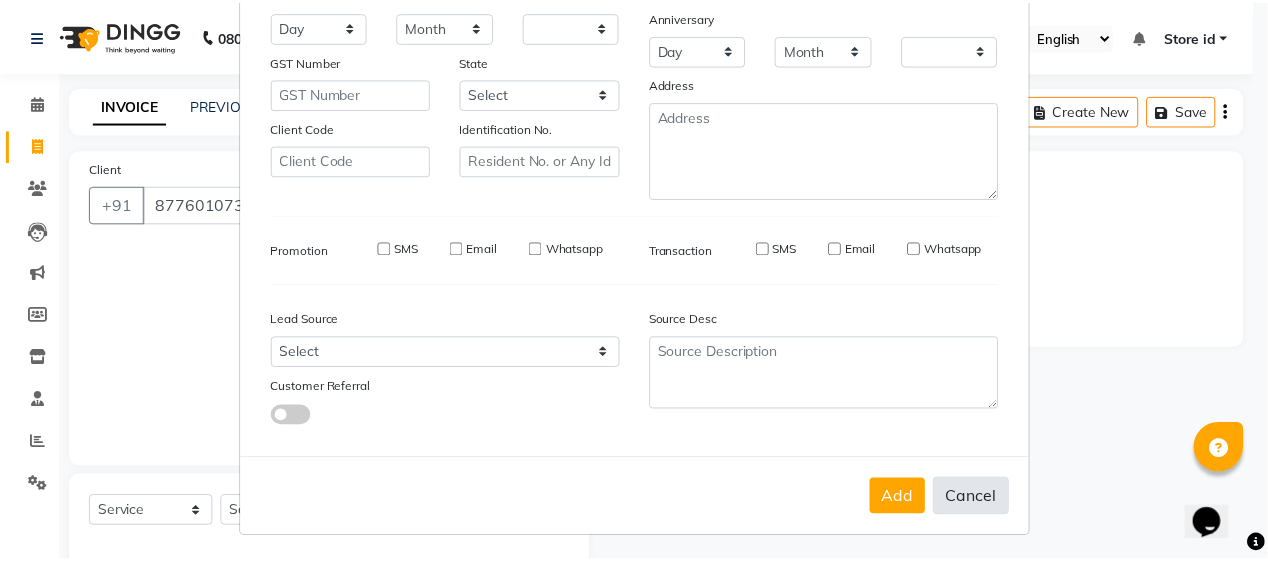 scroll, scrollTop: 304, scrollLeft: 0, axis: vertical 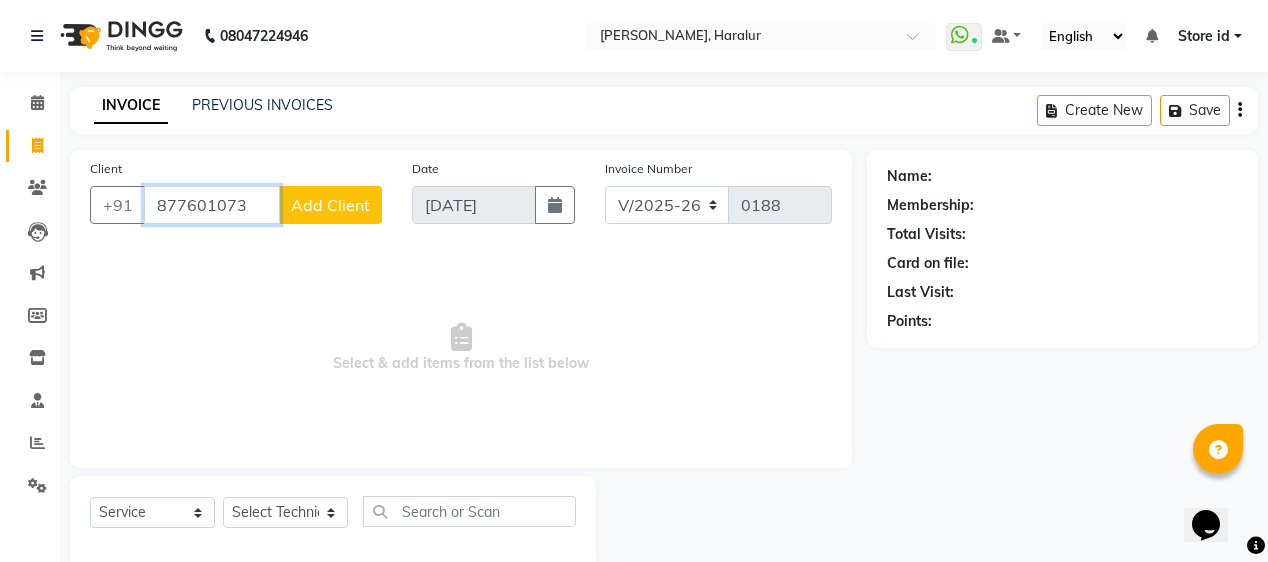 click on "877601073" at bounding box center (212, 205) 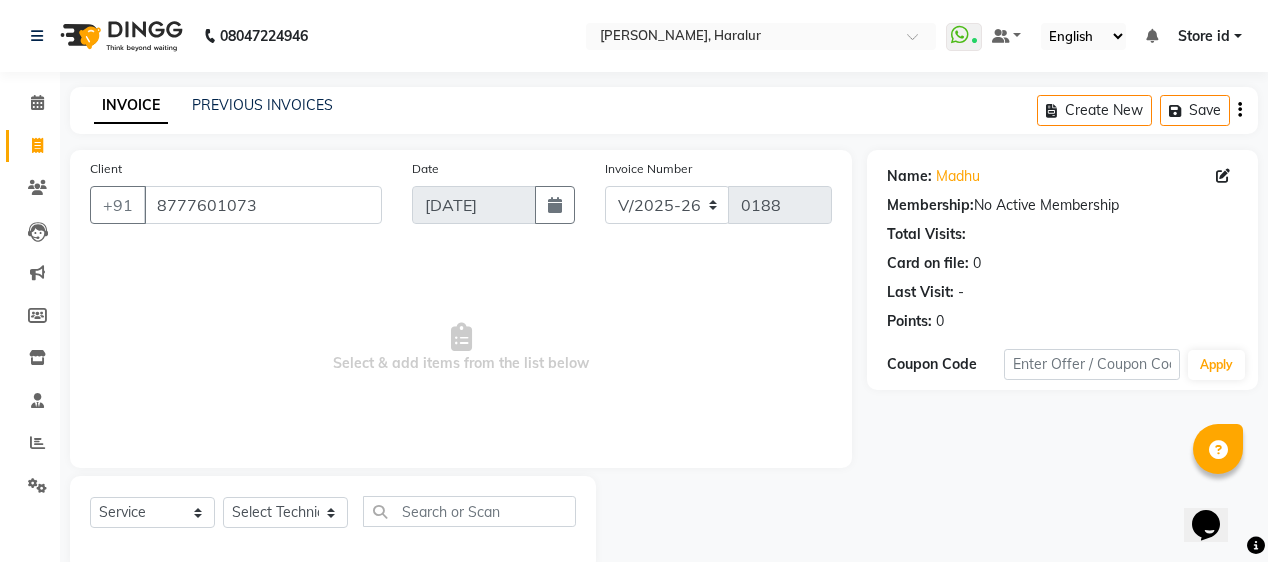 click on "Select & add items from the list below" at bounding box center [461, 348] 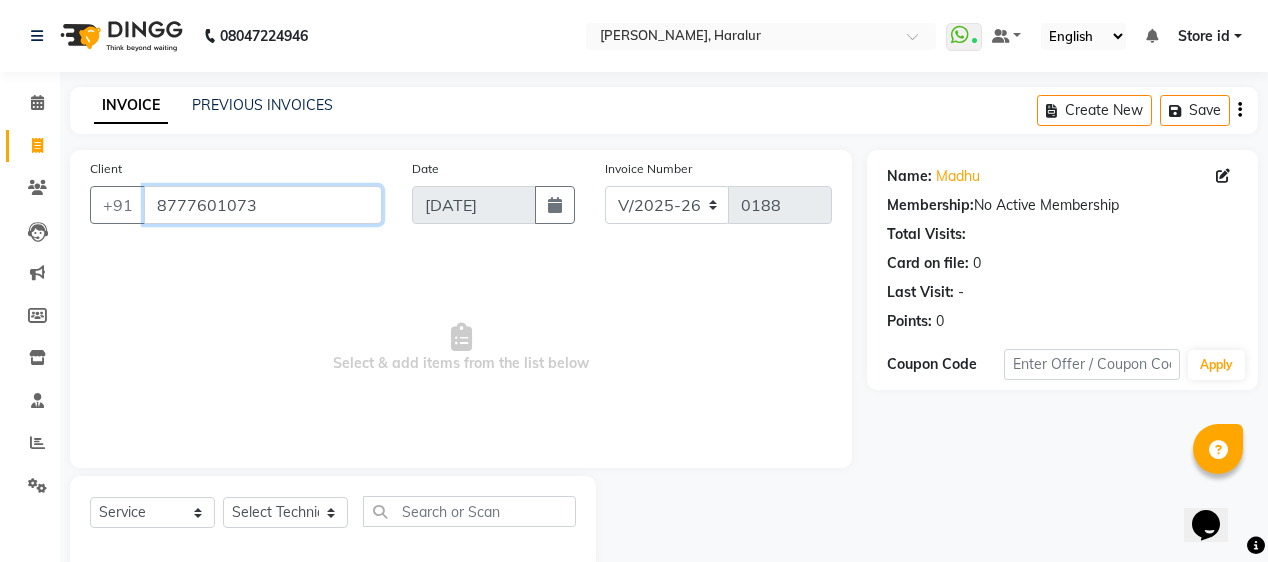 click on "8777601073" at bounding box center [263, 205] 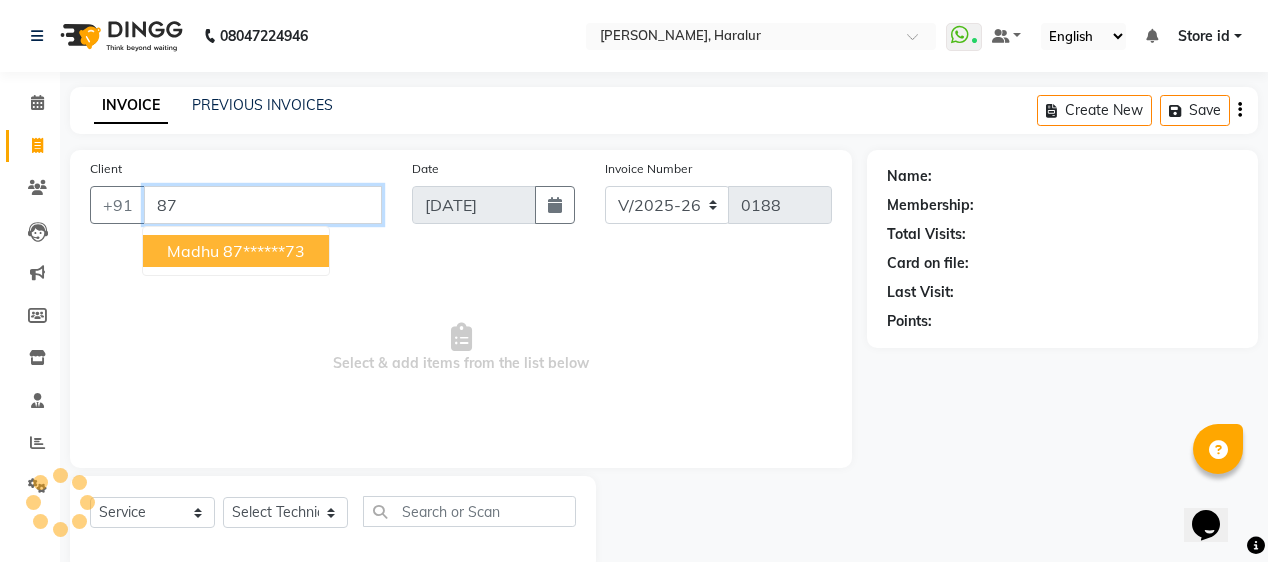type on "8" 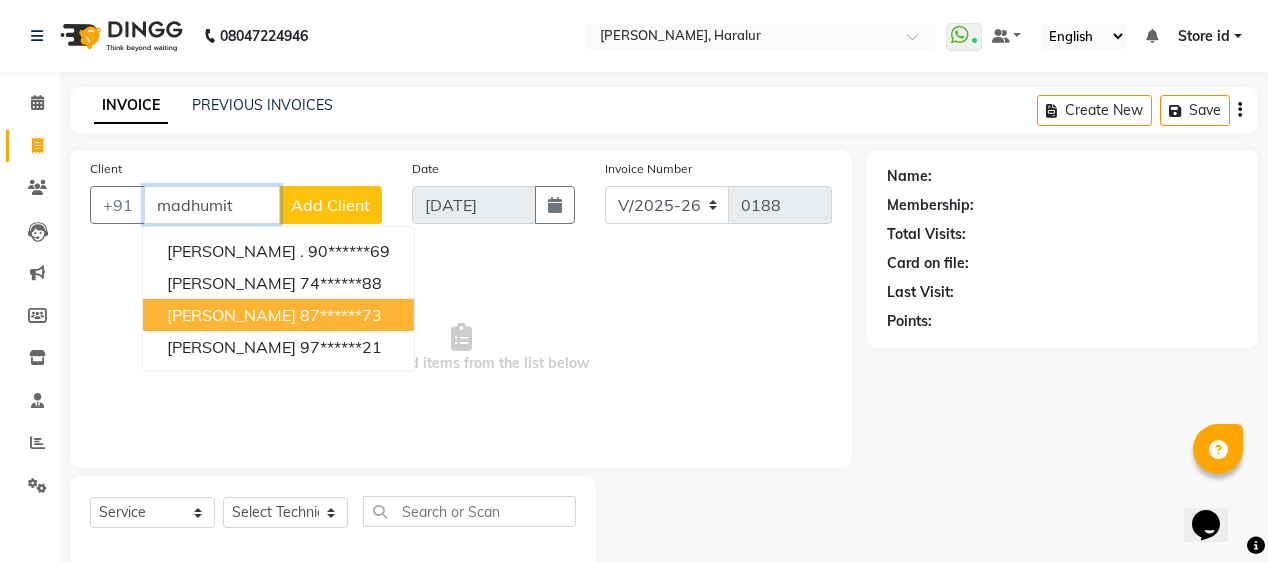 click on "87******73" at bounding box center [341, 315] 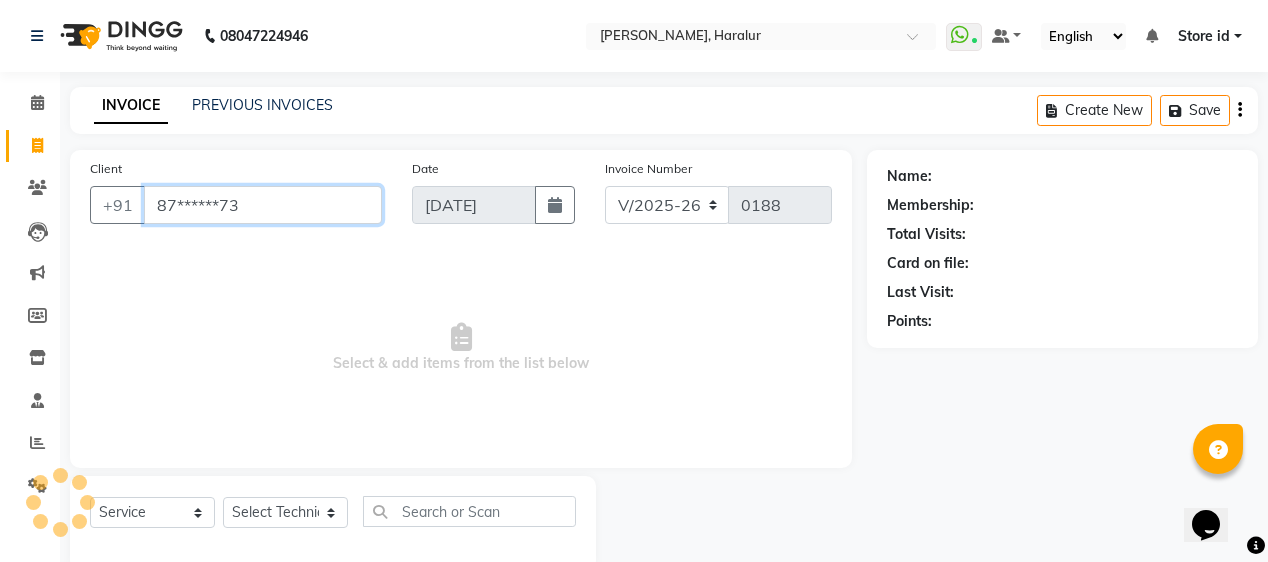 type on "87******73" 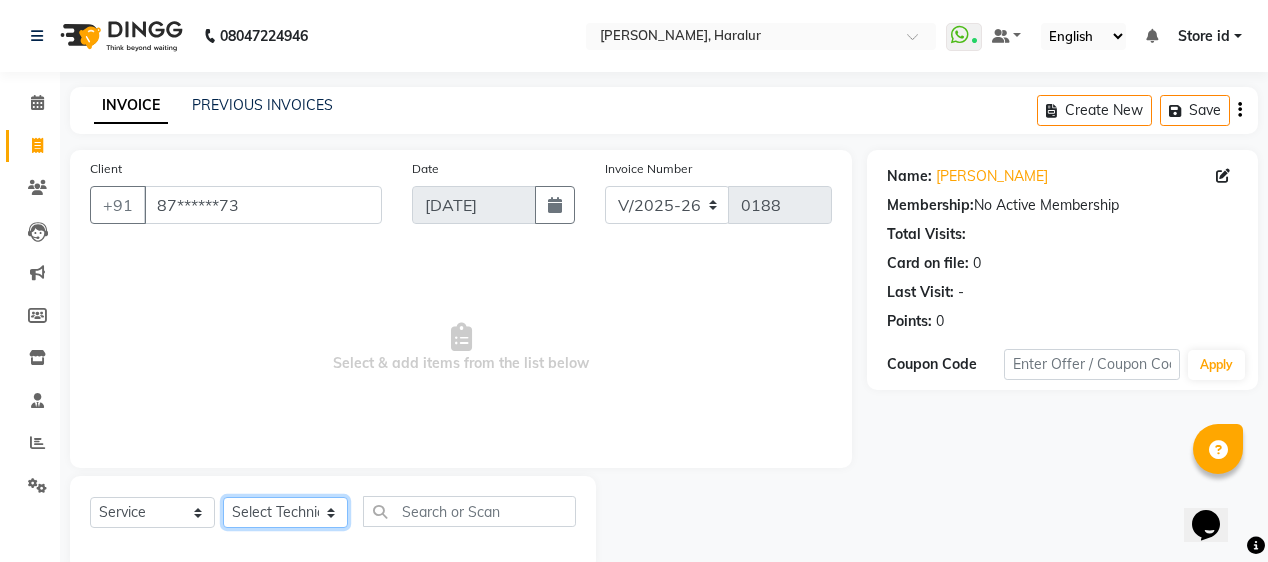 click on "Select Technician Deepak Singh Ravi Rohan rohit sahib Store id" 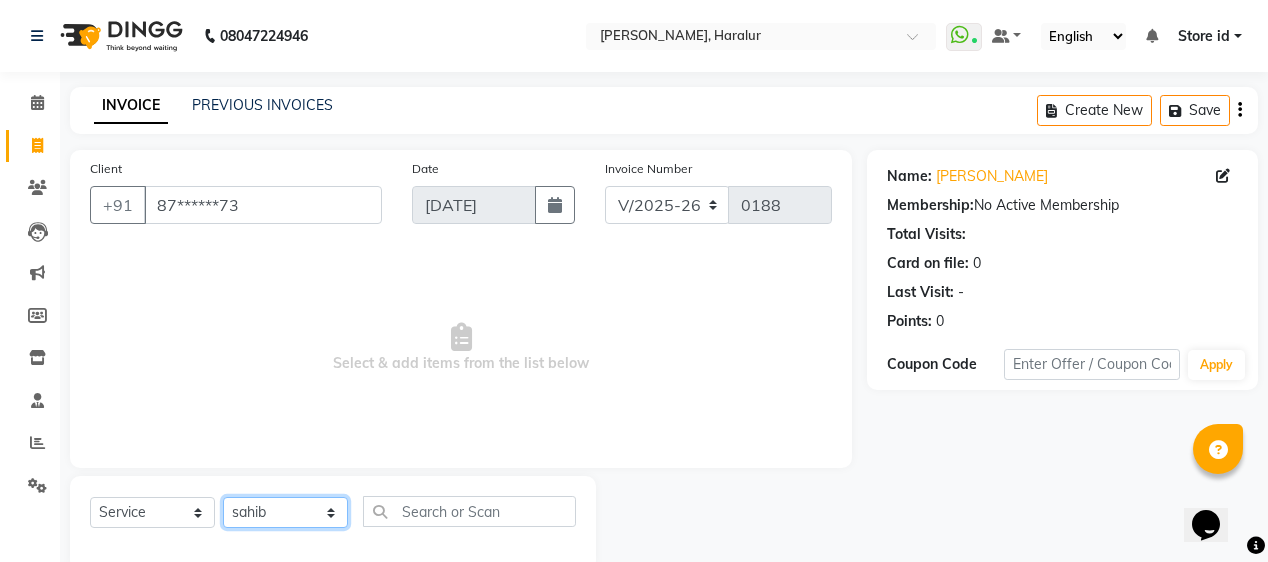 click on "Select Technician Deepak Singh Ravi Rohan rohit sahib Store id" 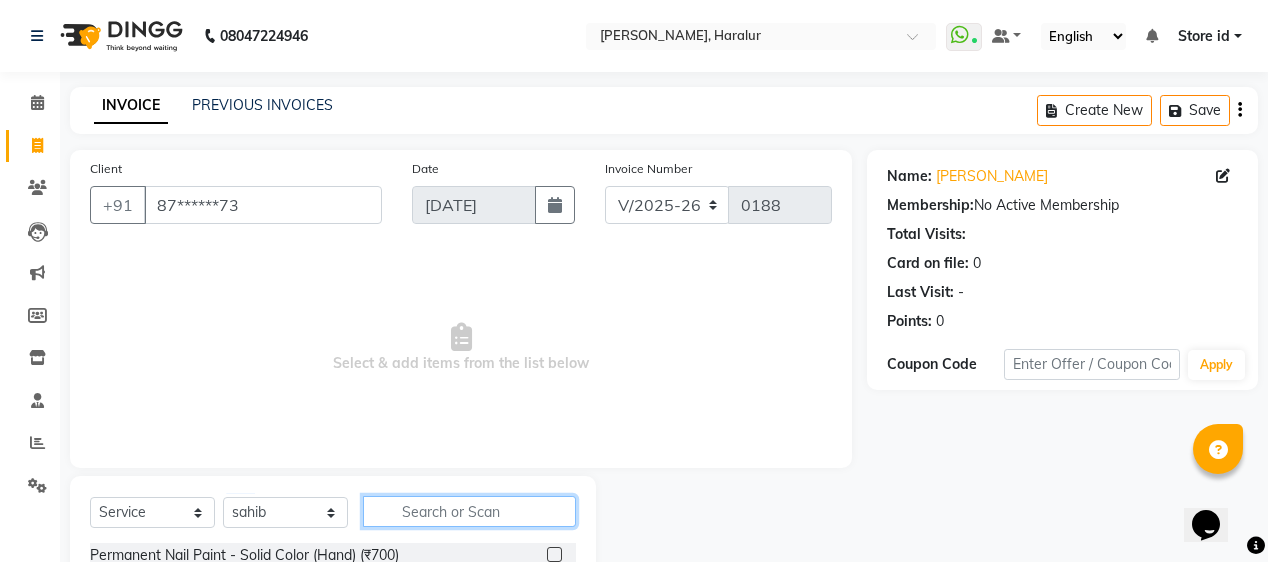 click 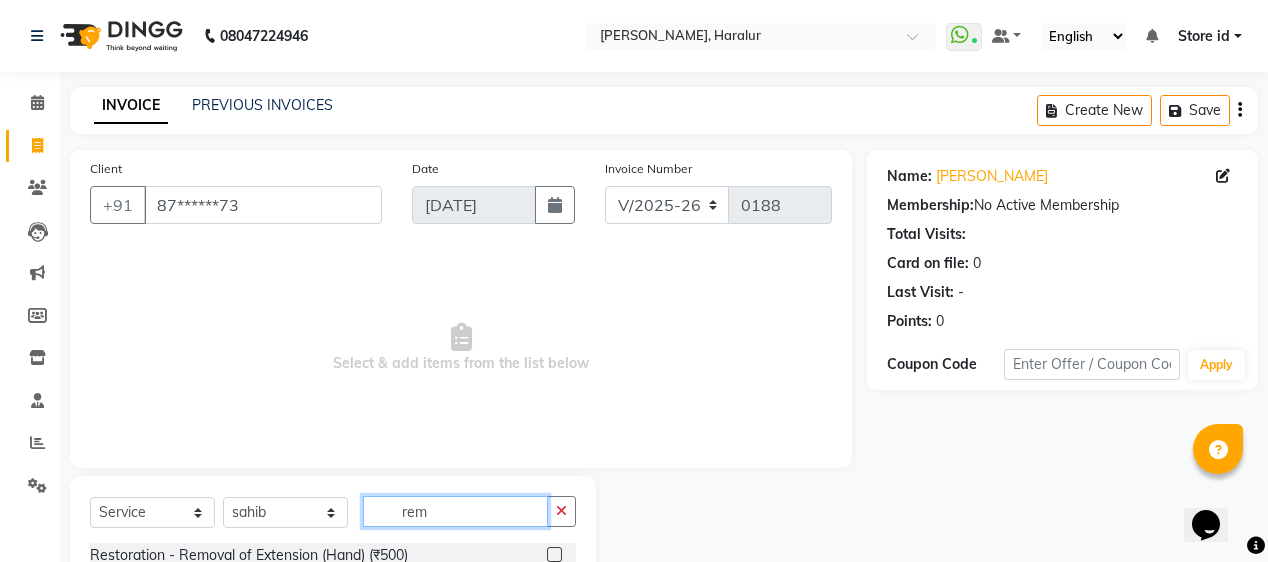 scroll, scrollTop: 238, scrollLeft: 0, axis: vertical 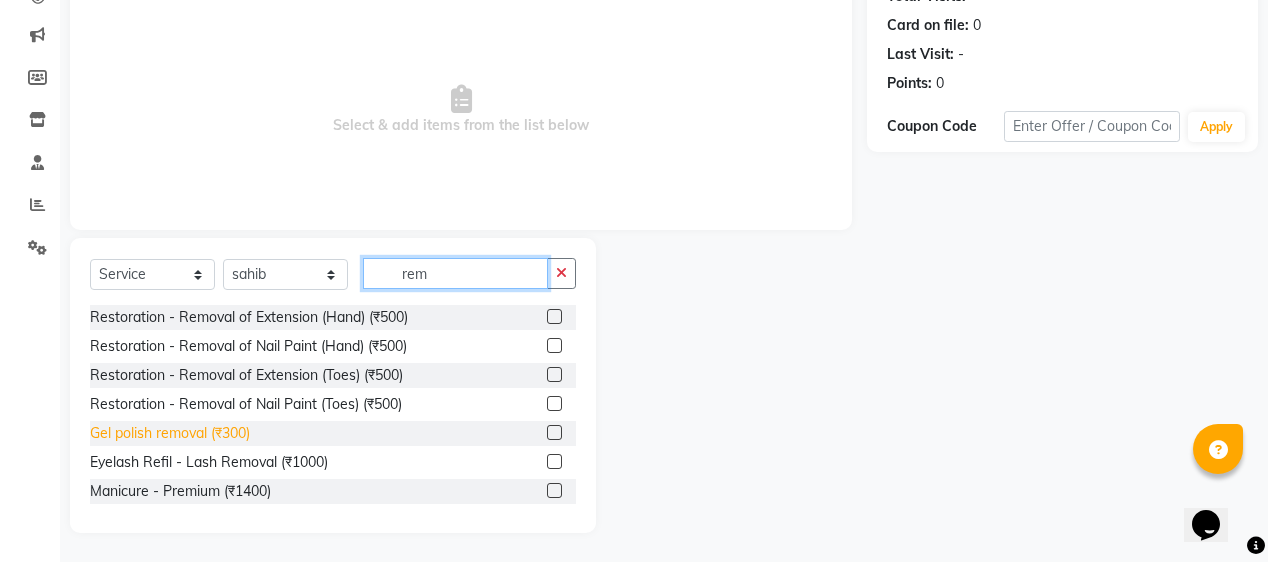 type on "rem" 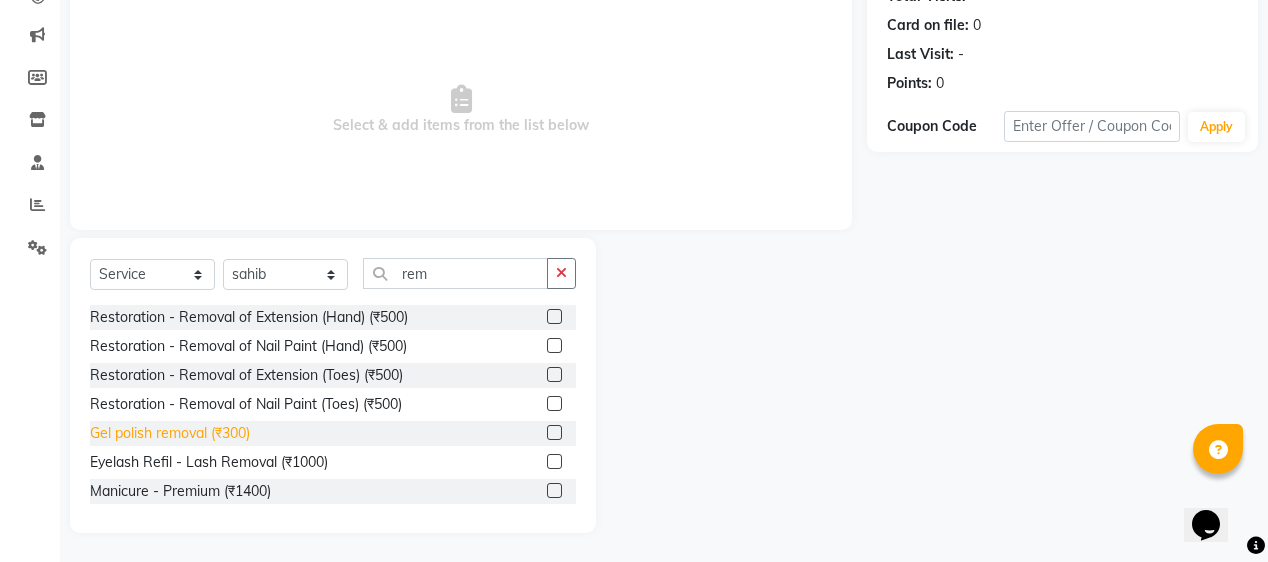 click on "Gel polish removal (₹300)" 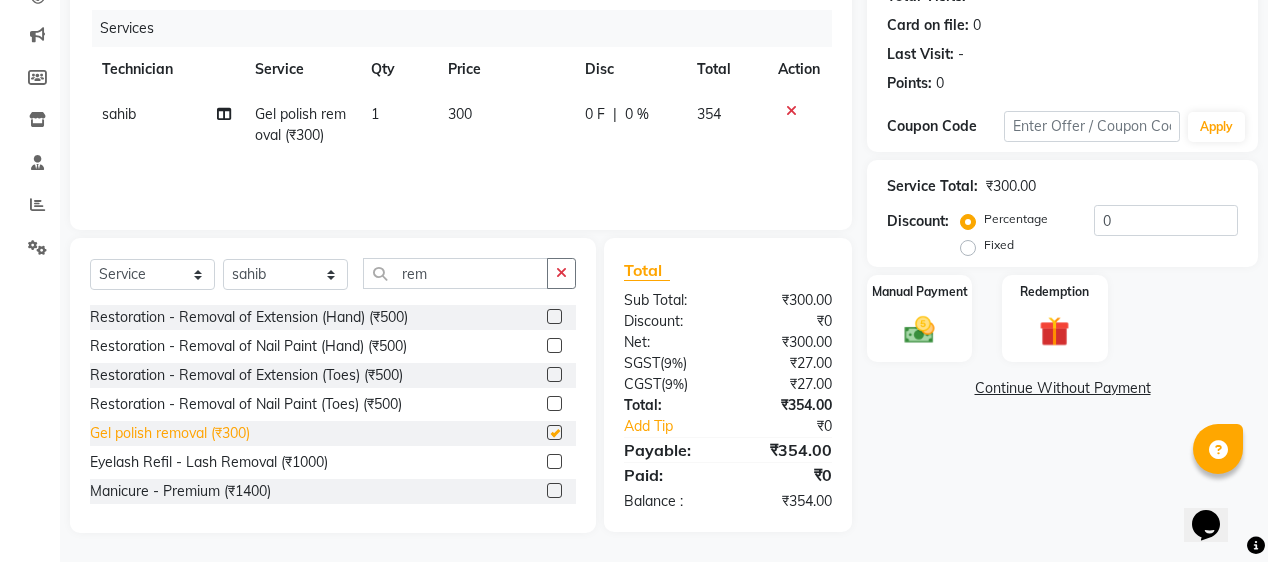 checkbox on "false" 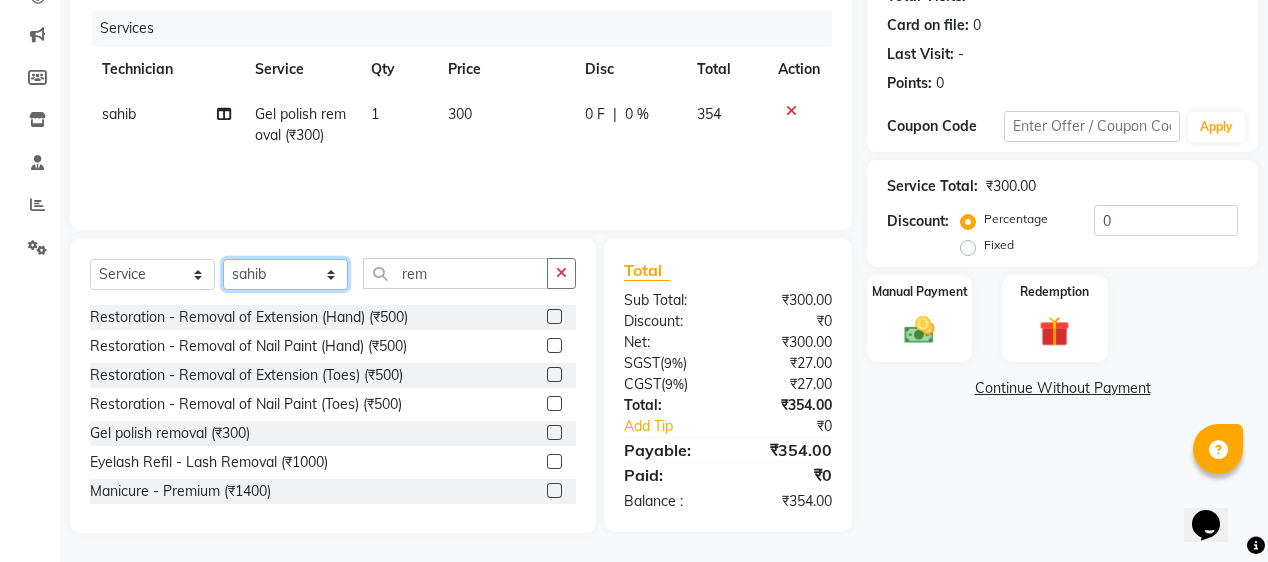 click on "Select Technician Deepak Singh Ravi Rohan rohit sahib Store id" 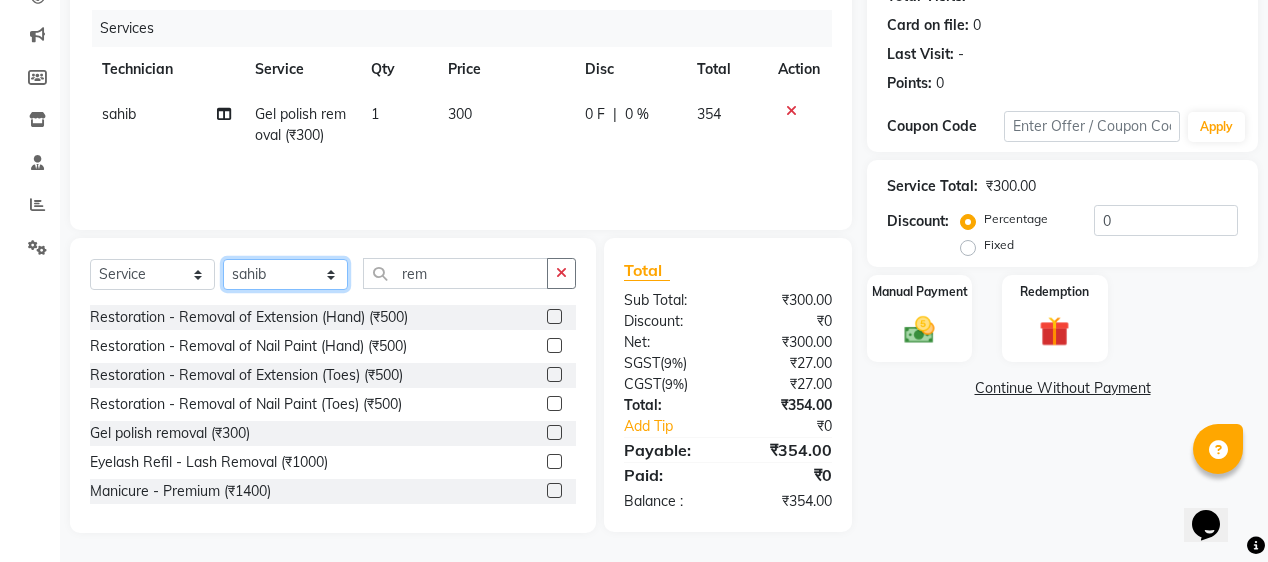 select on "82346" 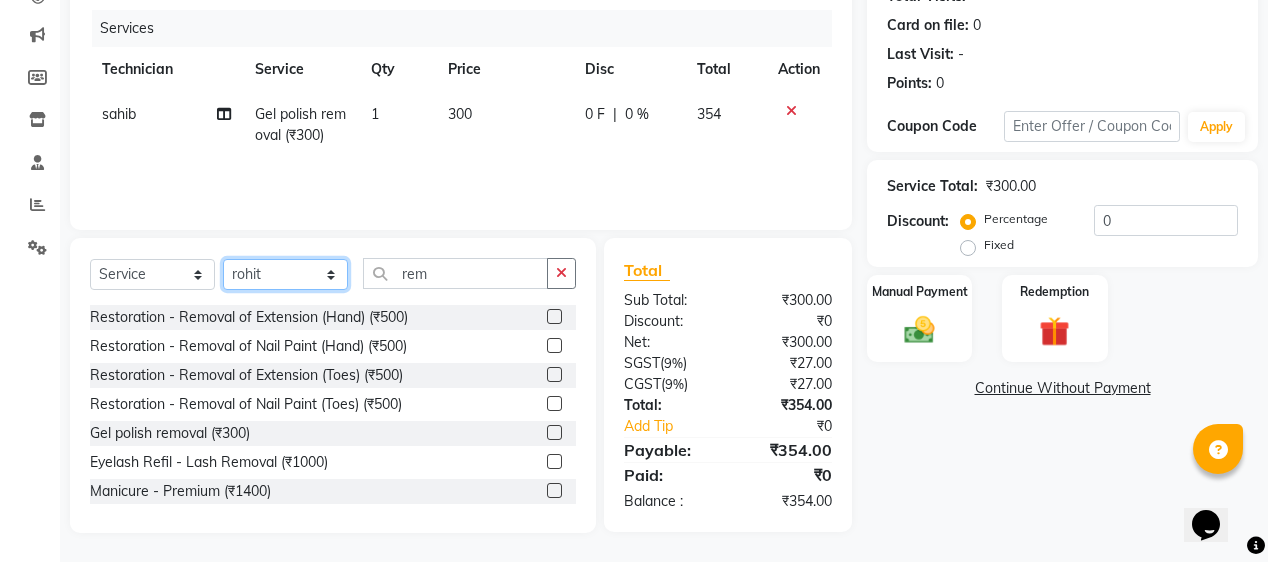click on "Select Technician Deepak Singh Ravi Rohan rohit sahib Store id" 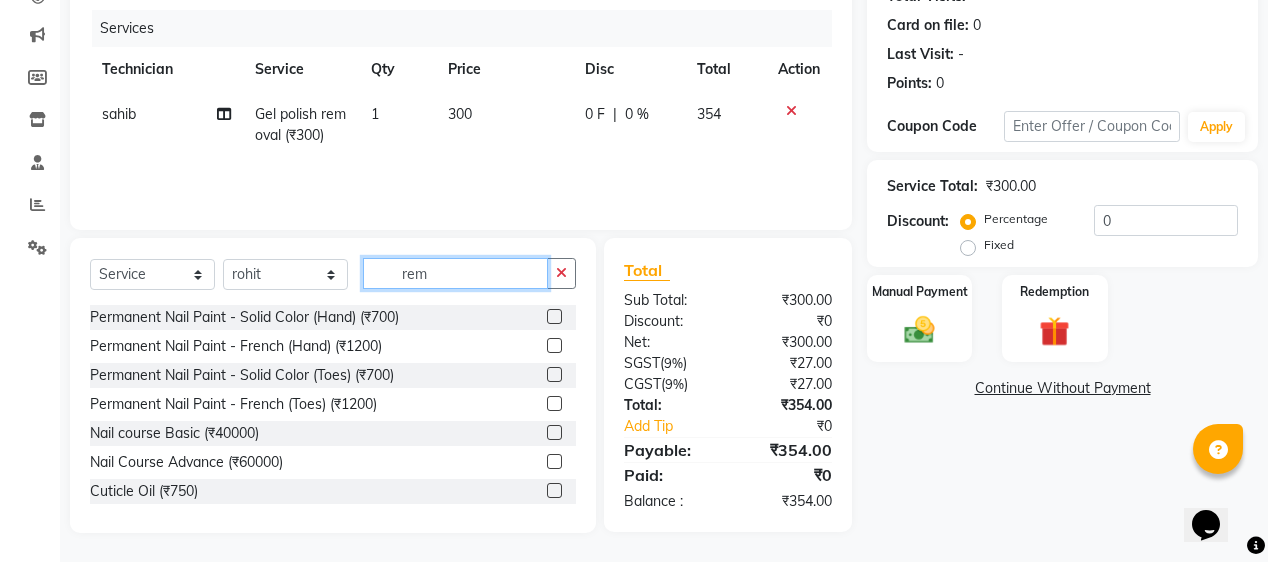 click on "rem" 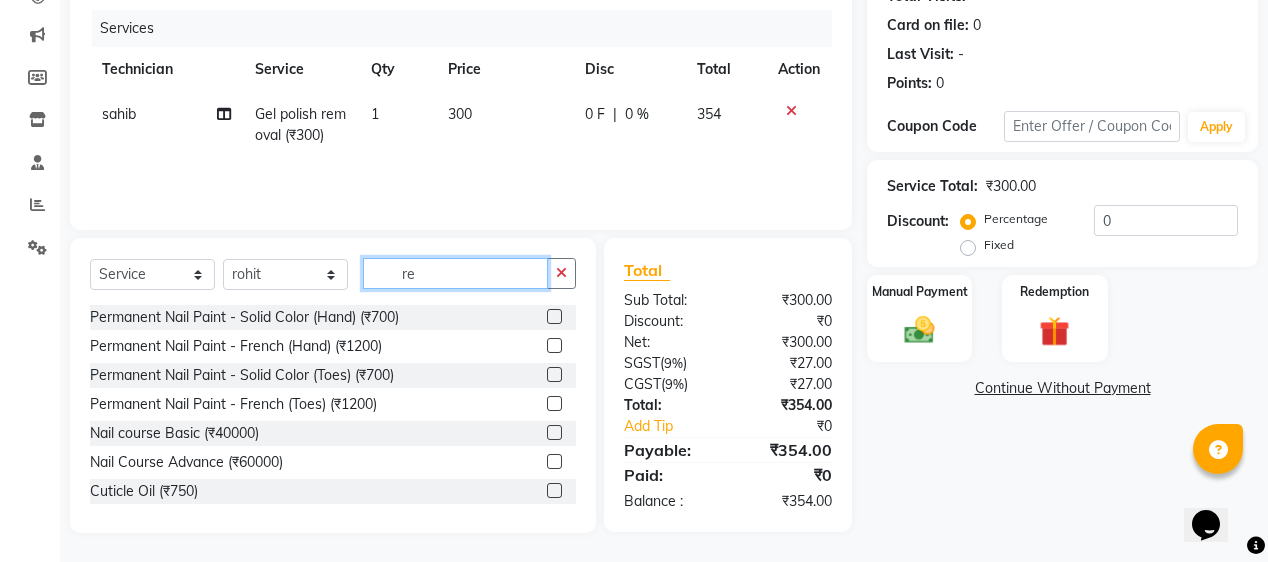 type on "r" 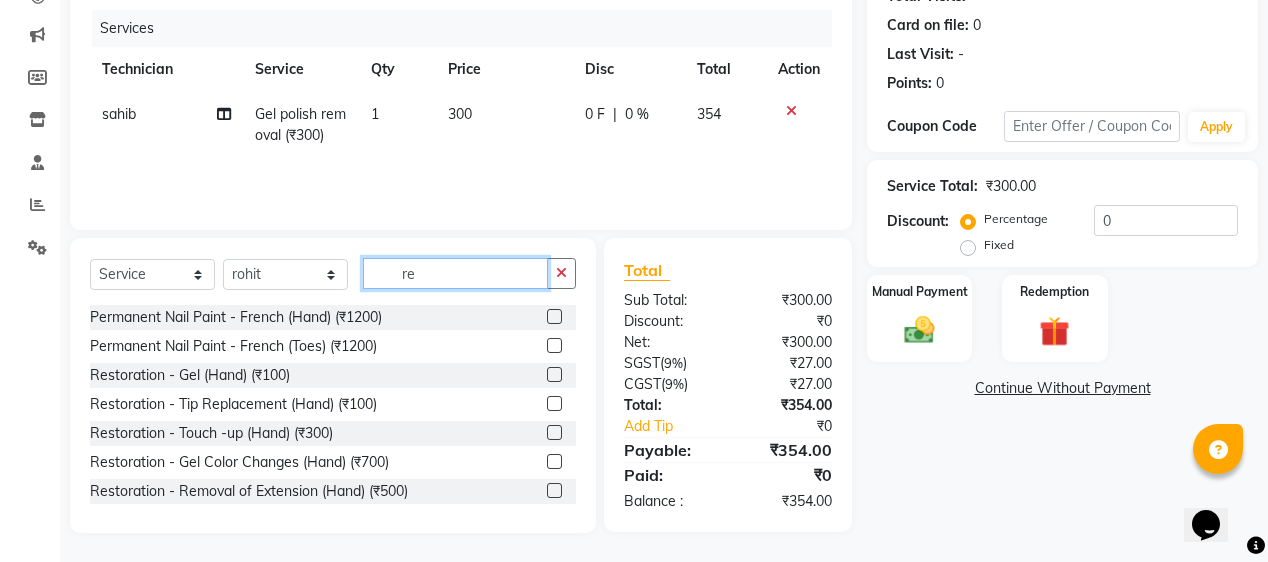 type on "rem" 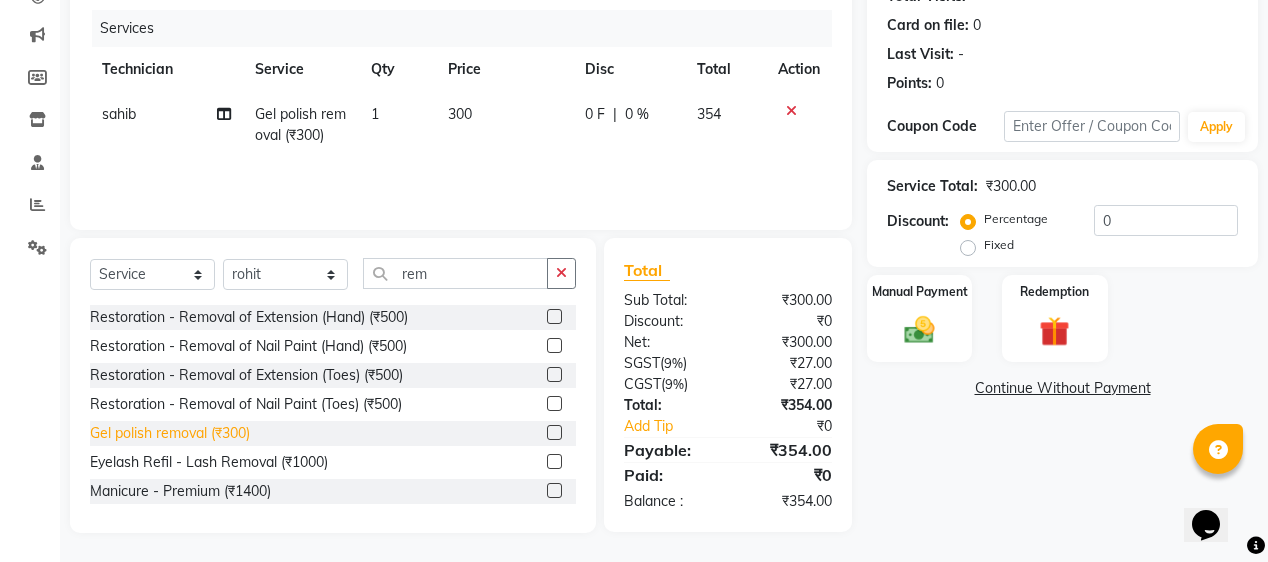 click on "Gel polish removal (₹300)" 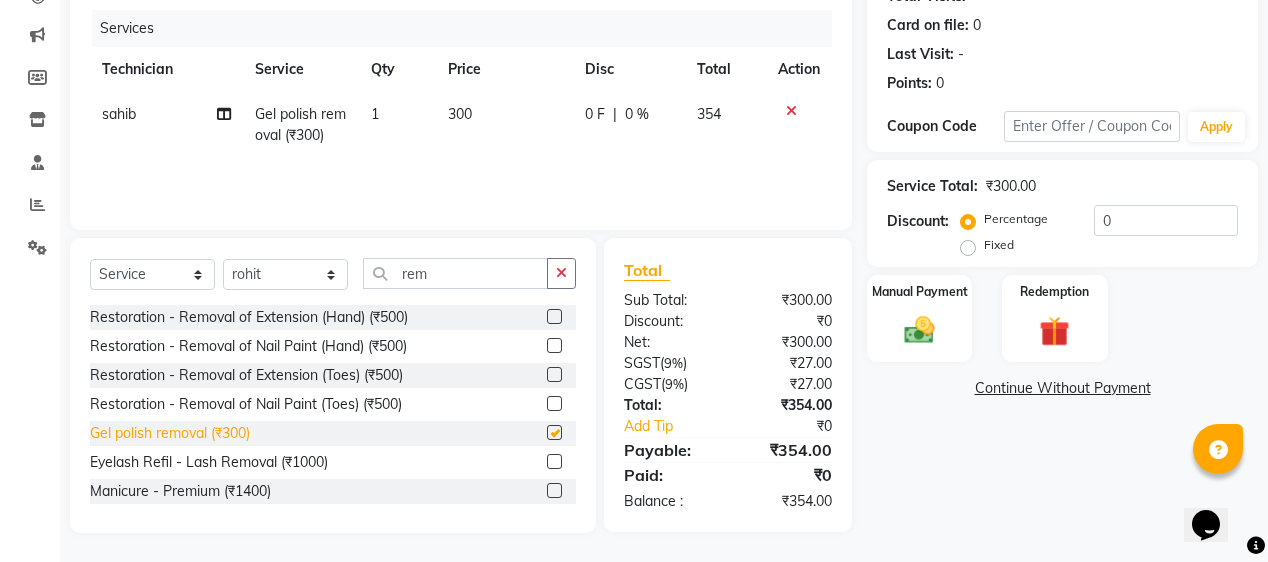 checkbox on "false" 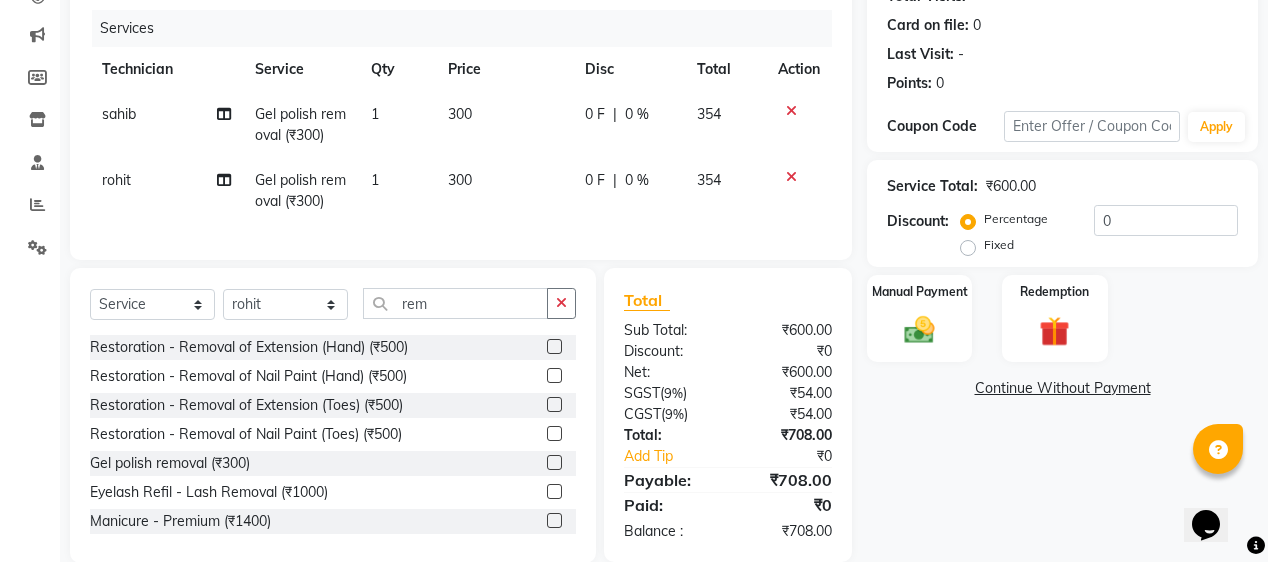 scroll, scrollTop: 284, scrollLeft: 0, axis: vertical 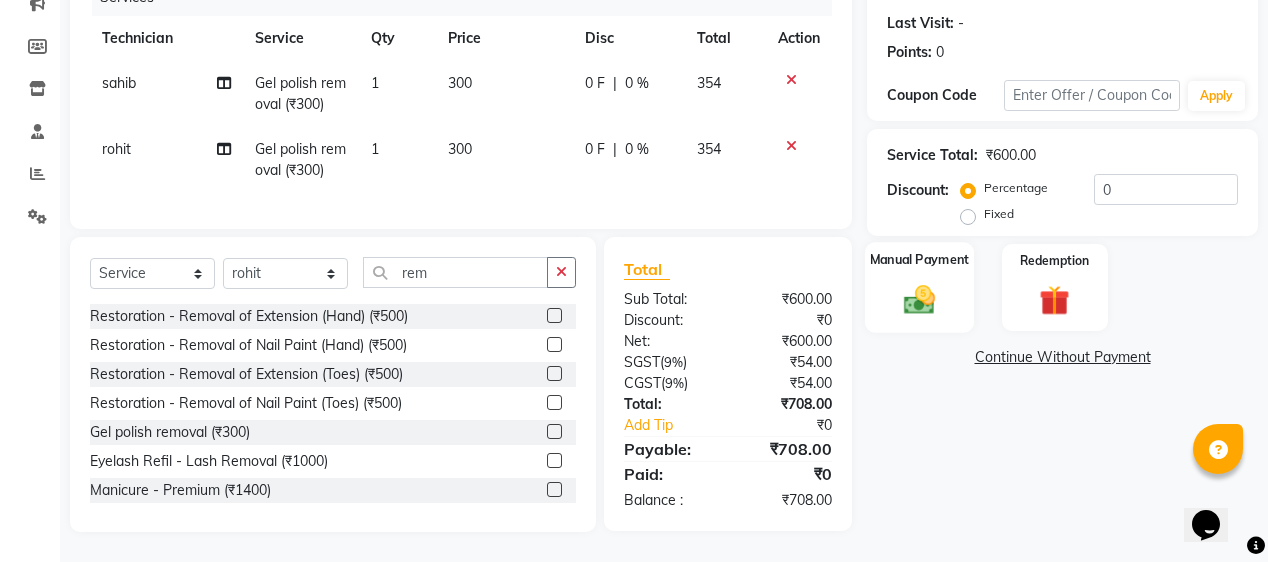click on "Manual Payment" 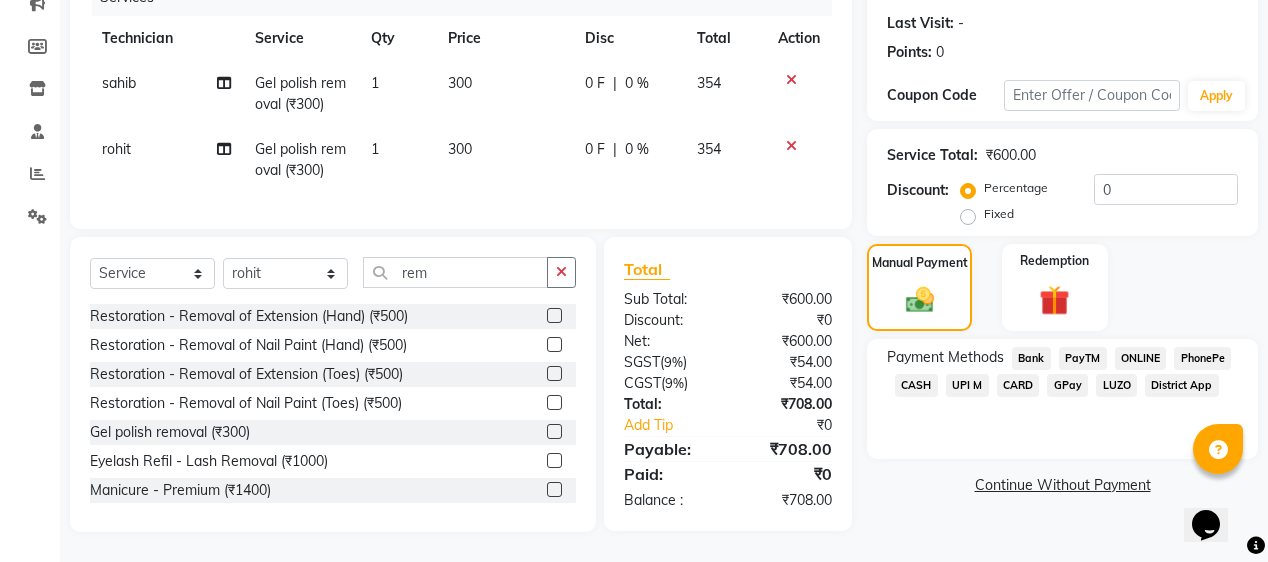 click on "ONLINE" 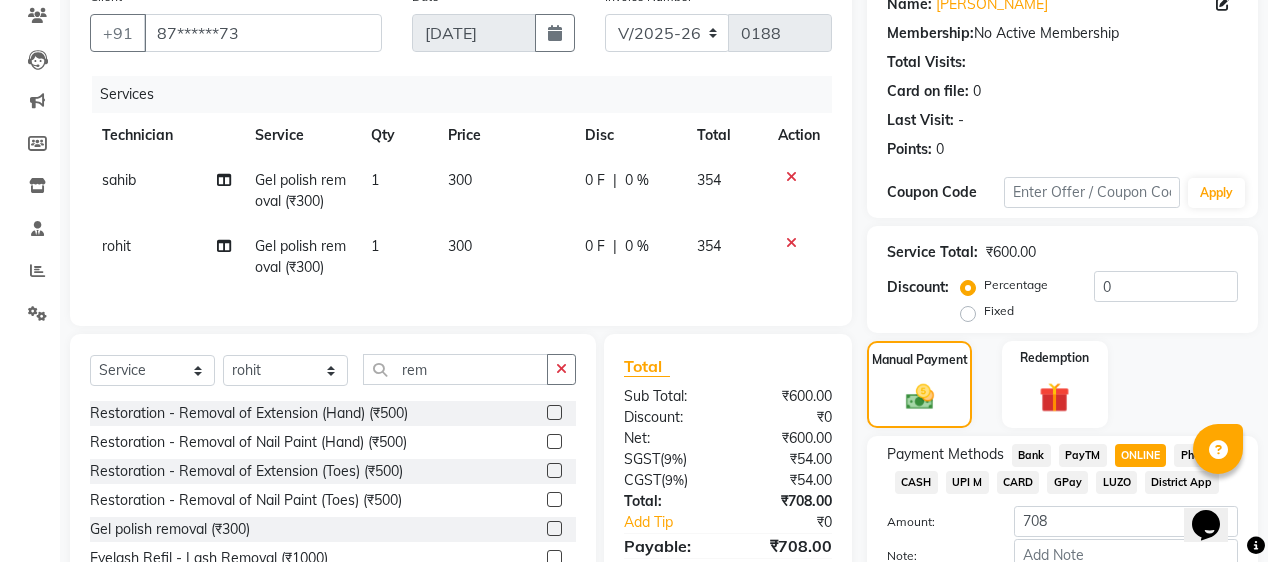 scroll, scrollTop: 292, scrollLeft: 0, axis: vertical 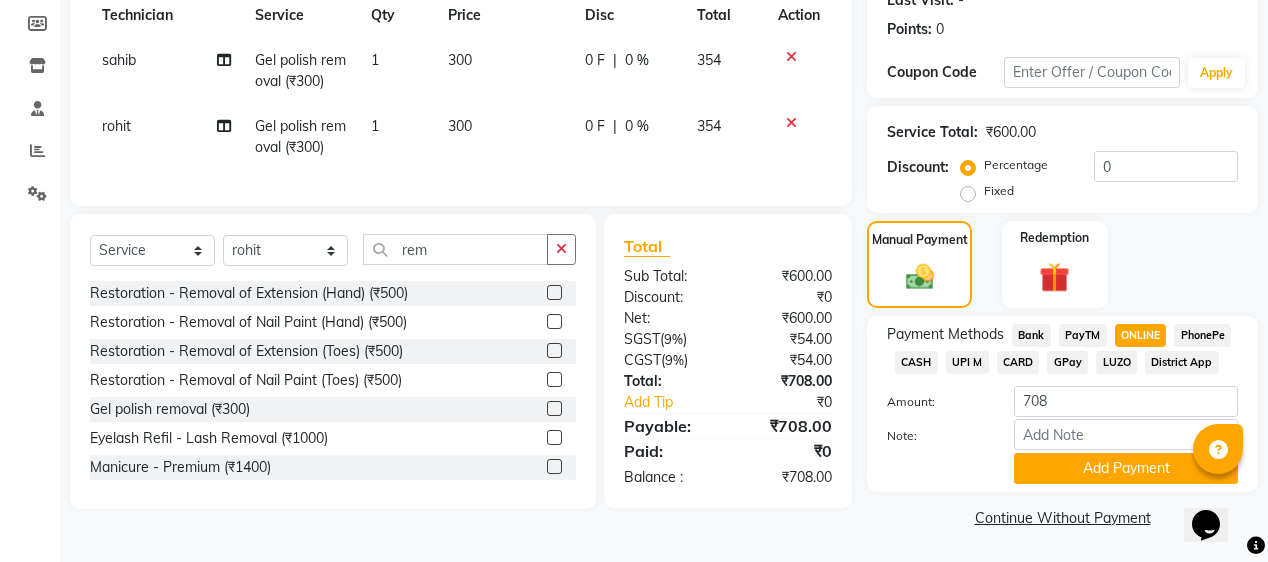 click on "CASH" 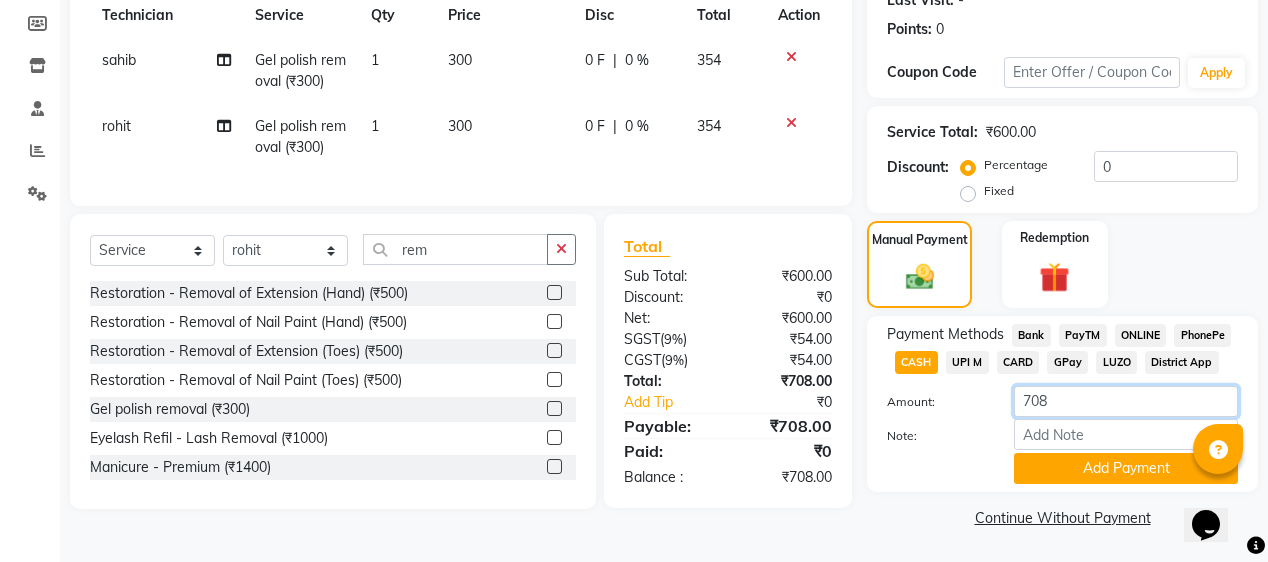 click on "708" 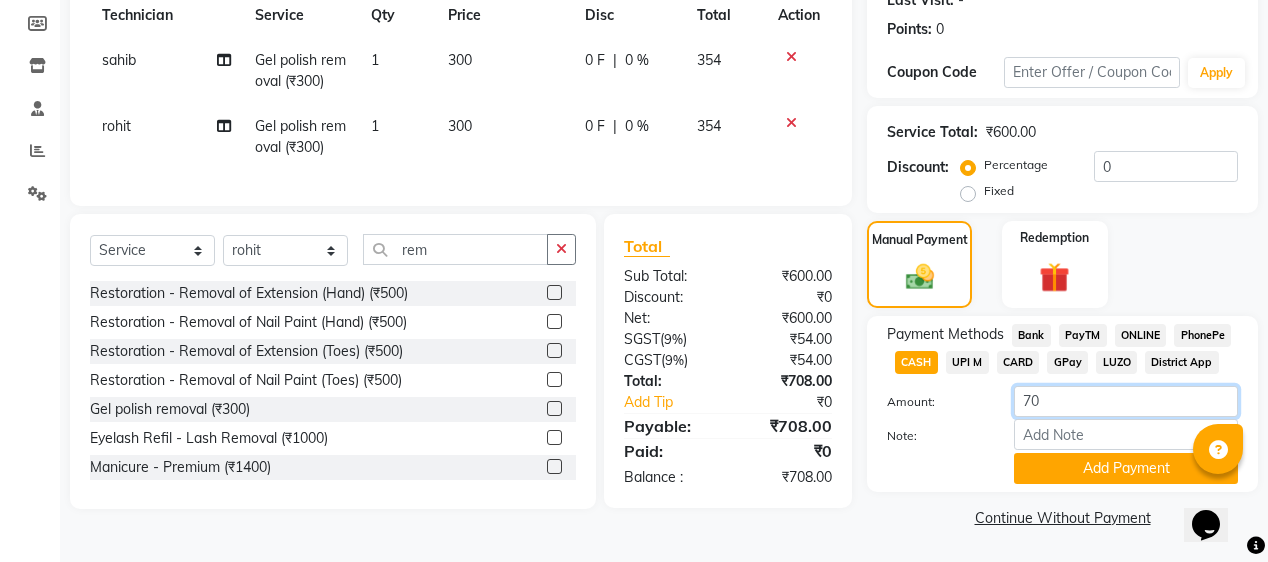 type on "7" 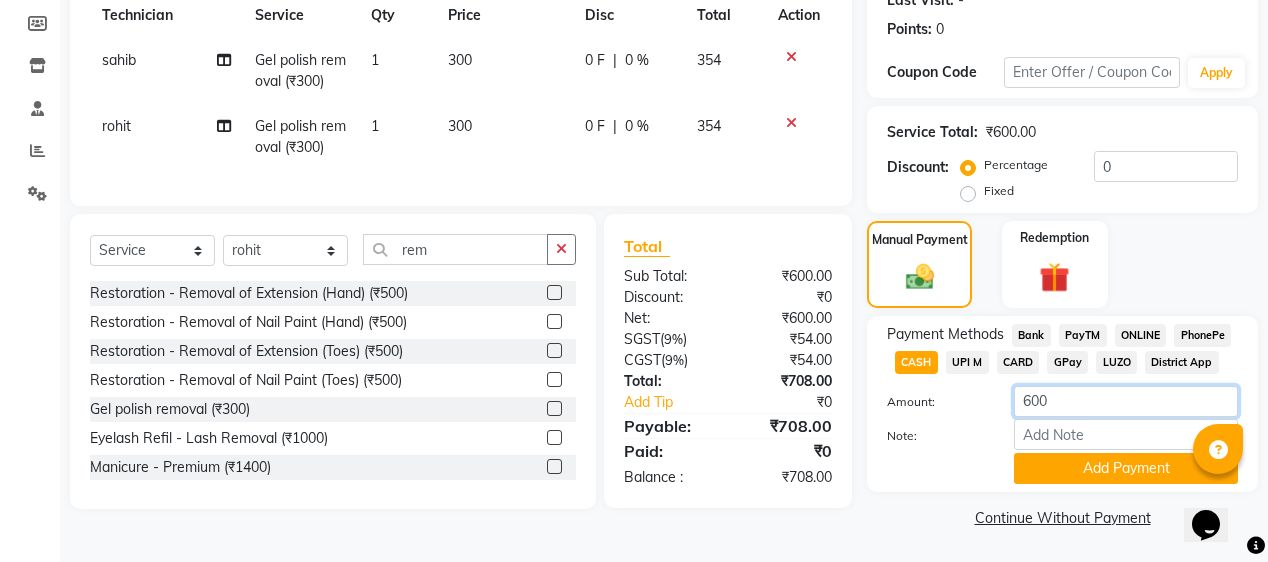 type on "600" 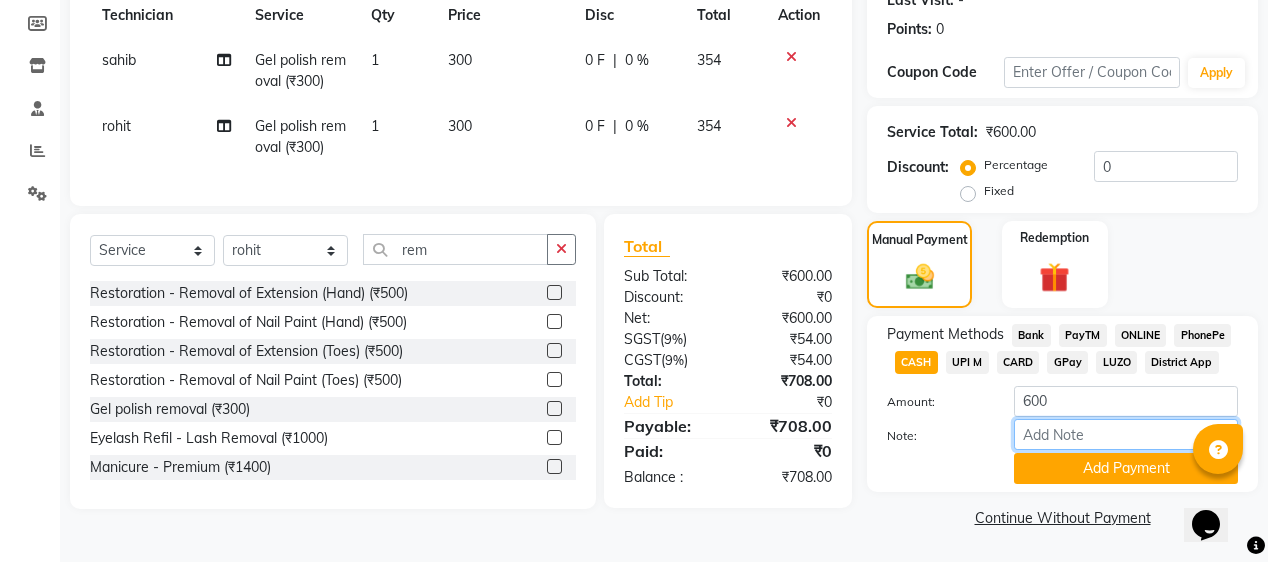 click on "Note:" at bounding box center [1126, 434] 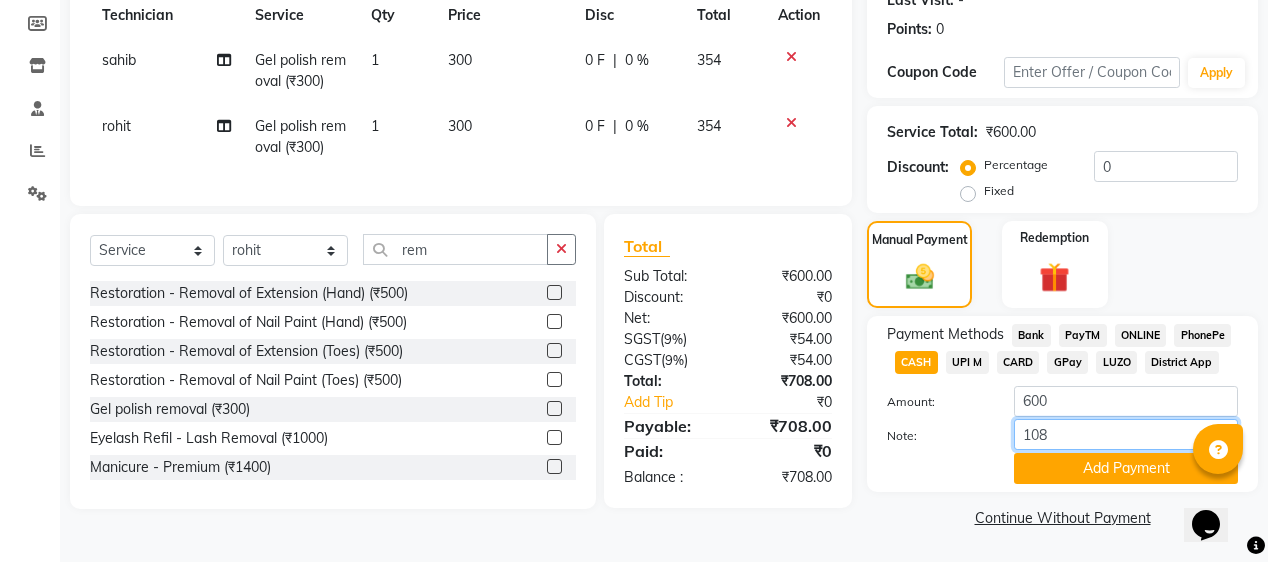 type on "108" 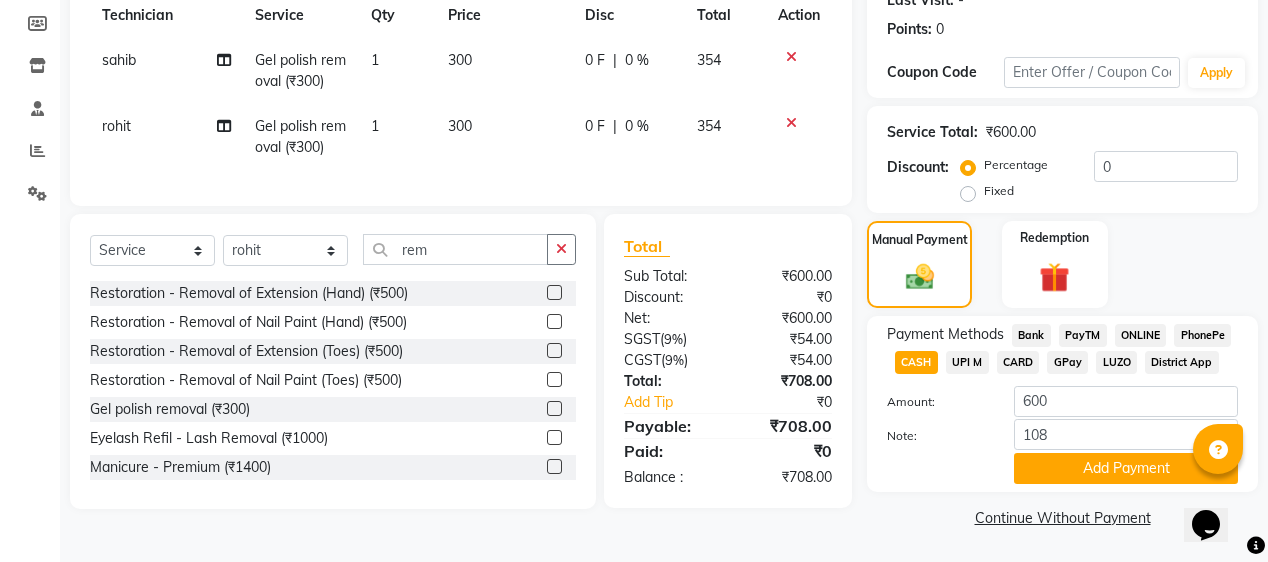 click on "ONLINE" 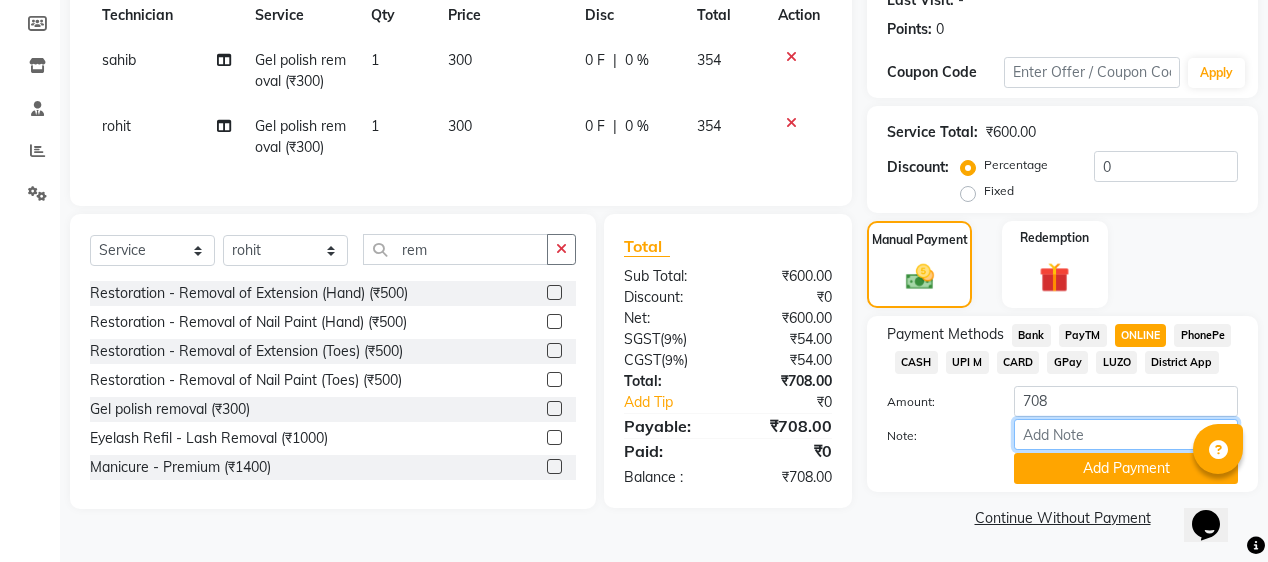 click on "Note:" at bounding box center (1126, 434) 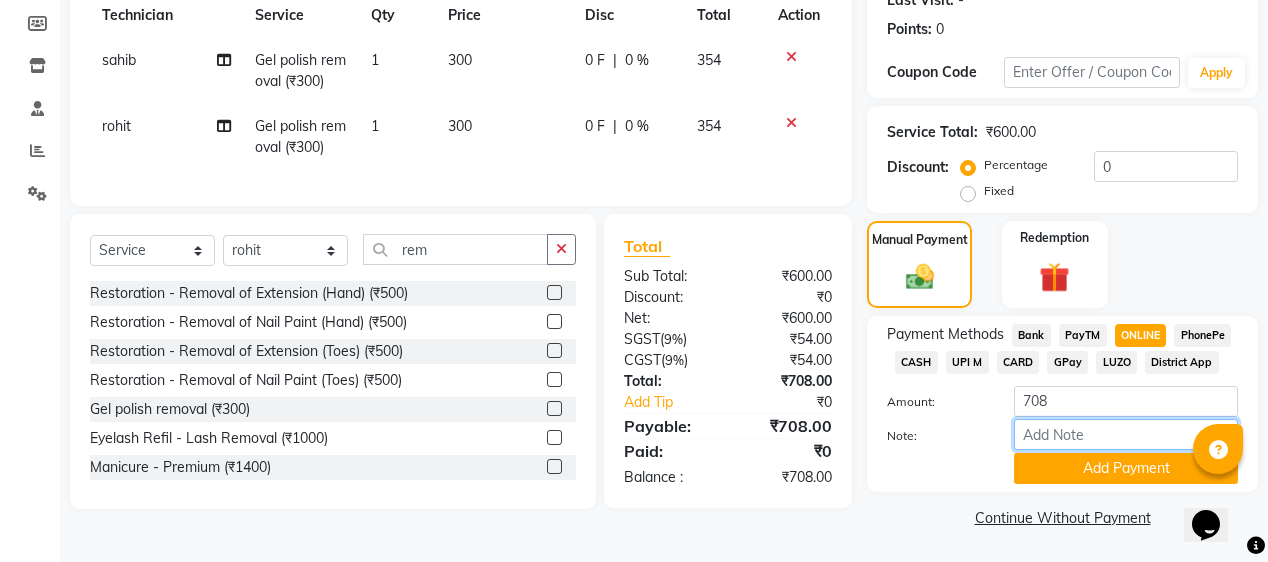 scroll, scrollTop: 292, scrollLeft: 0, axis: vertical 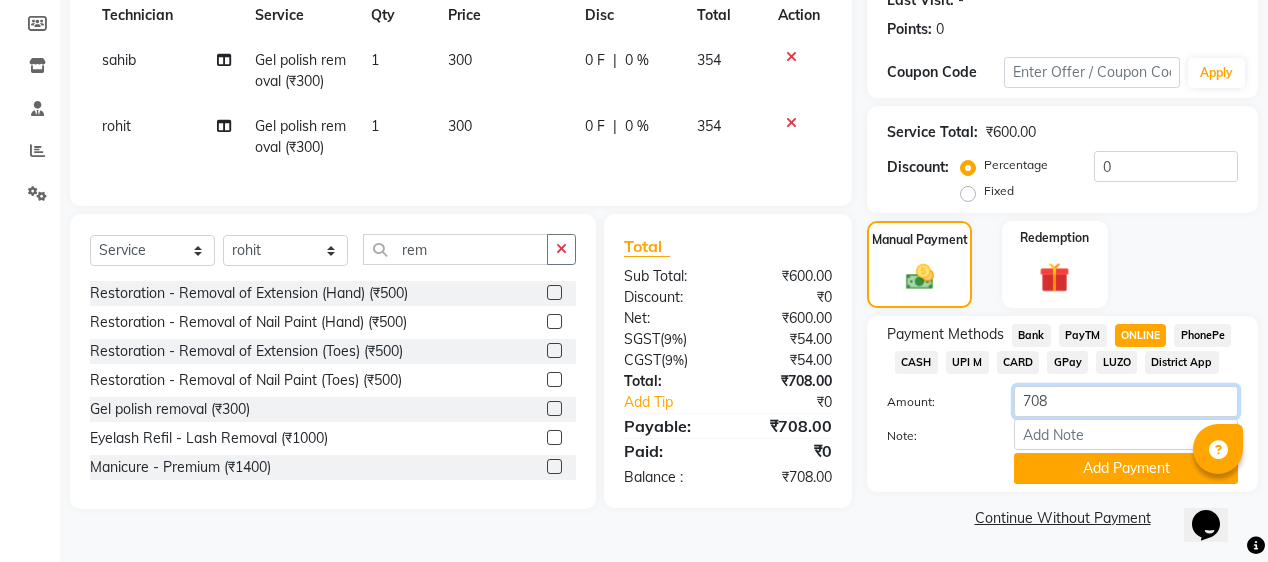 click on "708" 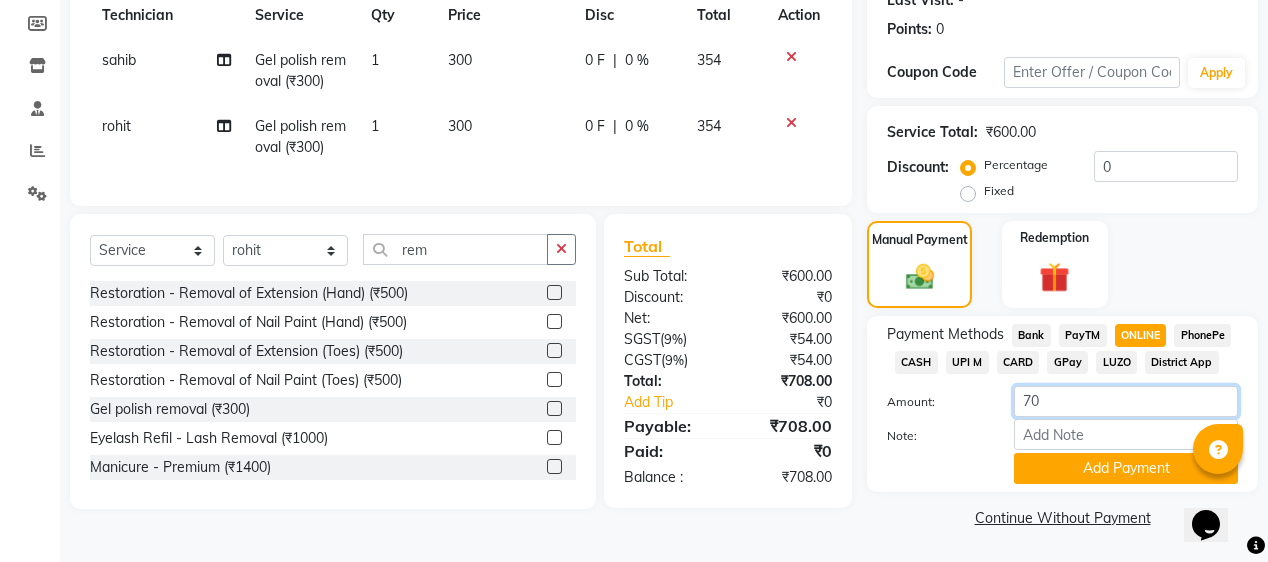 type on "7" 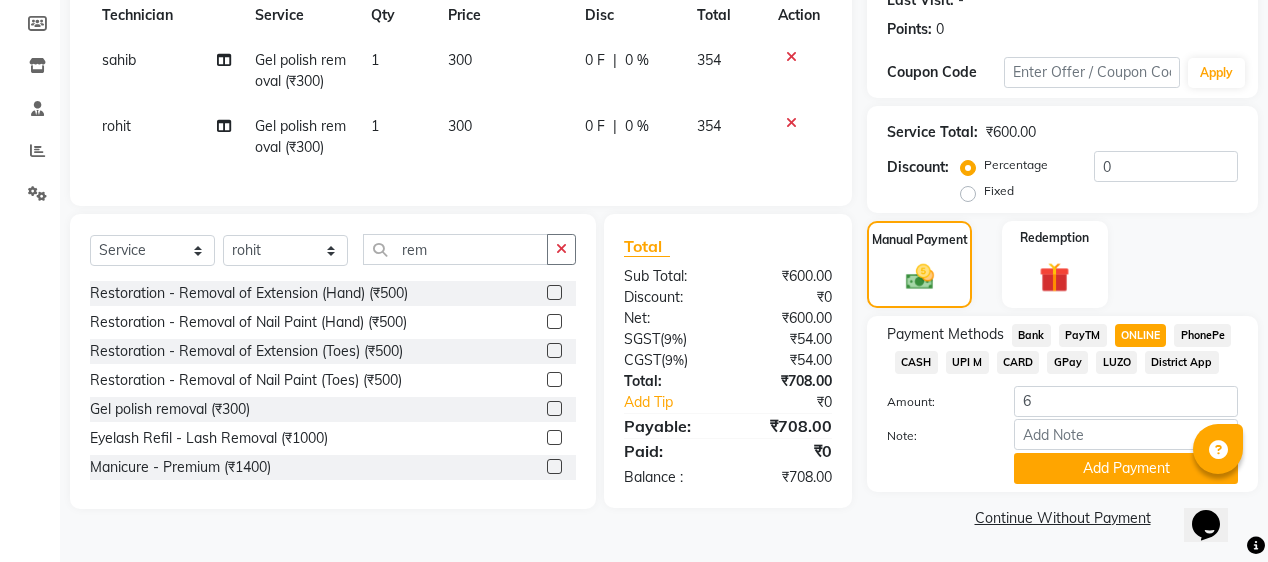click on "CASH" 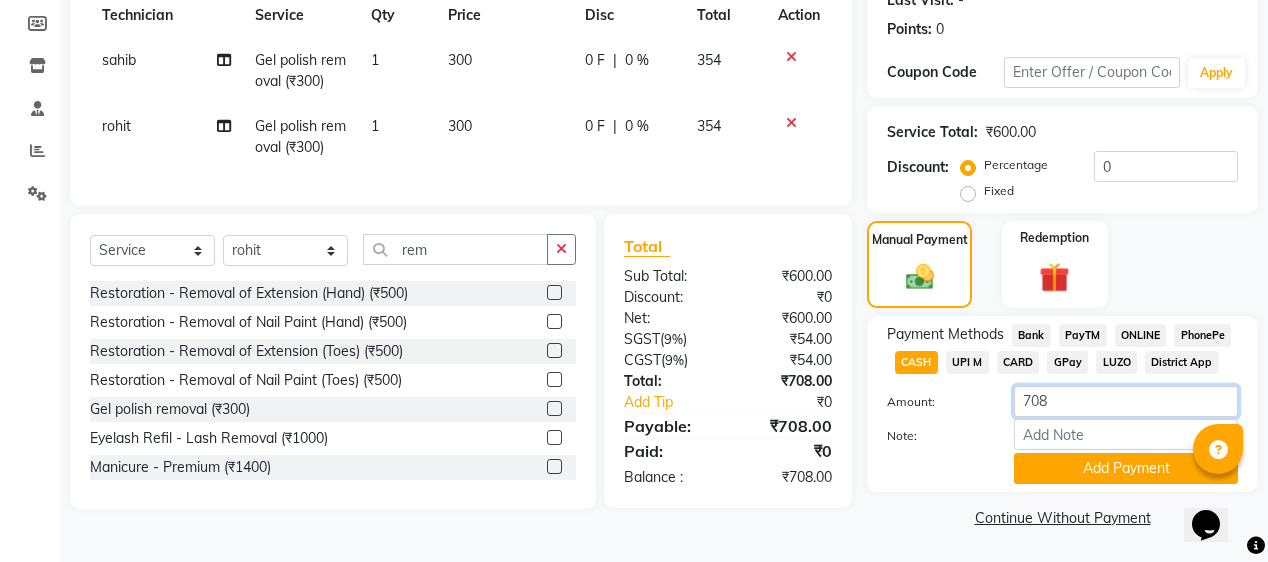 click on "708" 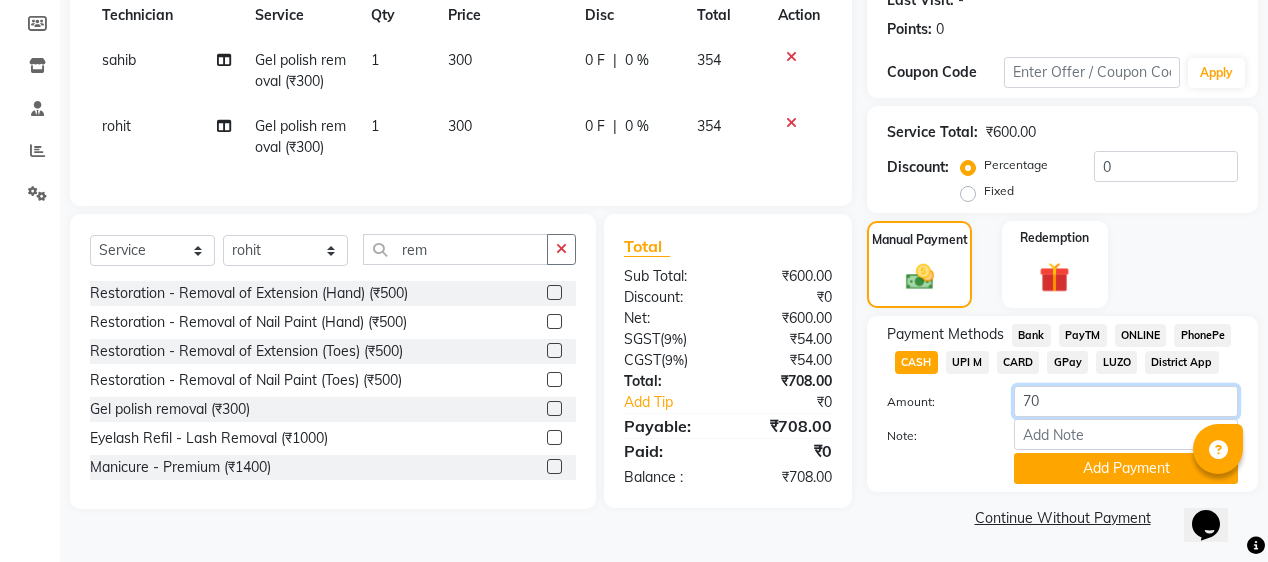type on "7" 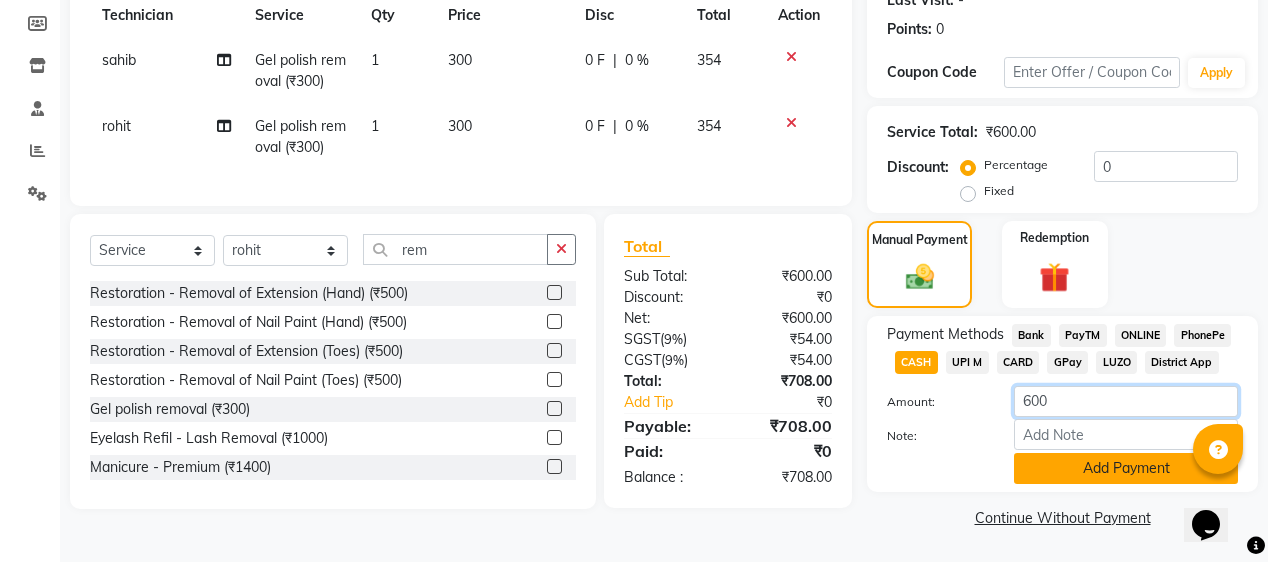 type on "600" 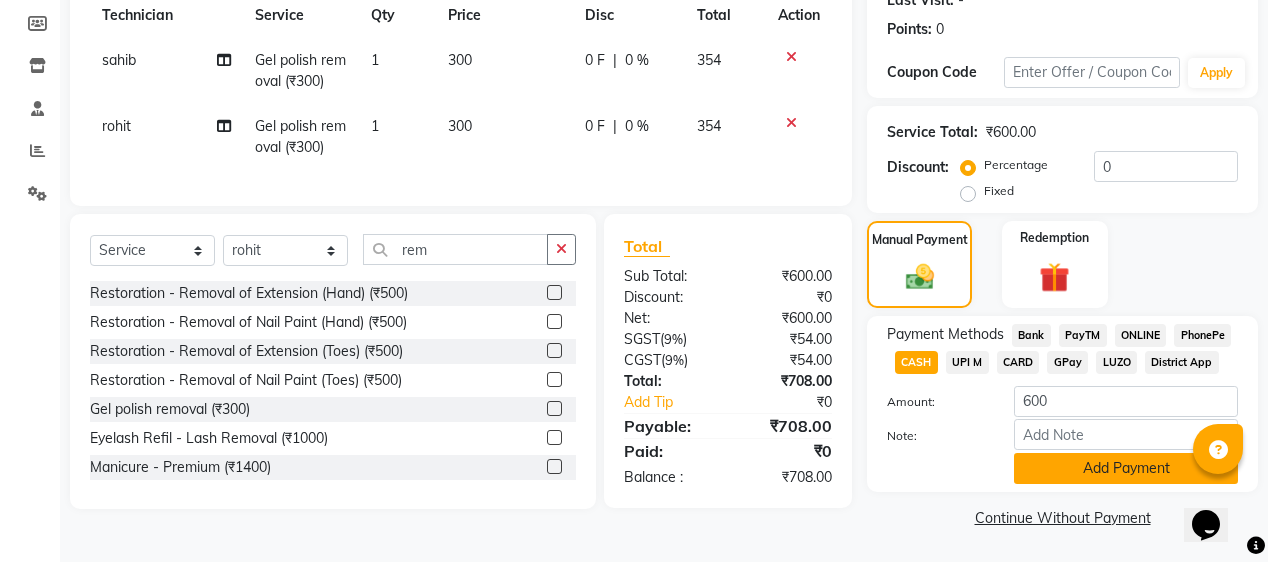 click on "Add Payment" 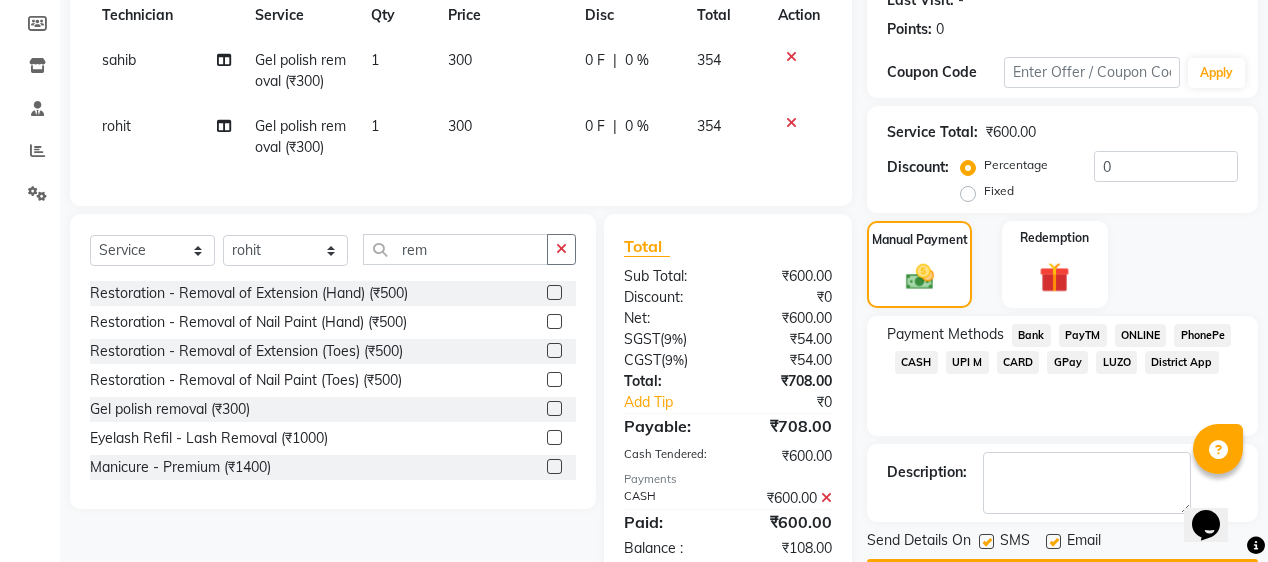 scroll, scrollTop: 352, scrollLeft: 0, axis: vertical 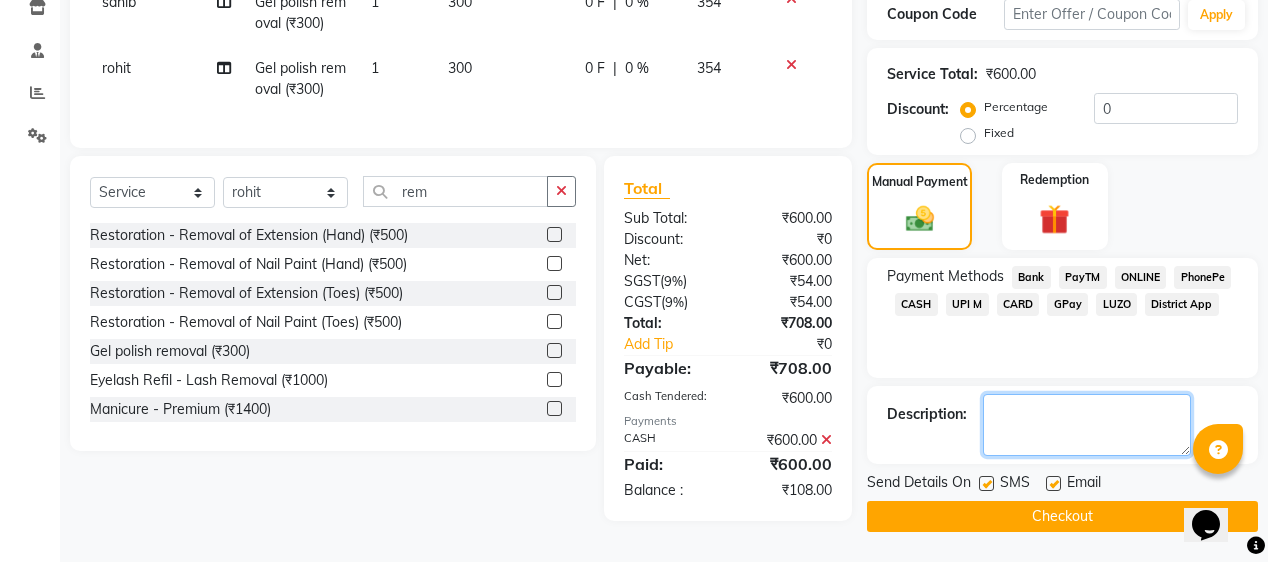 click 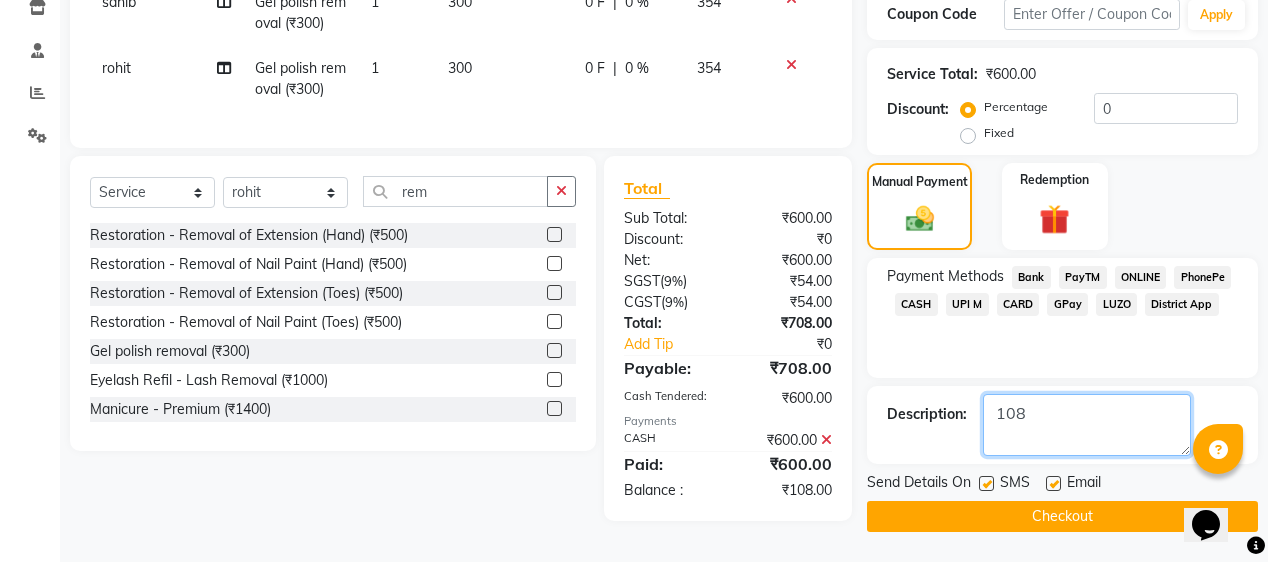 type on "108" 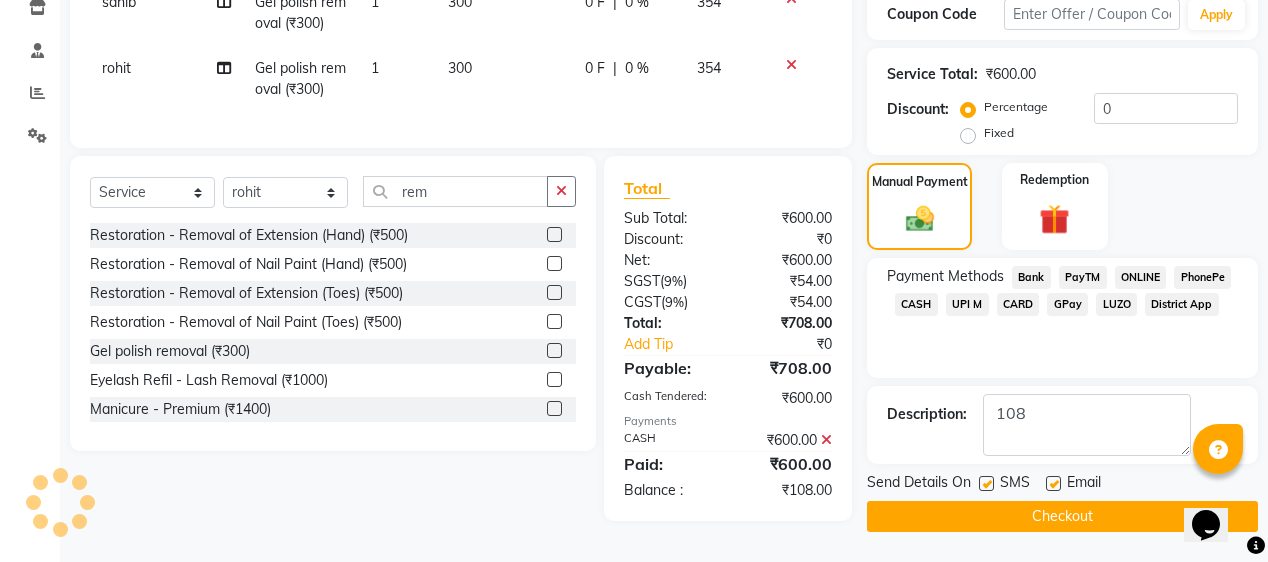 click on "ONLINE" 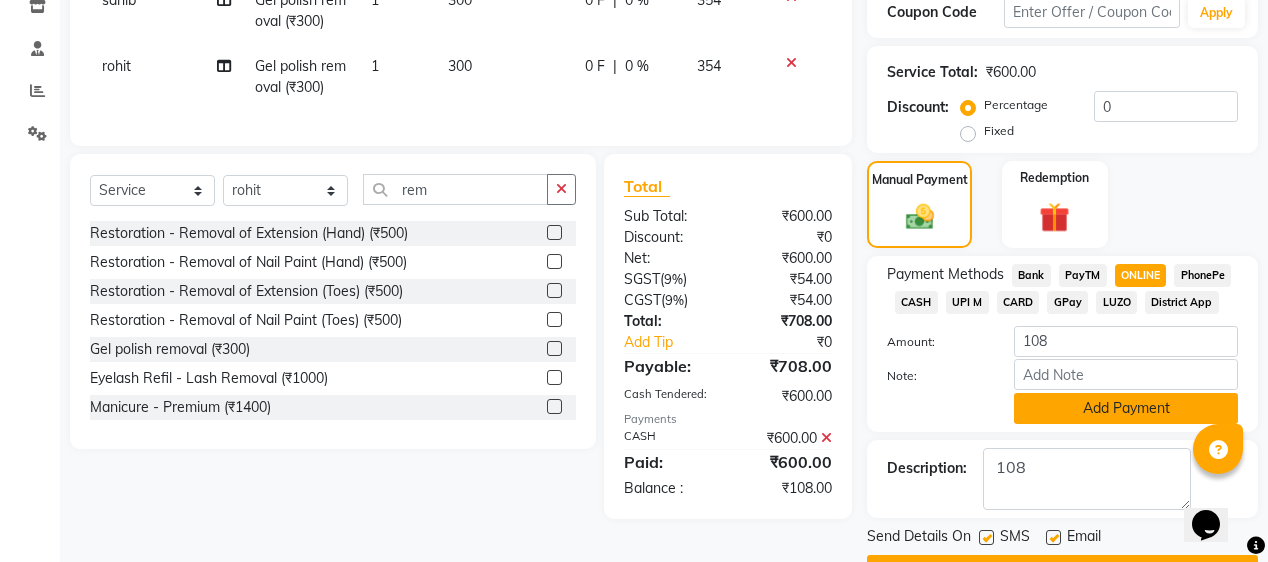 click on "Add Payment" 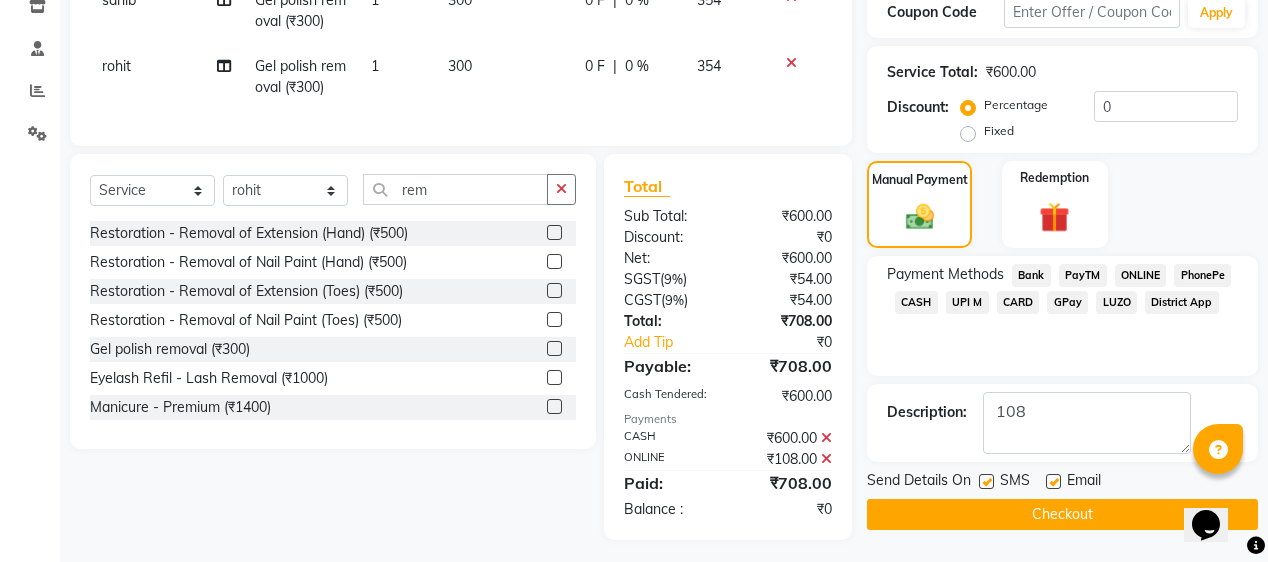 click on "Checkout" 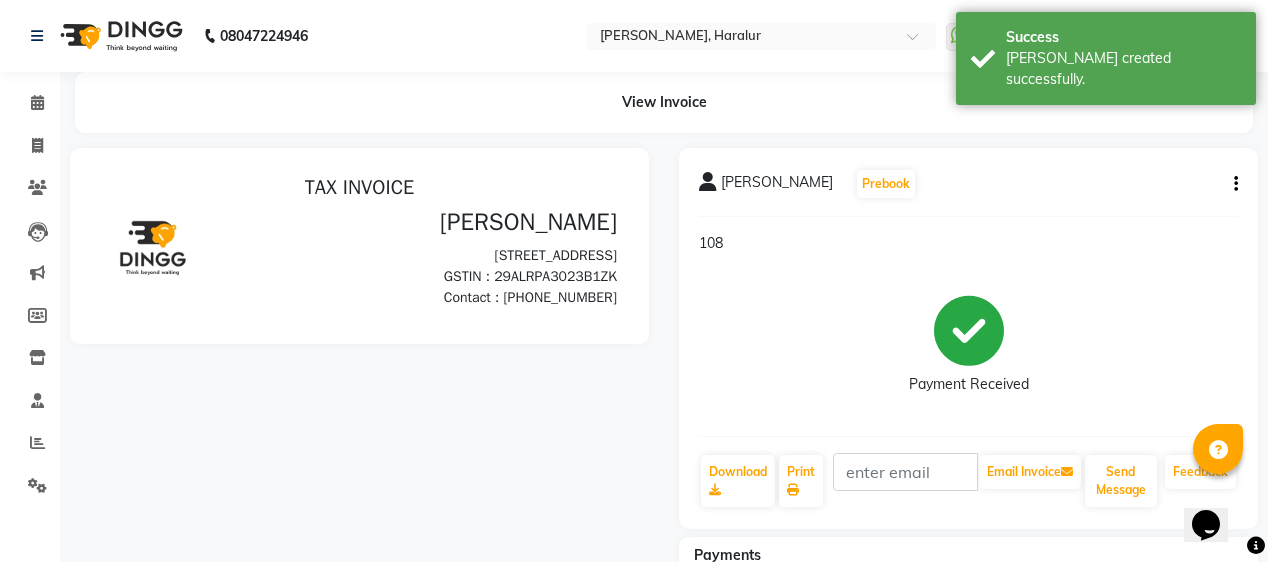 scroll, scrollTop: 0, scrollLeft: 0, axis: both 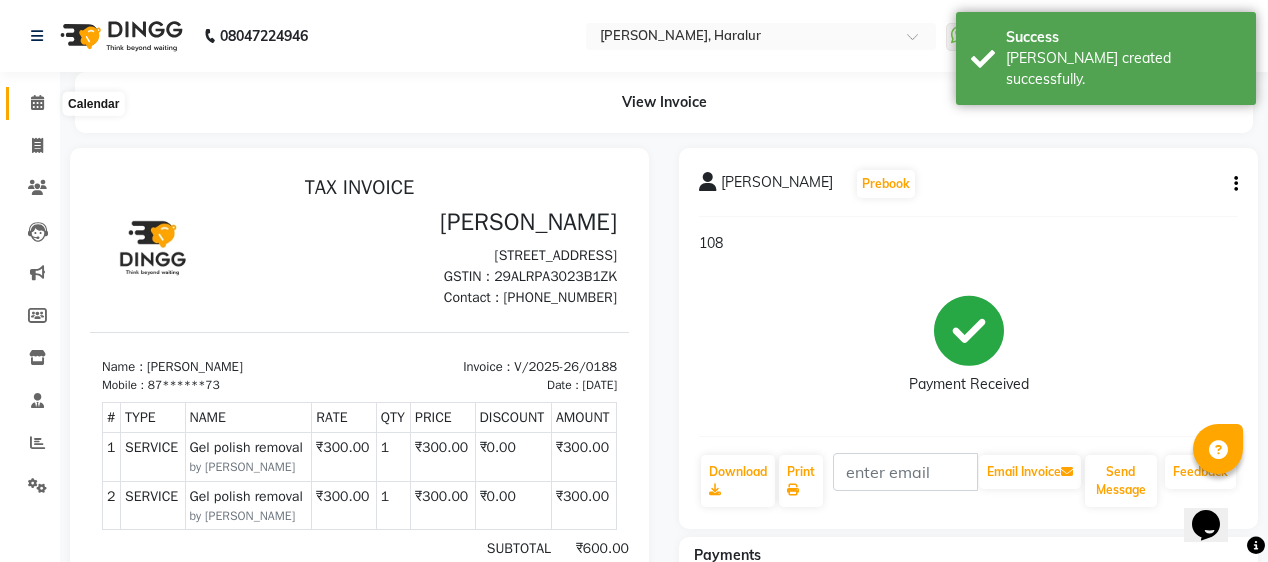 click 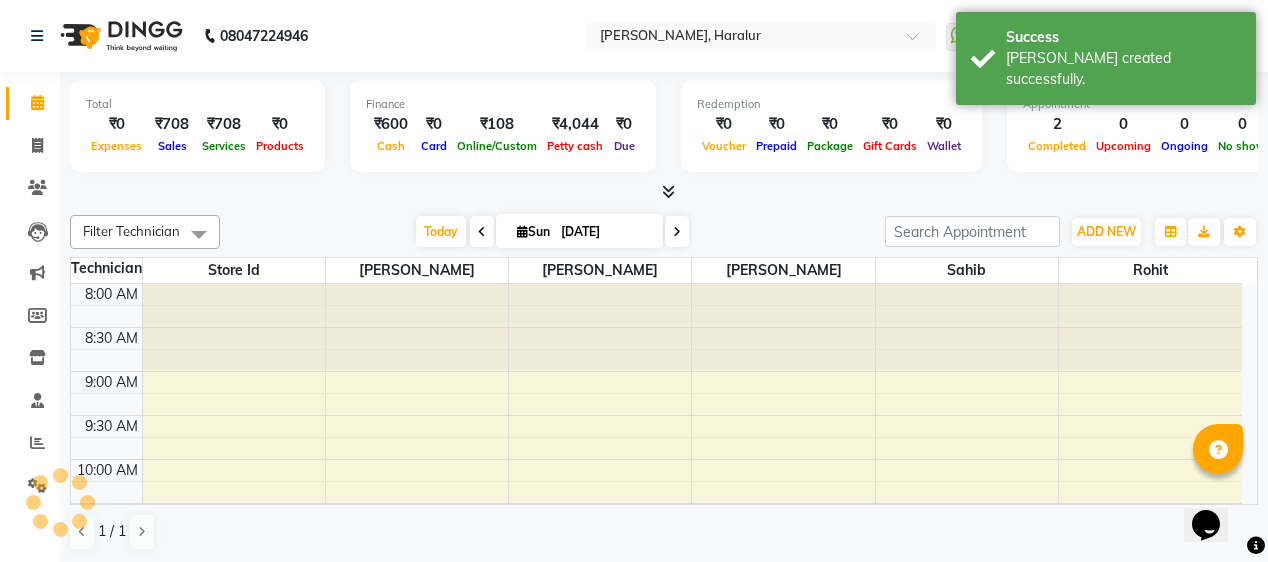scroll, scrollTop: 0, scrollLeft: 0, axis: both 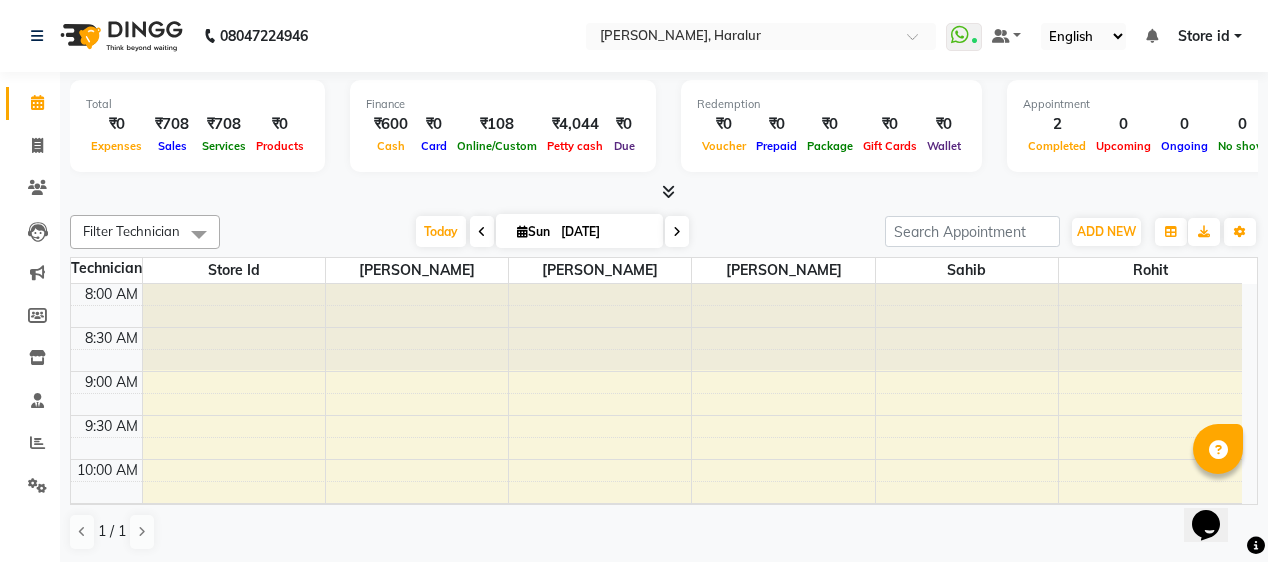 click 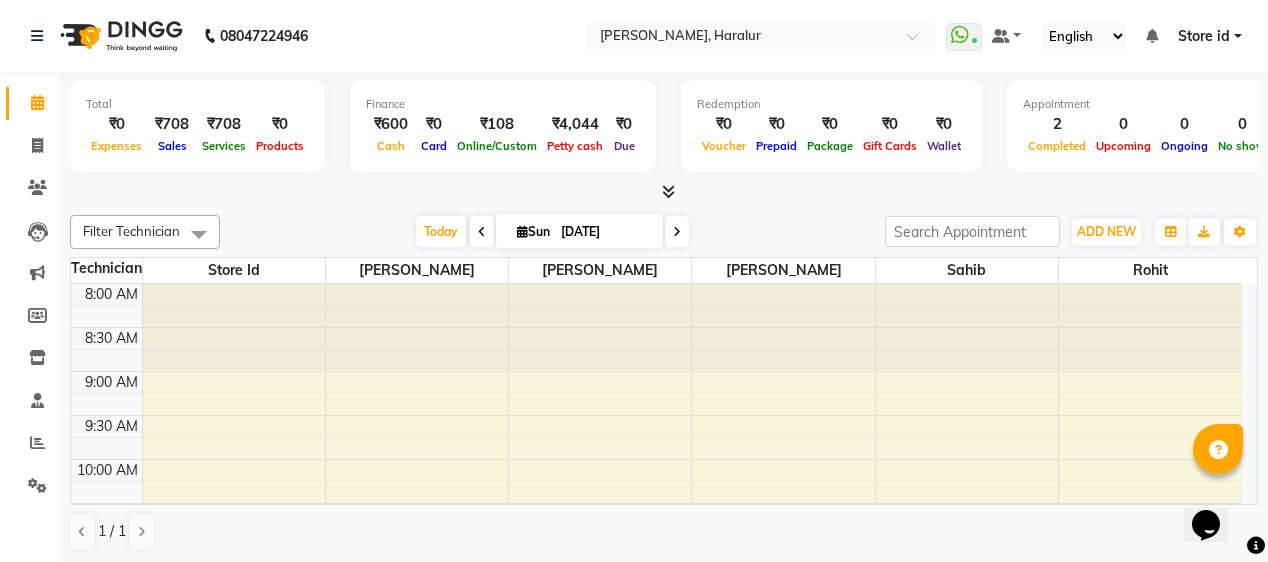 click 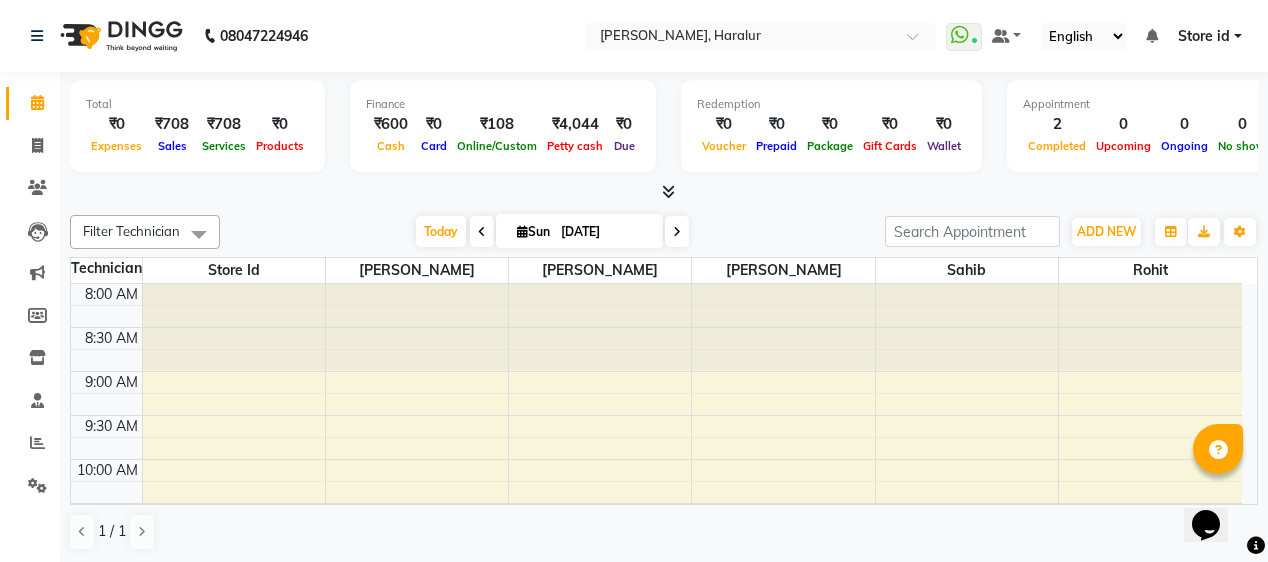 click 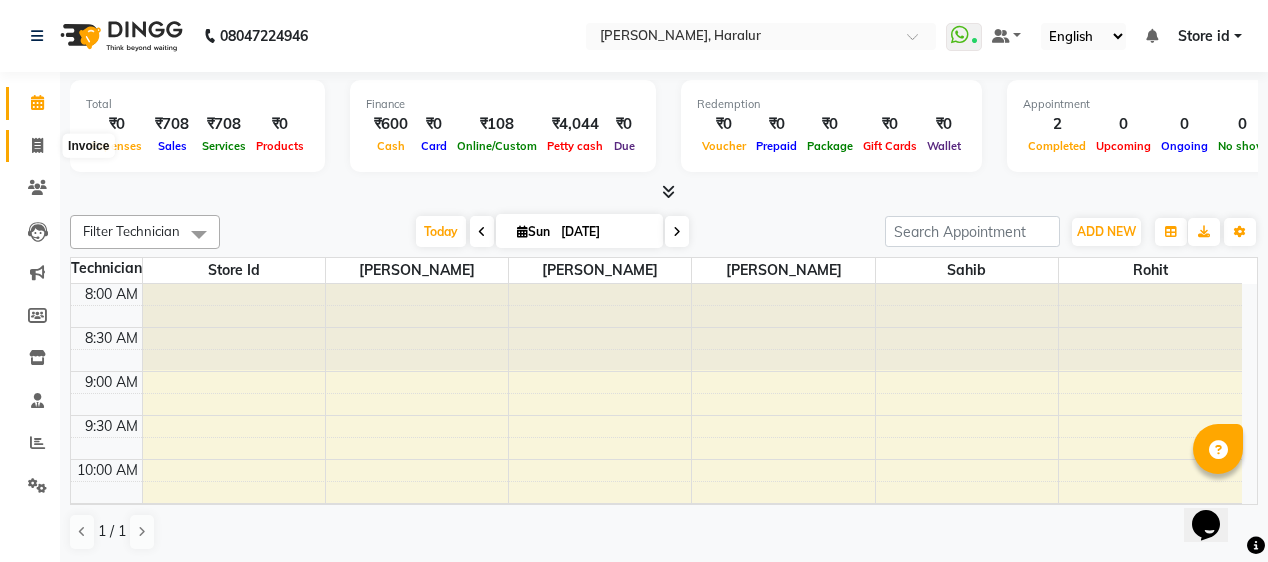 click 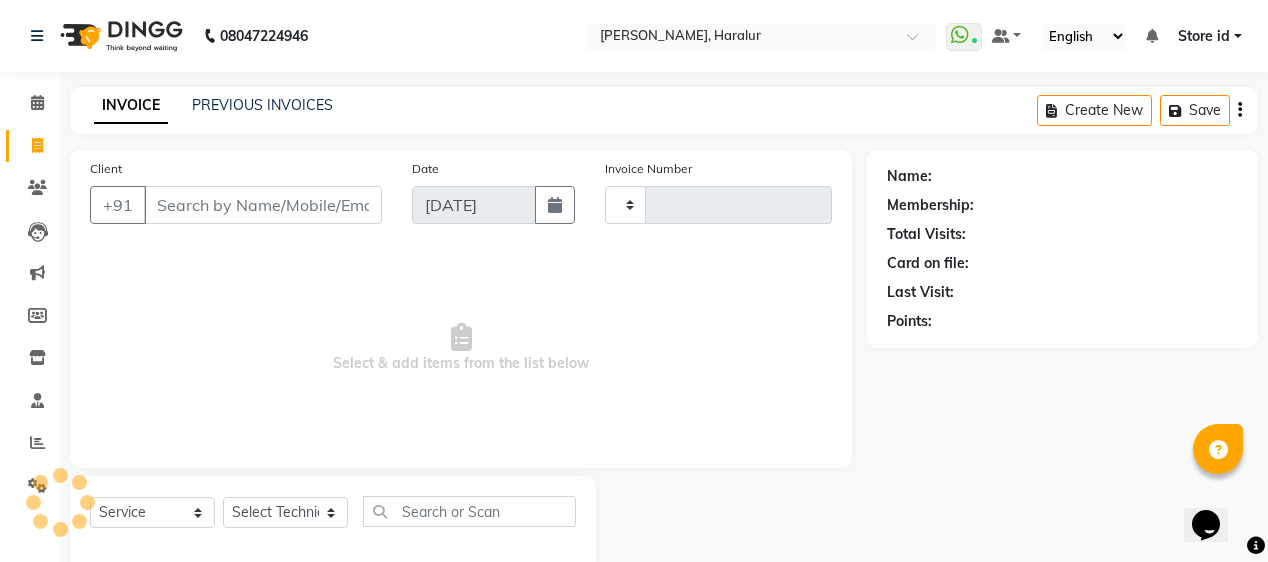 type on "0189" 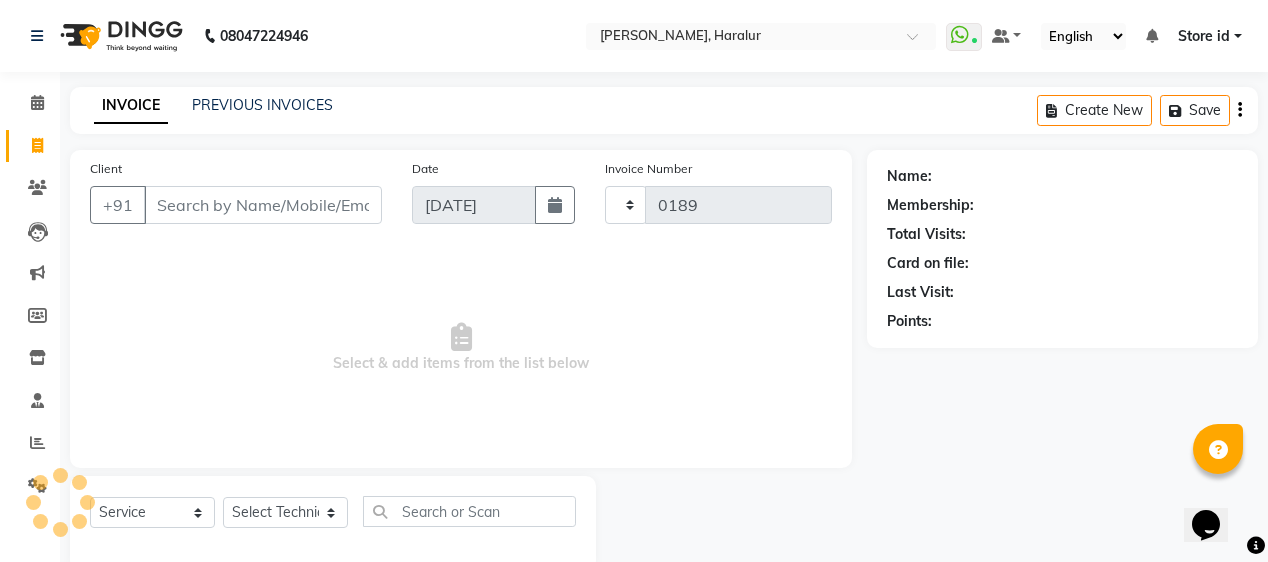select on "8259" 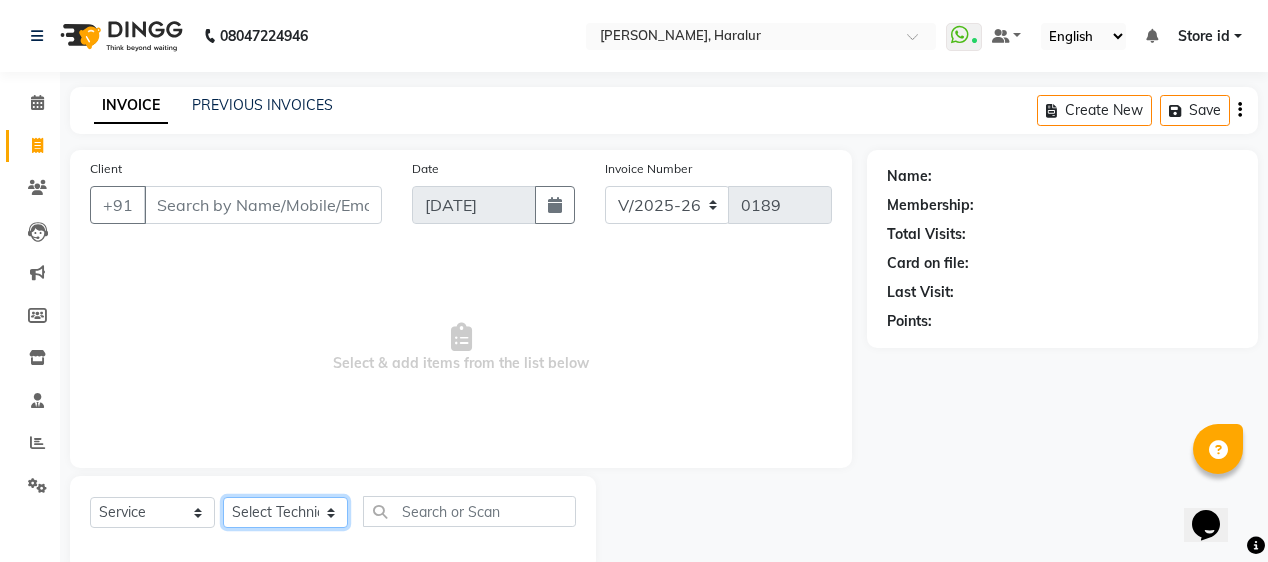 click on "Select Technician Deepak Singh Ravi Rohan rohit sahib Store id" 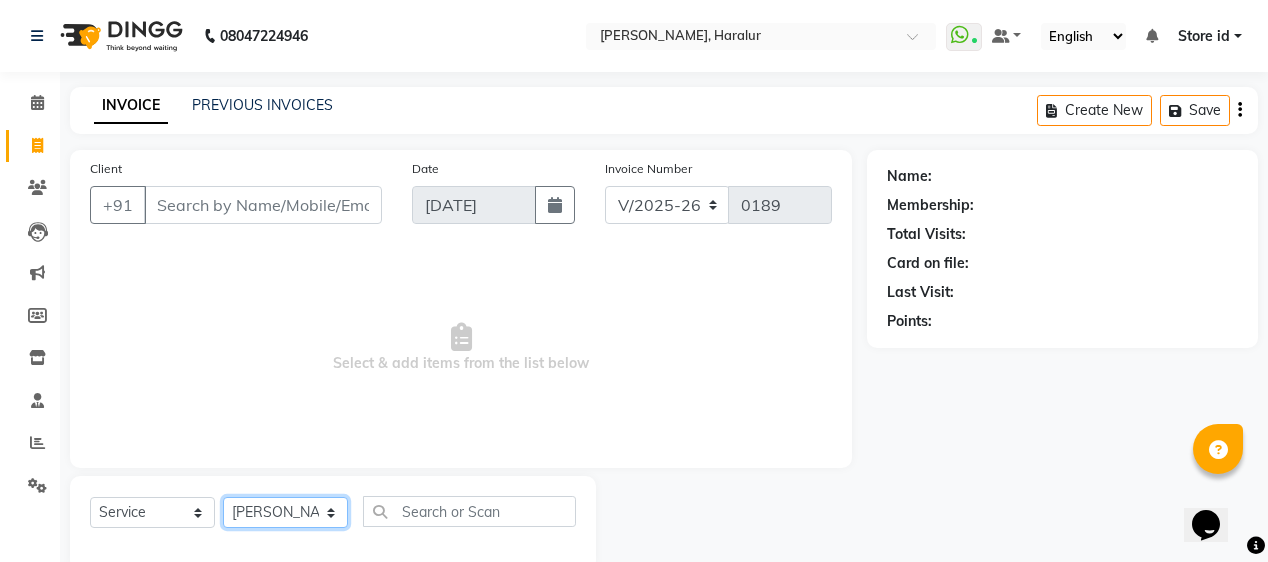 click on "Select Technician Deepak Singh Ravi Rohan rohit sahib Store id" 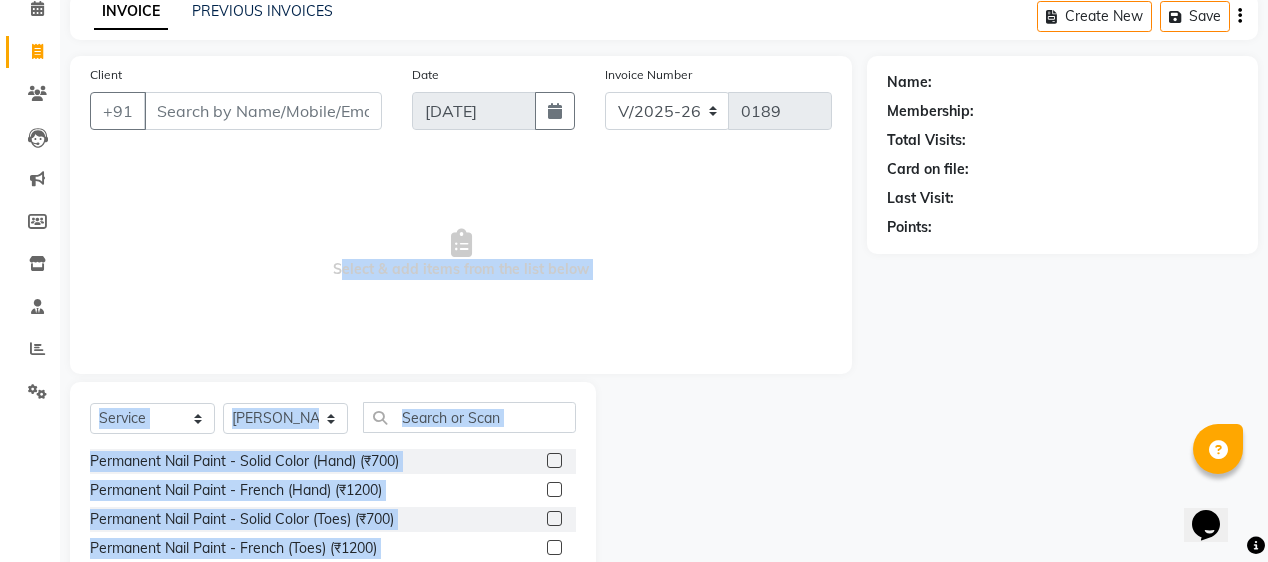 scroll, scrollTop: 238, scrollLeft: 0, axis: vertical 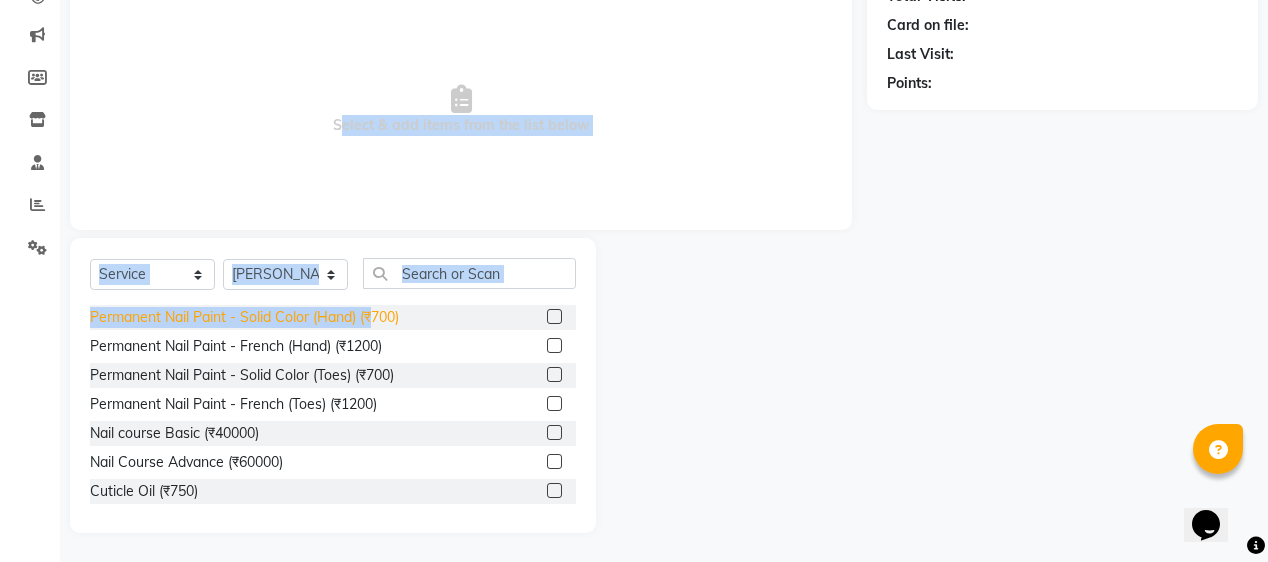 drag, startPoint x: 250, startPoint y: 395, endPoint x: 372, endPoint y: 321, distance: 142.68848 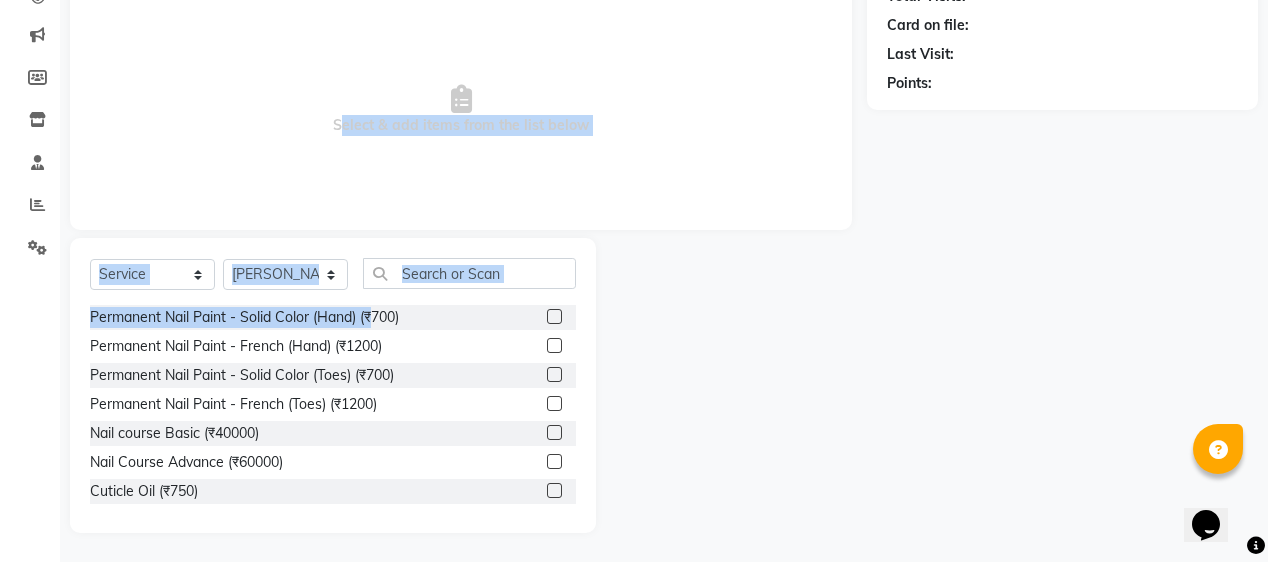 click on "Select  Service  Product  Membership  Package Voucher Prepaid Gift Card  Select Technician Deepak Singh Ravi Rohan rohit sahib Store id Permanent Nail Paint - Solid Color (Hand) (₹700)  Permanent Nail Paint - French (Hand) (₹1200)  Permanent Nail Paint - Solid Color (Toes) (₹700)  Permanent Nail Paint - French (Toes) (₹1200)  Nail course Basic (₹40000)  Nail Course Advance (₹60000)  Cuticle Oil (₹750)  Restoration - Gel (Hand) (₹100)  Restoration - Tip Replacement (Hand) (₹100)  Restoration - Touch -up (Hand) (₹300)  Restoration - Gel Color Changes (Hand) (₹700)  Restoration - Removal of Extension (Hand) (₹500)  Restoration - Removal of Nail Paint (Hand) (₹500)  Restoration - Gel (Toes) (₹100)  Restoration - Tip Replacement (Toes) (₹100)  Restoration - Touch -up (Toes) (₹300)  Restoration - Gel Color Changes (Toes) (₹700)  Restoration - Removal of Extension (Toes) (₹500)  Restoration - Removal of Nail Paint (Toes) (₹500)  Gel polish removal (₹300)  Roll On Wax (₹799)" 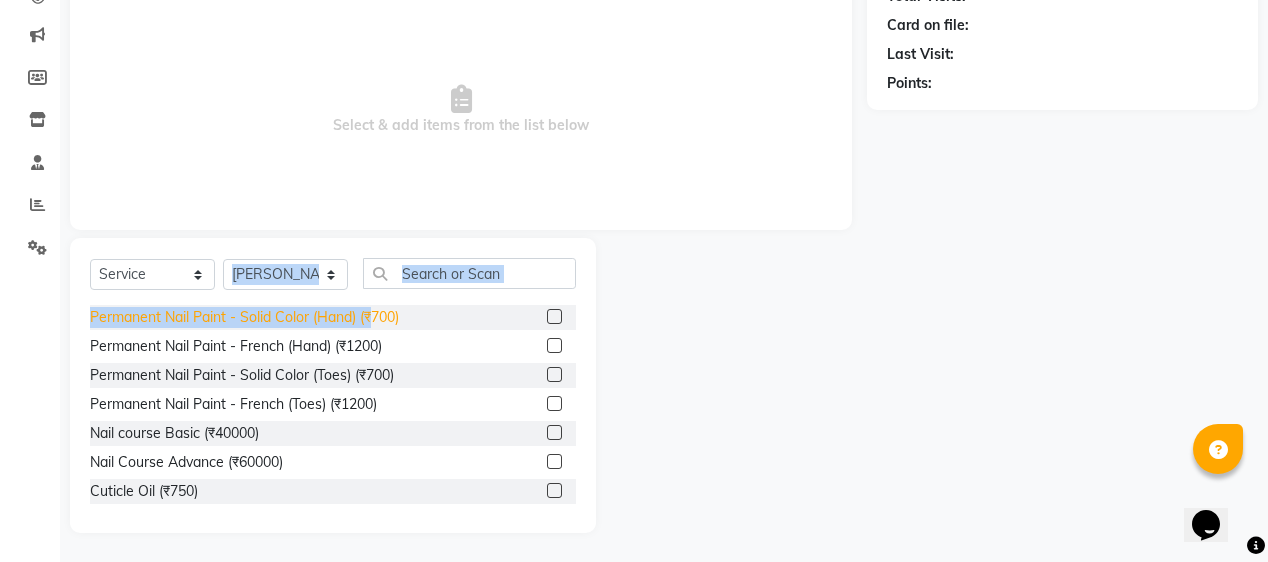 drag, startPoint x: 336, startPoint y: 237, endPoint x: 376, endPoint y: 311, distance: 84.118965 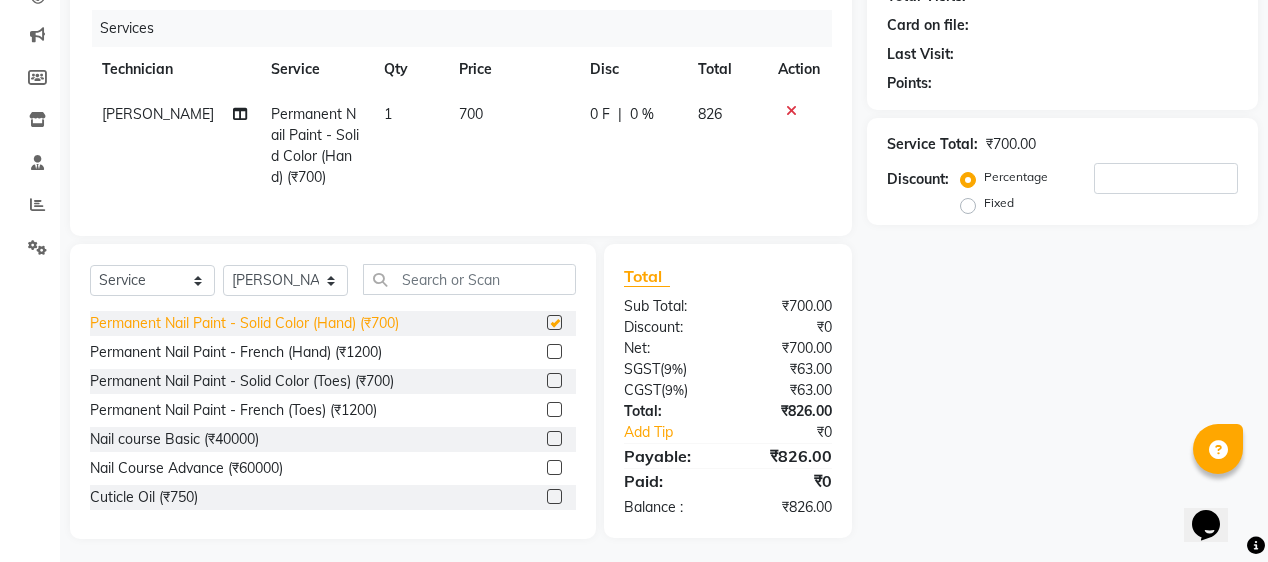 checkbox on "false" 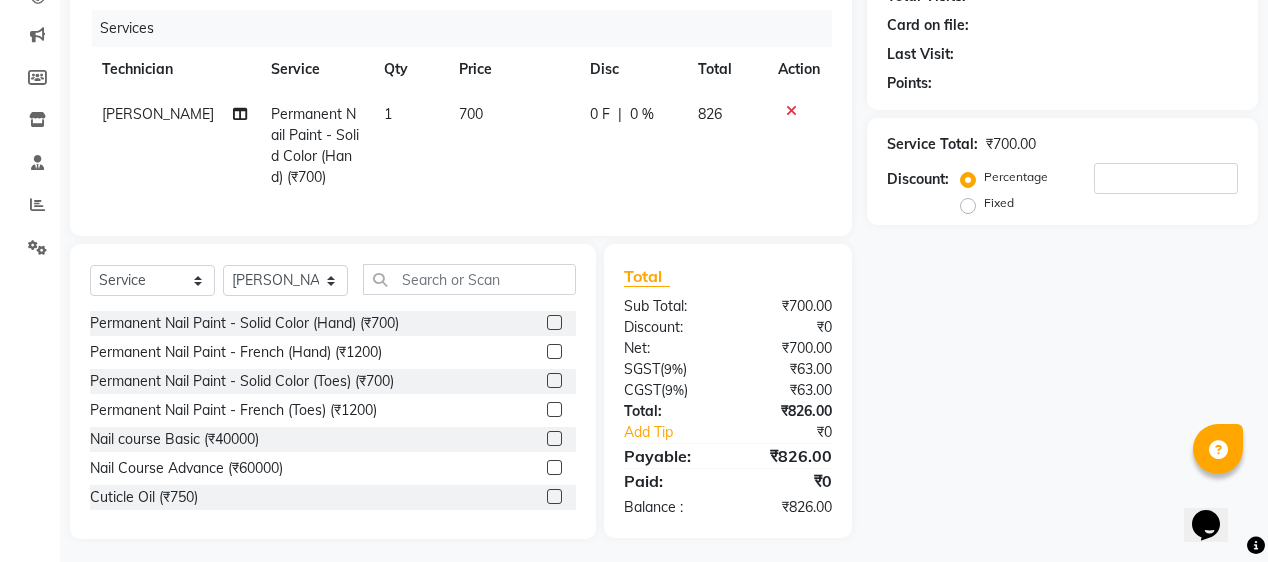 drag, startPoint x: 376, startPoint y: 311, endPoint x: 440, endPoint y: 296, distance: 65.734314 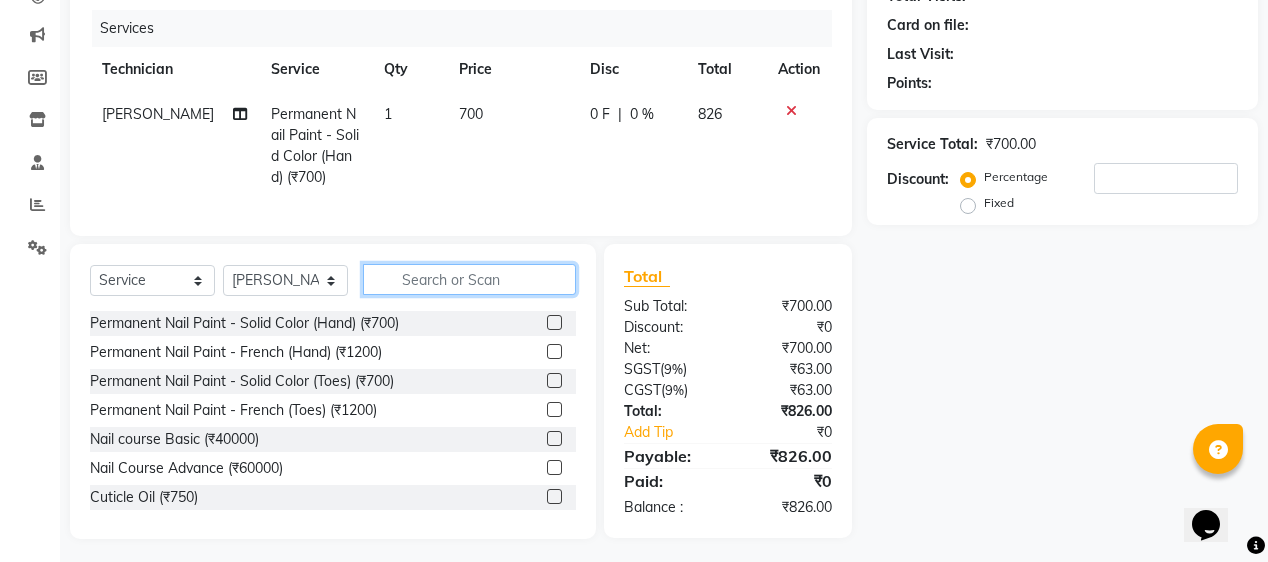 click 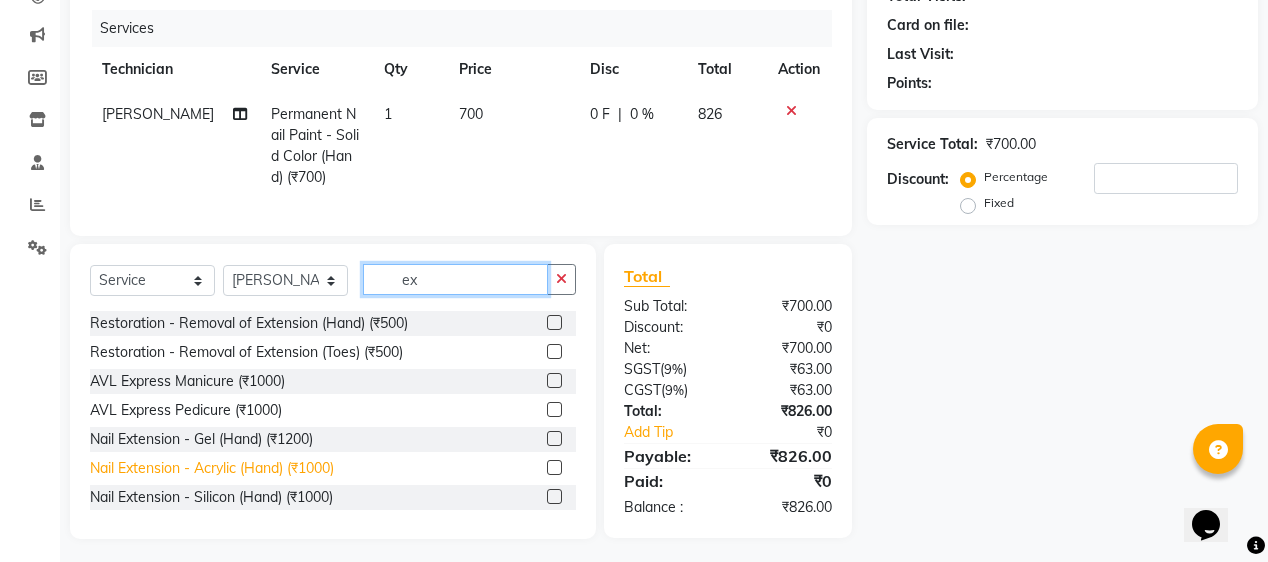 type on "ex" 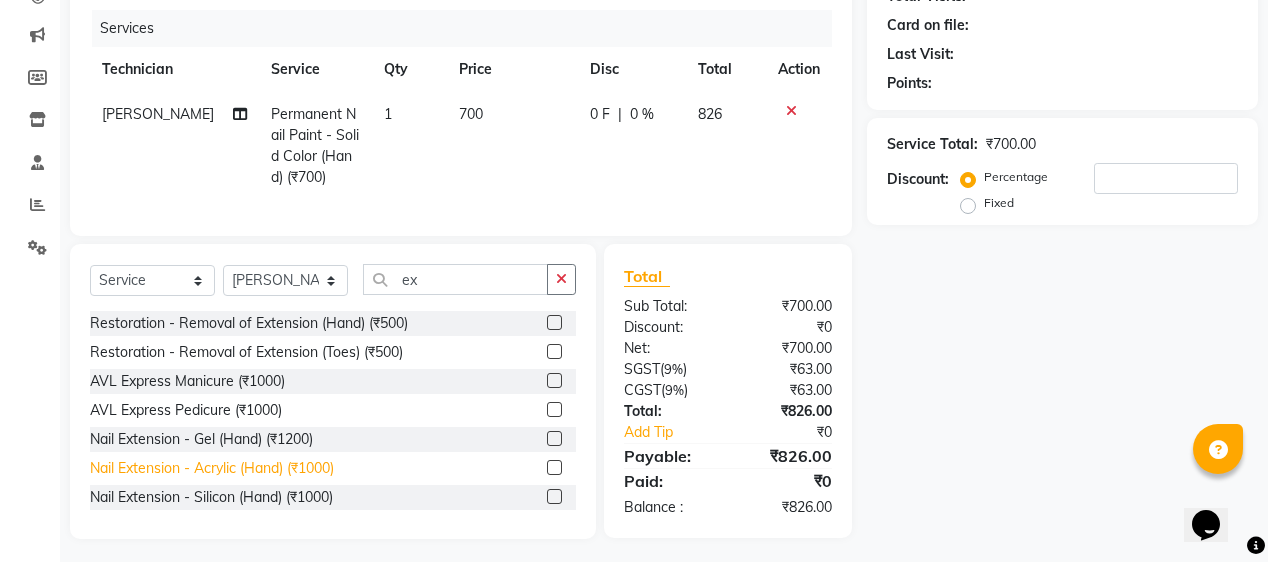 click on "Nail Extension - Acrylic (Hand) (₹1000)" 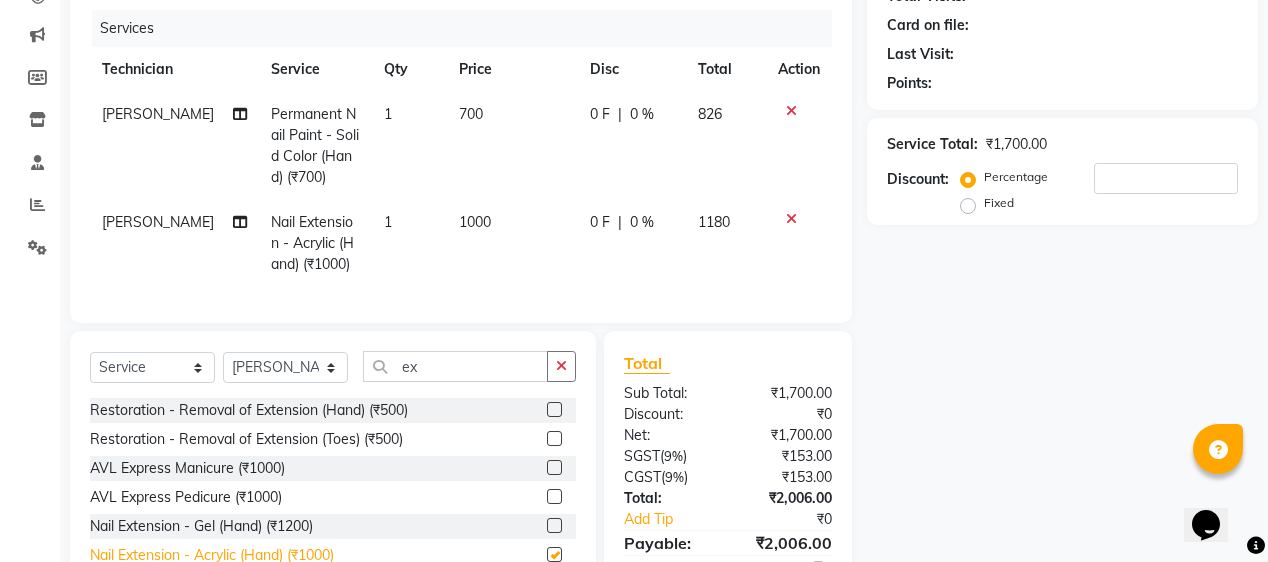 checkbox on "false" 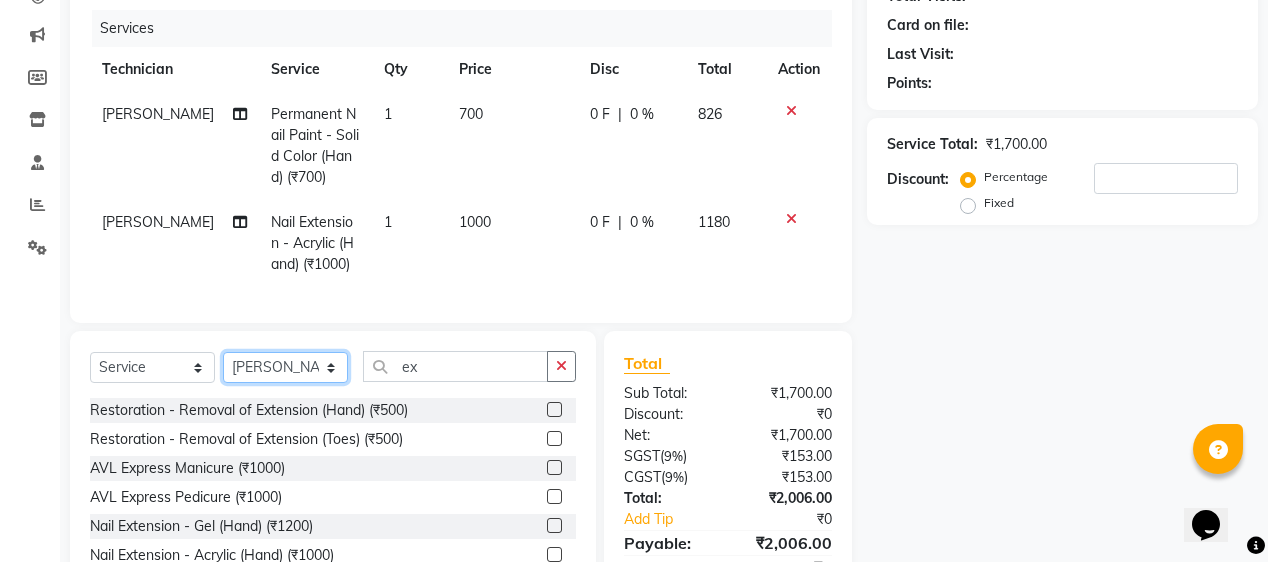 click on "Select Technician Deepak Singh Ravi Rohan rohit sahib Store id" 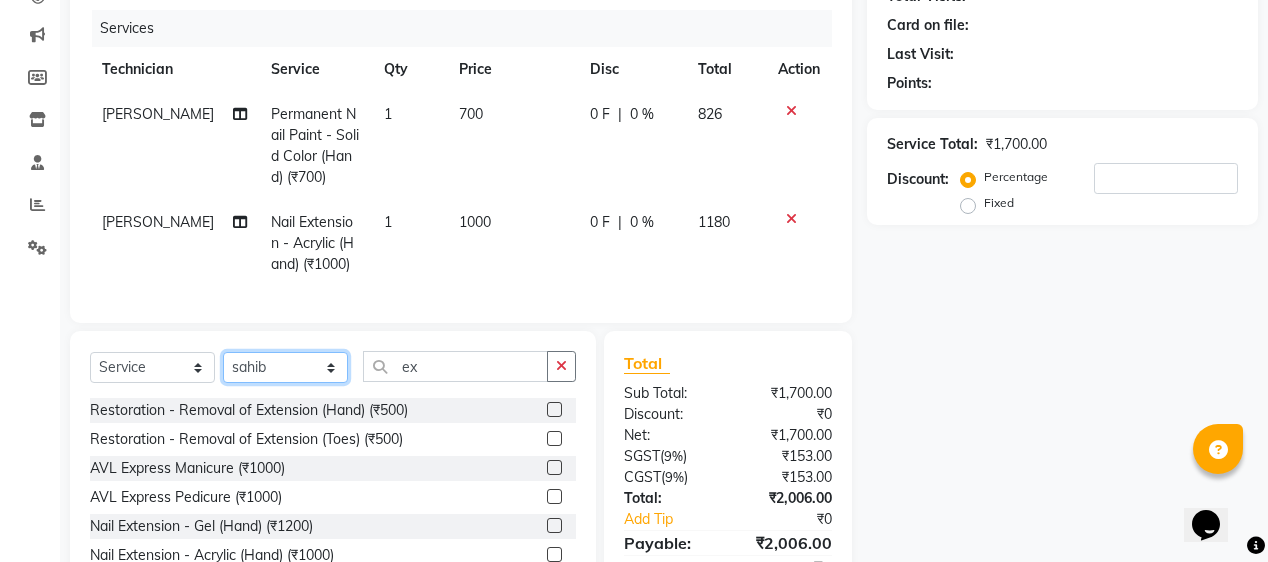 click on "Select Technician Deepak Singh Ravi Rohan rohit sahib Store id" 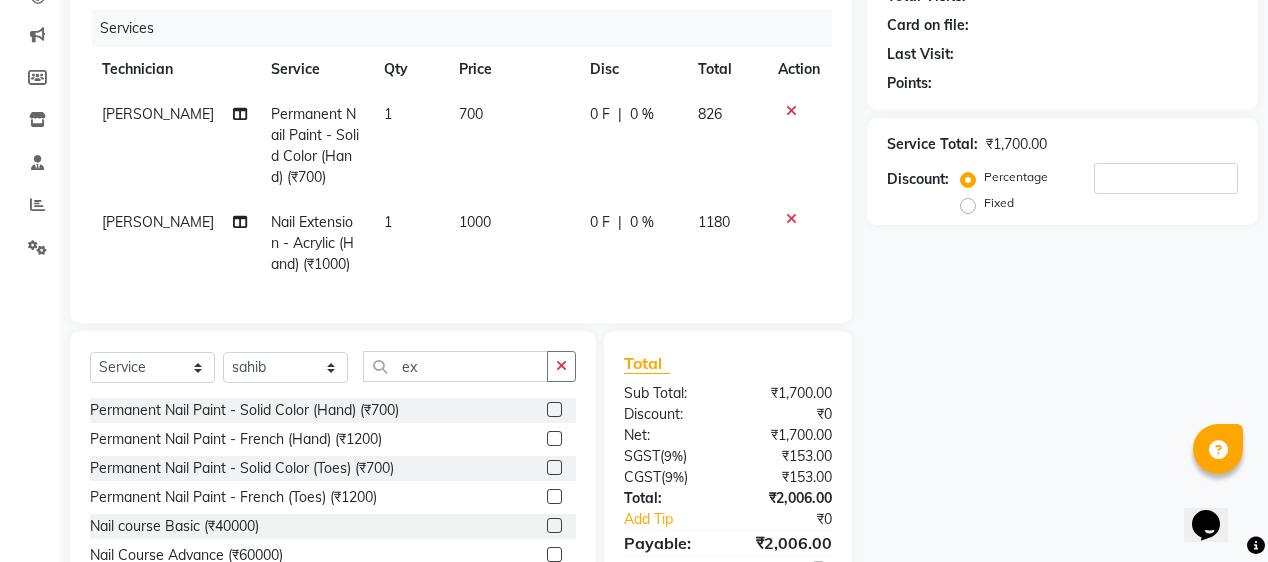 click on "Permanent Nail Paint - Solid Color (Hand) (₹700)" 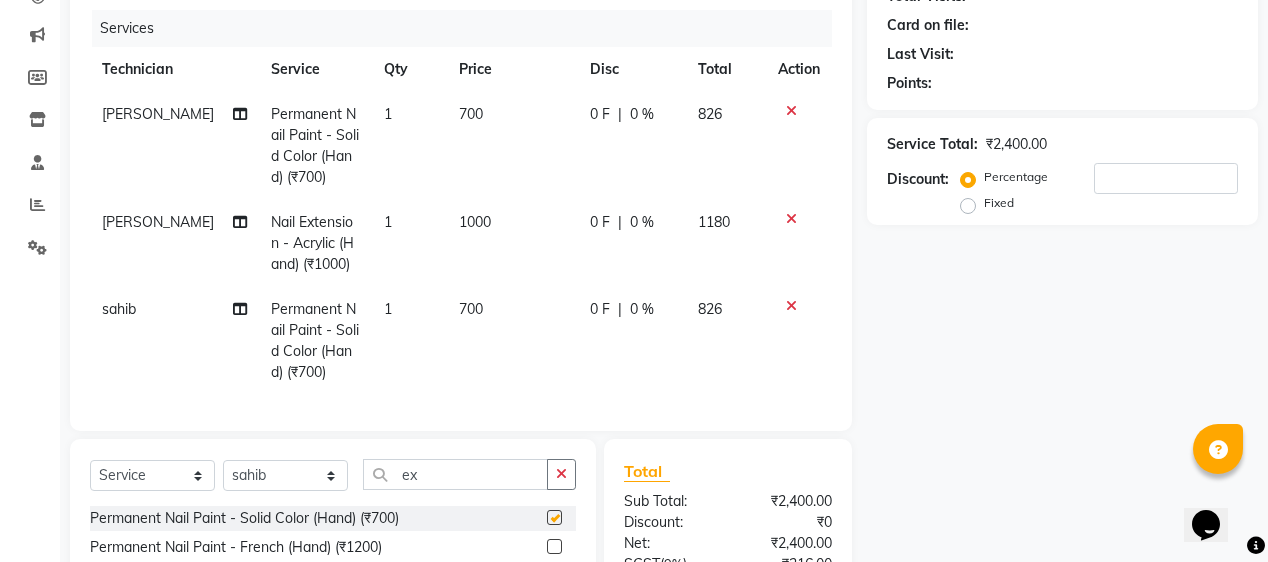 checkbox on "false" 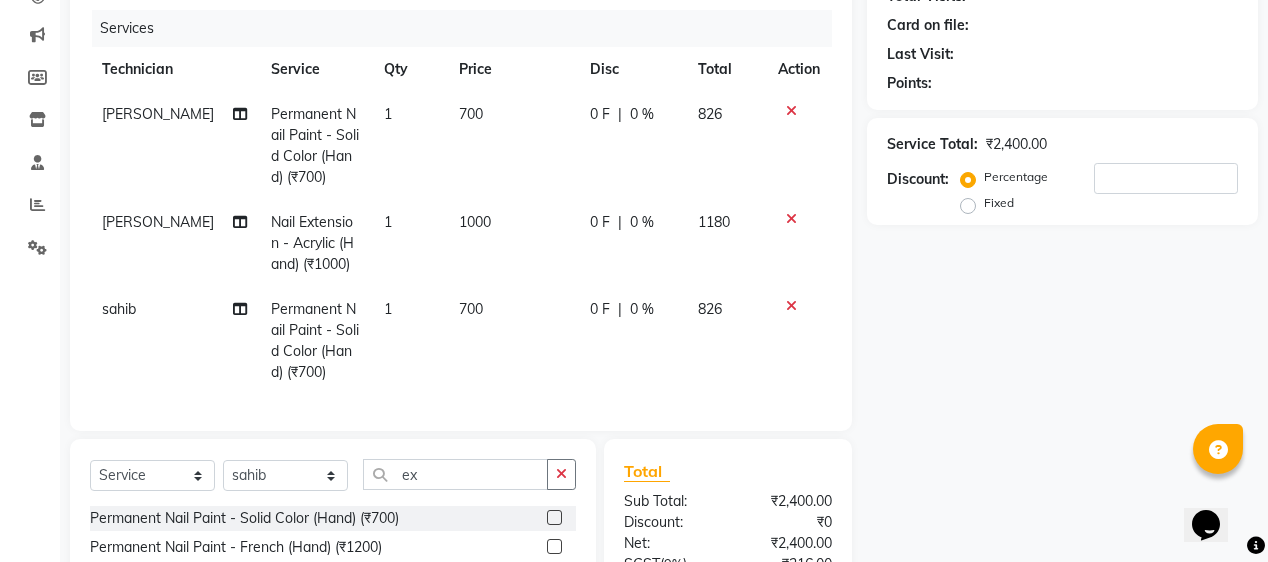 click on "Select  Service  Product  Membership  Package Voucher Prepaid Gift Card  Select Technician Deepak Singh Ravi Rohan rohit sahib Store id ex Permanent Nail Paint - Solid Color (Hand) (₹700)  Permanent Nail Paint - French (Hand) (₹1200)  Permanent Nail Paint - Solid Color (Toes) (₹700)  Permanent Nail Paint - French (Toes) (₹1200)  Nail course Basic (₹40000)  Nail Course Advance (₹60000)  Cuticle Oil (₹750)  Restoration - Gel (Hand) (₹100)  Restoration - Tip Replacement (Hand) (₹100)  Restoration - Touch -up (Hand) (₹300)  Restoration - Gel Color Changes (Hand) (₹700)  Restoration - Removal of Extension (Hand) (₹500)  Restoration - Removal of Nail Paint (Hand) (₹500)  Restoration - Gel (Toes) (₹100)  Restoration - Tip Replacement (Toes) (₹100)  Restoration - Touch -up (Toes) (₹300)  Restoration - Gel Color Changes (Toes) (₹700)  Restoration - Removal of Extension (Toes) (₹500)  Restoration - Removal of Nail Paint (Toes) (₹500)  Gel polish removal (₹300)  Wax Face (₹500)" 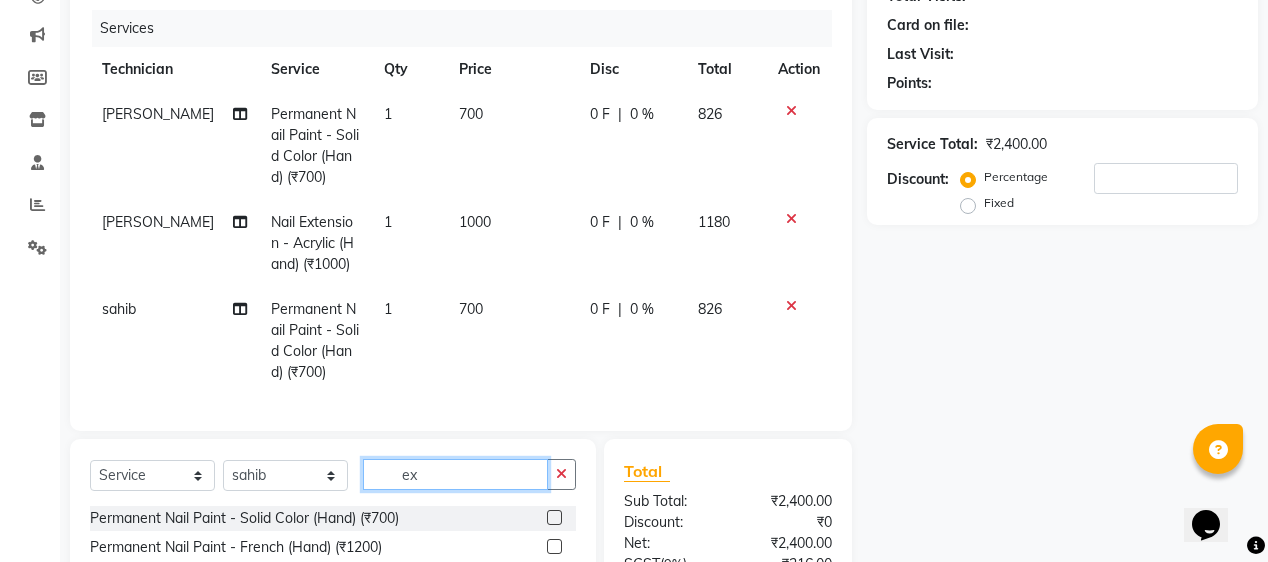 click on "ex" 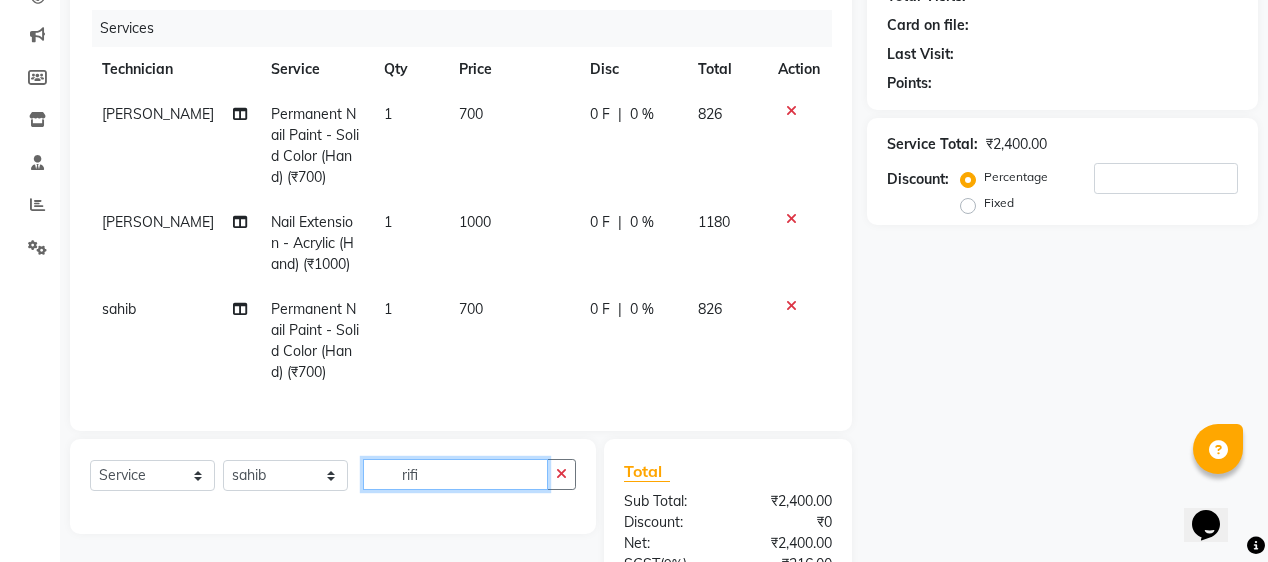 scroll, scrollTop: 453, scrollLeft: 0, axis: vertical 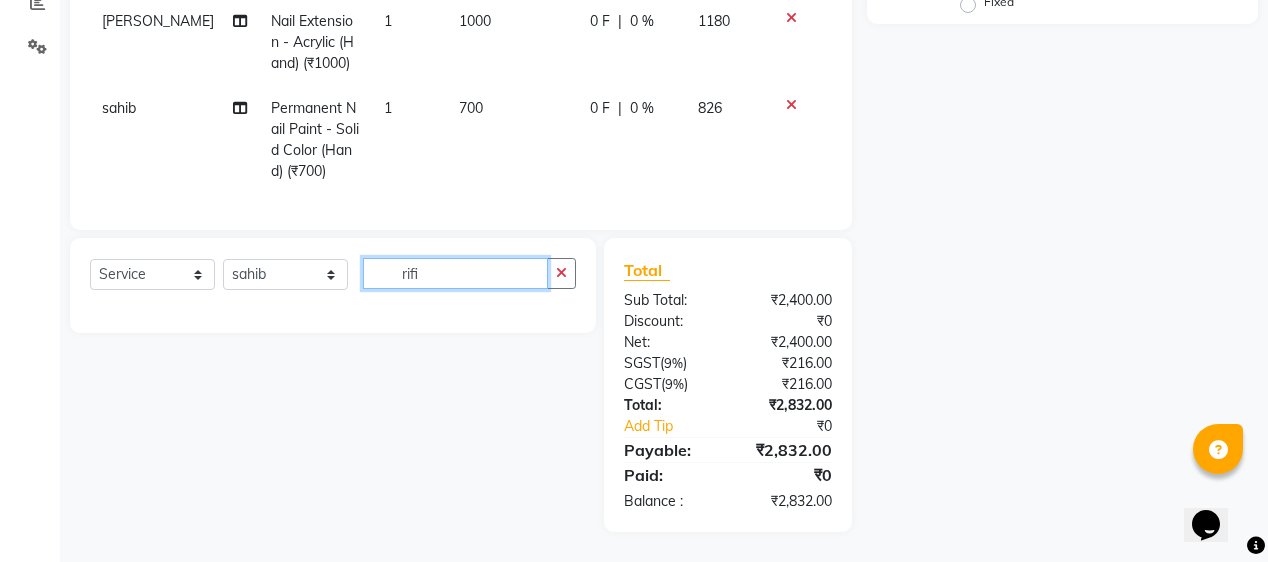 click on "rifi" 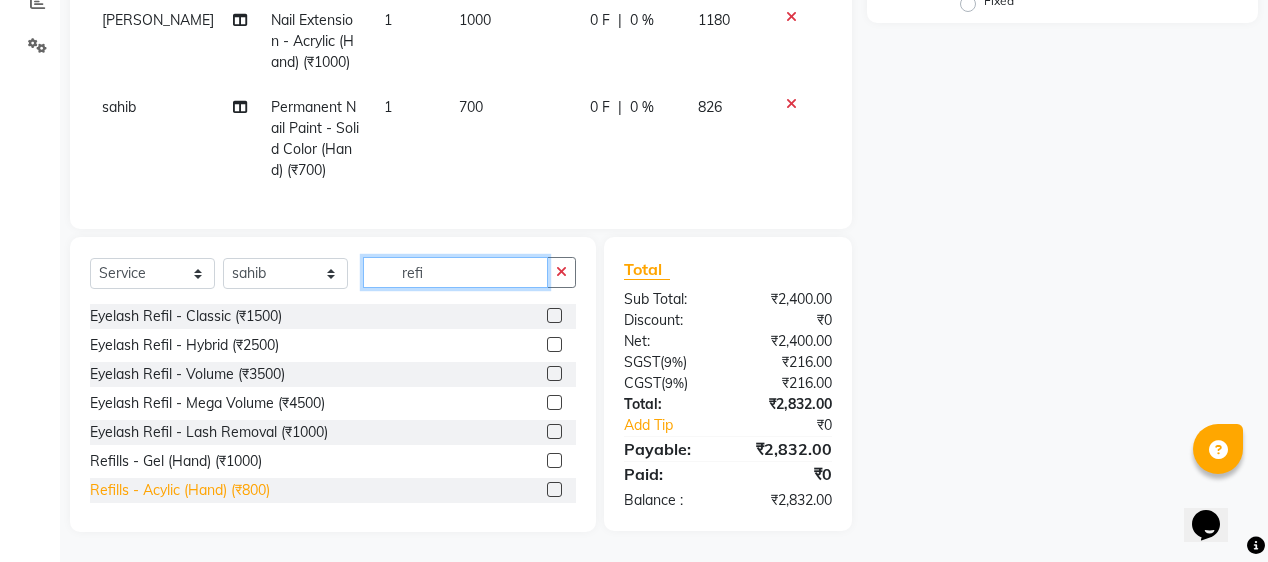 type on "refi" 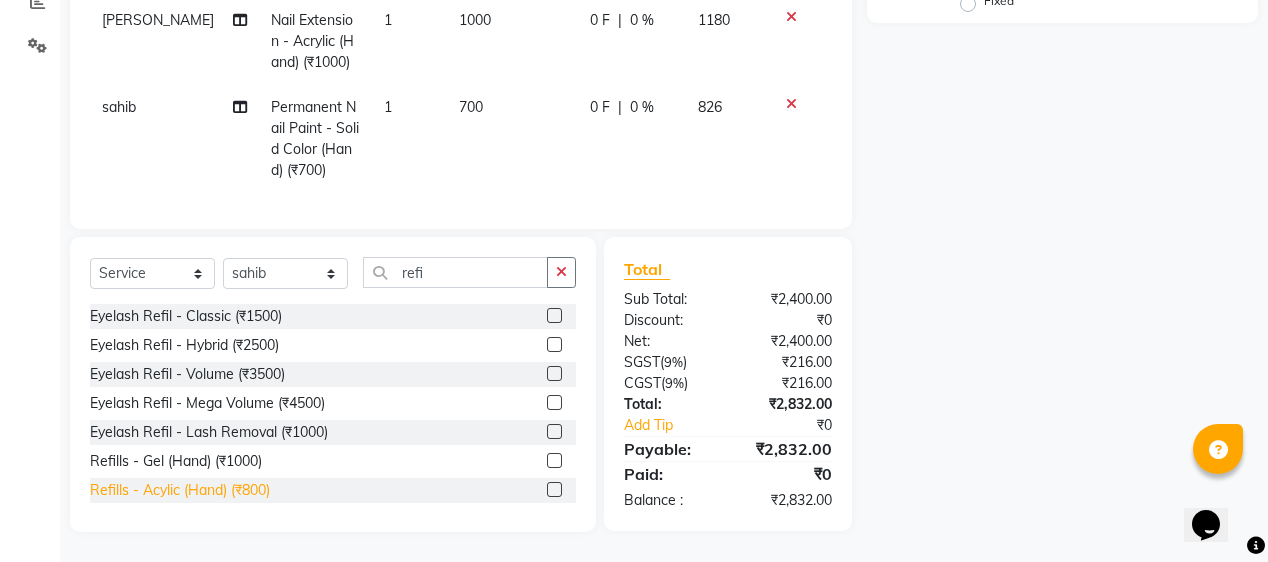 click on "Refills - Acylic (Hand) (₹800)" 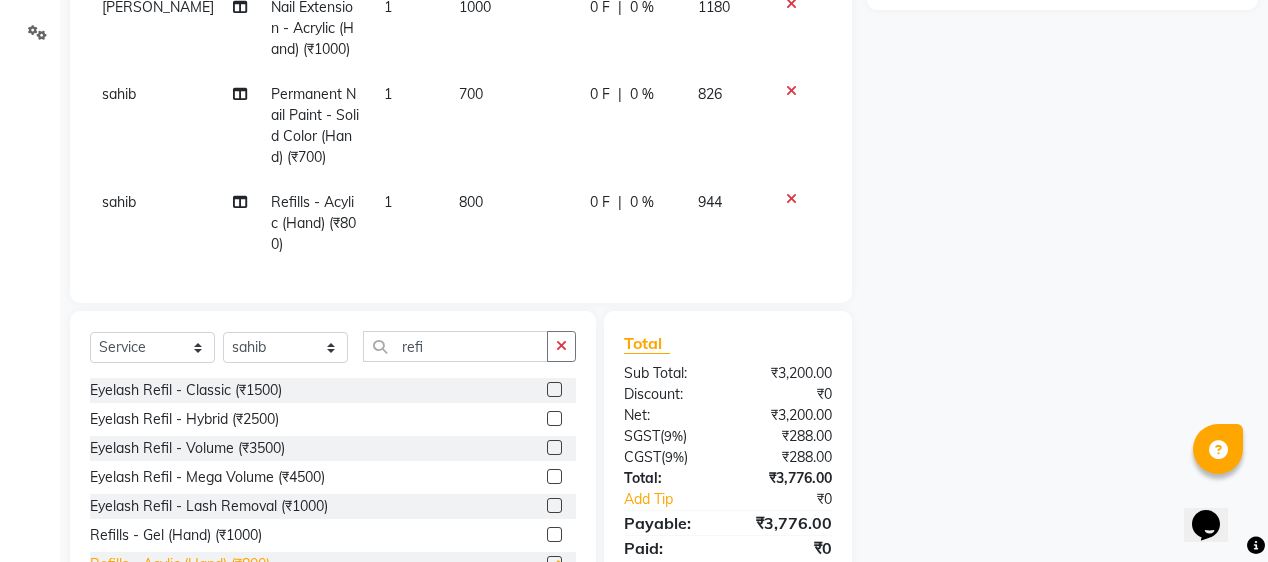 checkbox on "false" 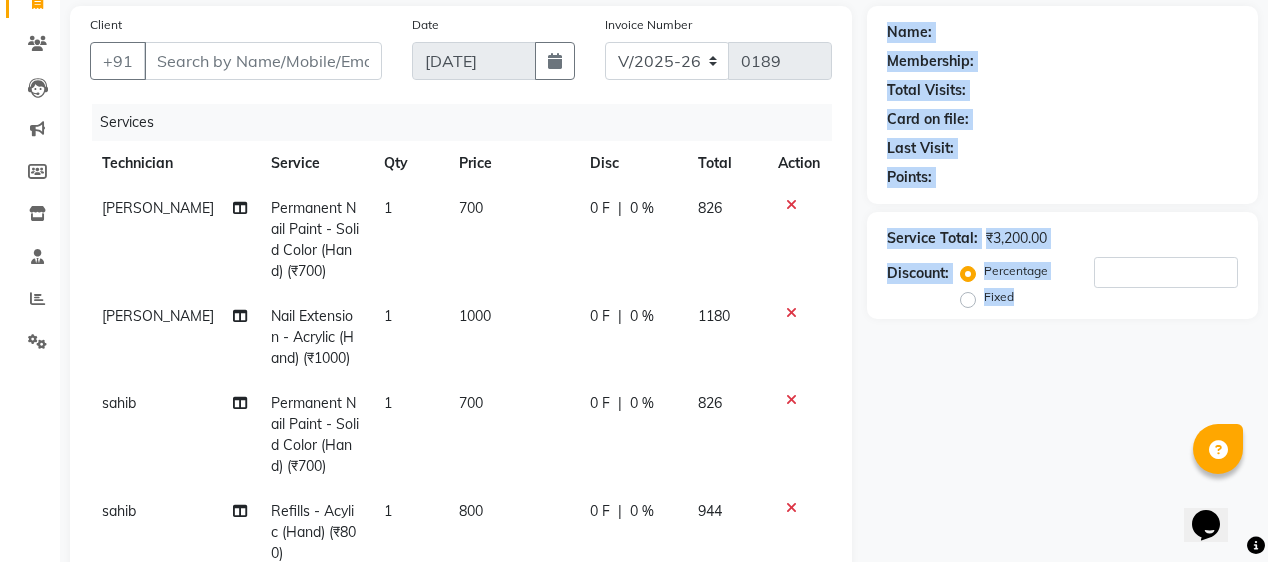 scroll, scrollTop: 520, scrollLeft: 0, axis: vertical 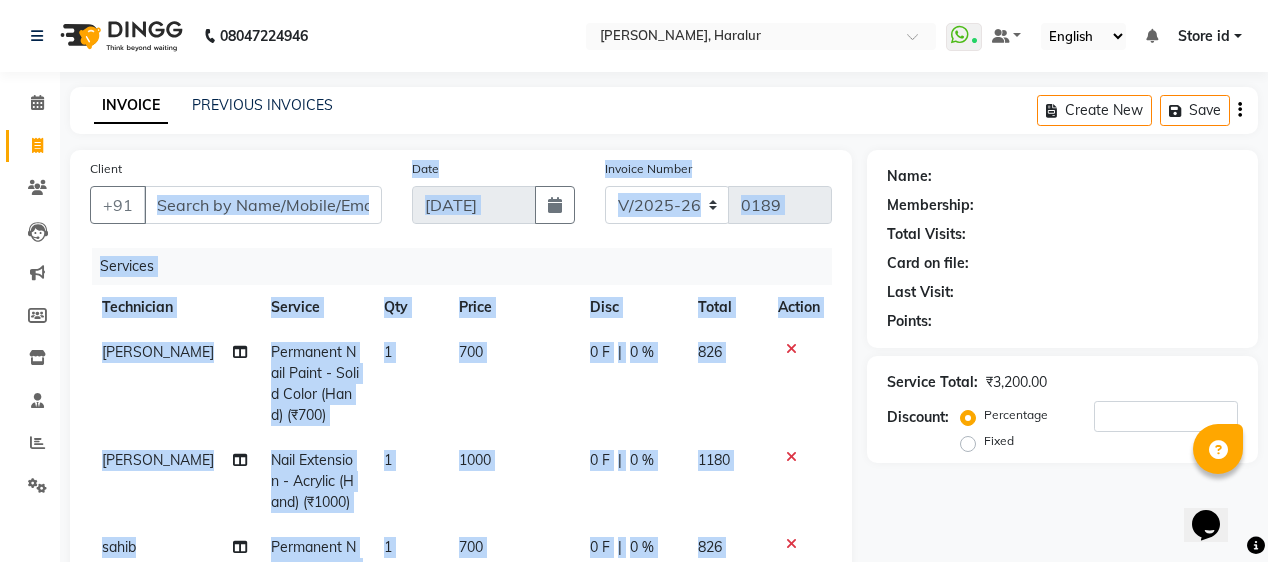 drag, startPoint x: 218, startPoint y: 497, endPoint x: 212, endPoint y: 214, distance: 283.0636 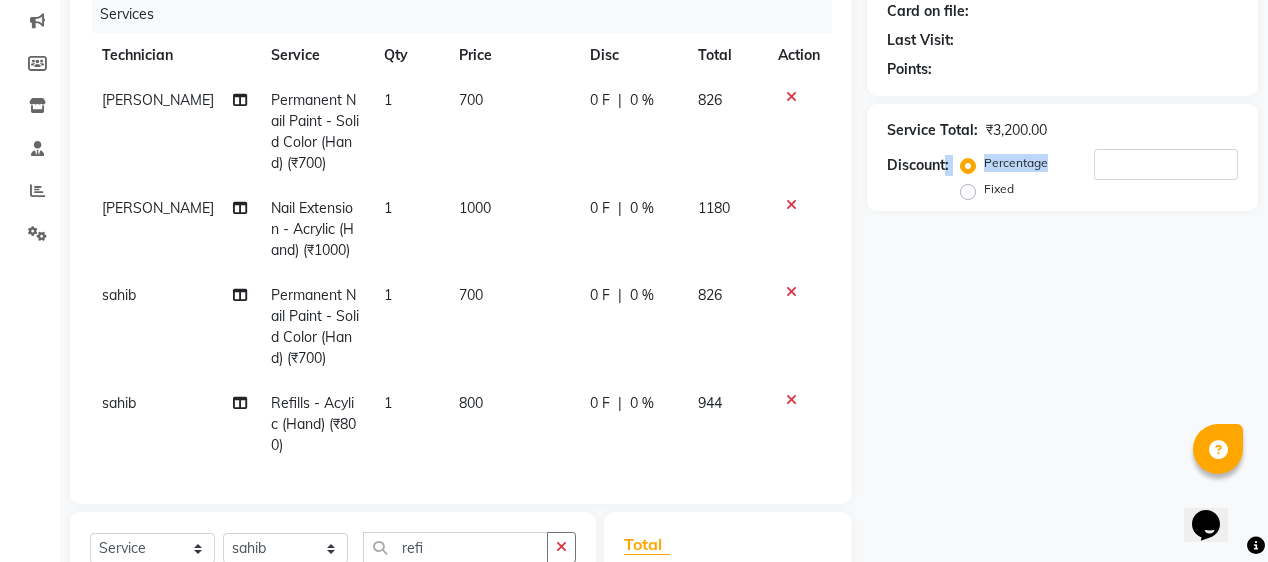drag, startPoint x: 946, startPoint y: 431, endPoint x: 872, endPoint y: 622, distance: 204.83408 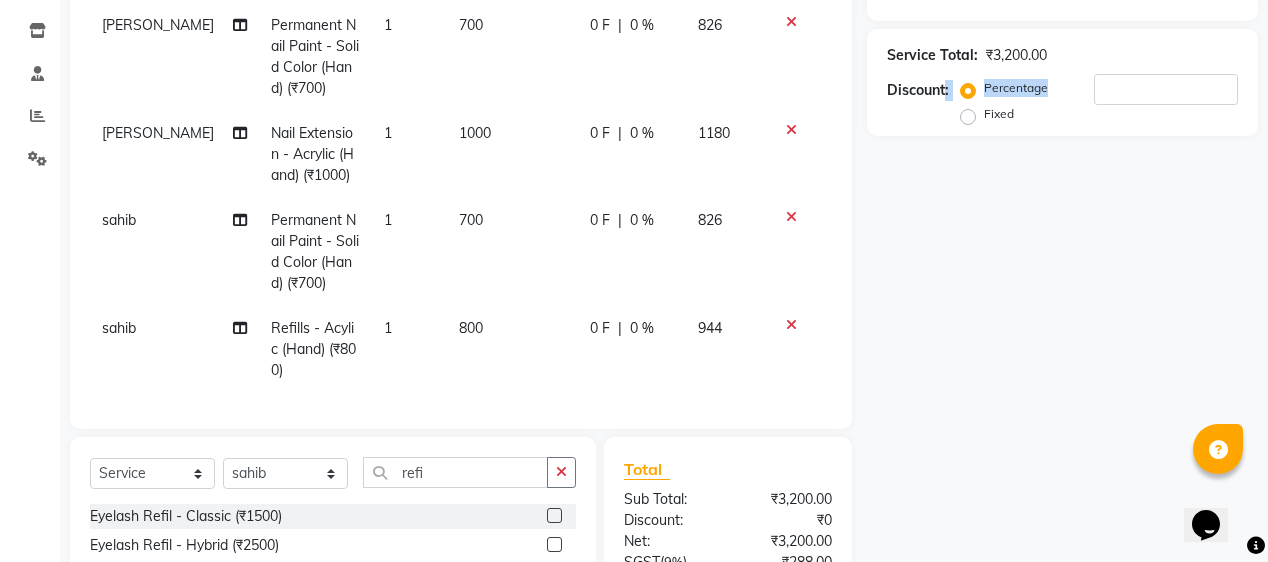 drag, startPoint x: 824, startPoint y: 166, endPoint x: 1118, endPoint y: 305, distance: 325.203 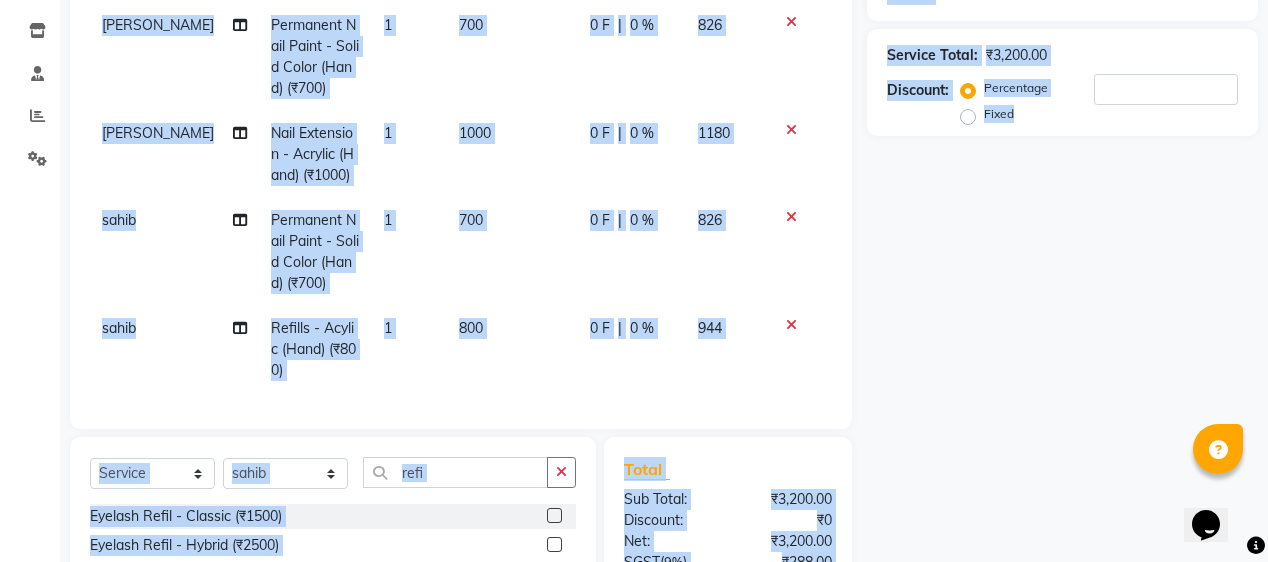 drag, startPoint x: 860, startPoint y: 341, endPoint x: 1270, endPoint y: 331, distance: 410.12195 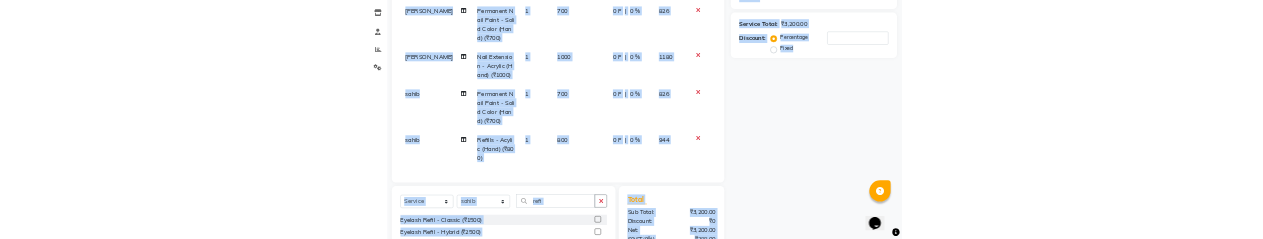 scroll, scrollTop: 0, scrollLeft: 0, axis: both 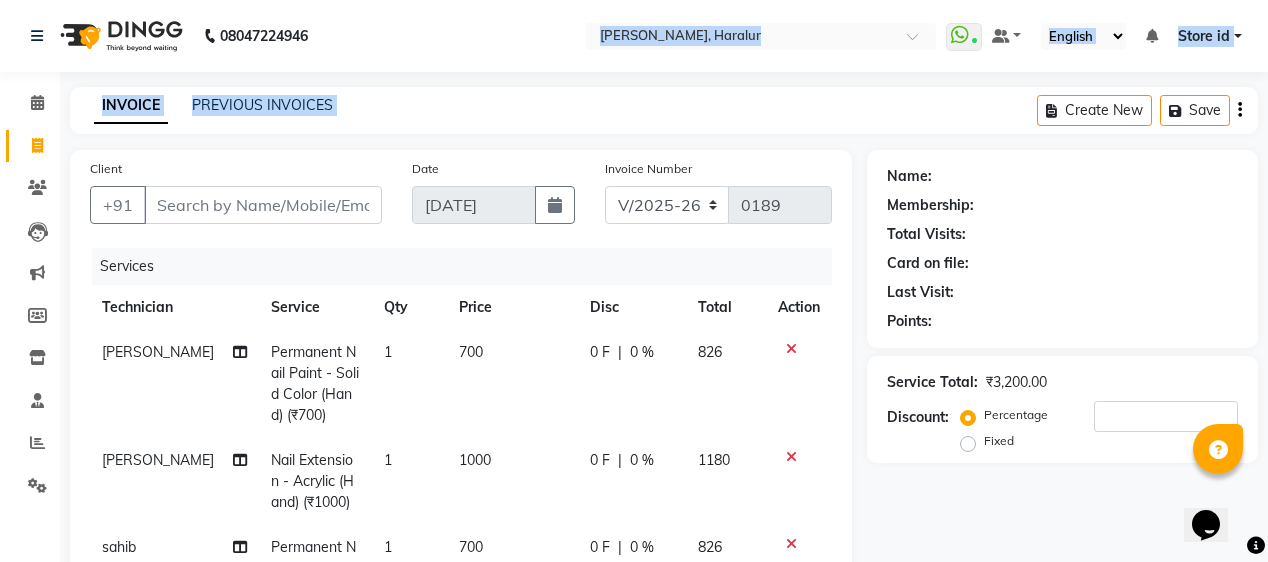 drag, startPoint x: 1267, startPoint y: 118, endPoint x: 452, endPoint y: -82, distance: 839.18115 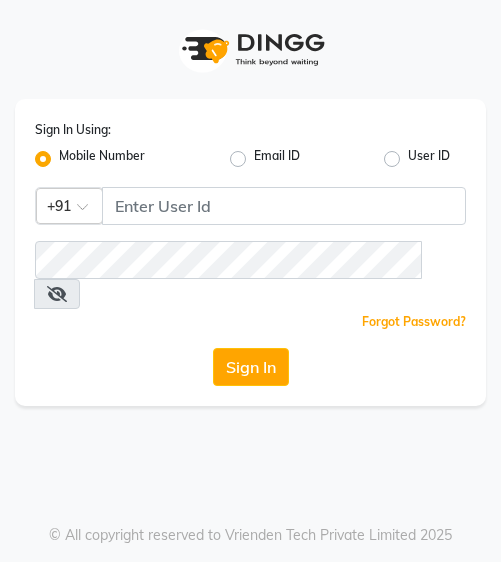 scroll, scrollTop: 0, scrollLeft: 0, axis: both 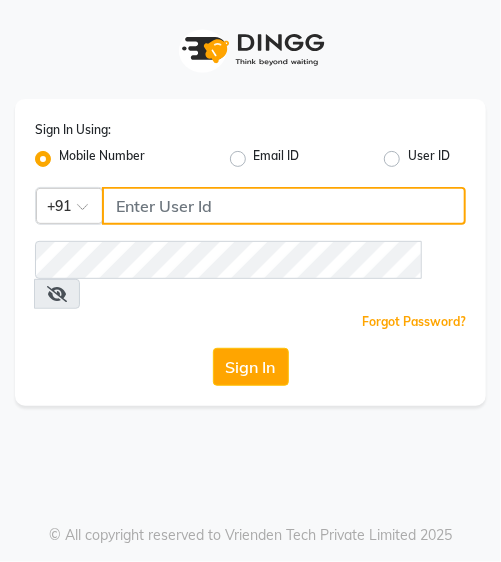 type on "8861319303" 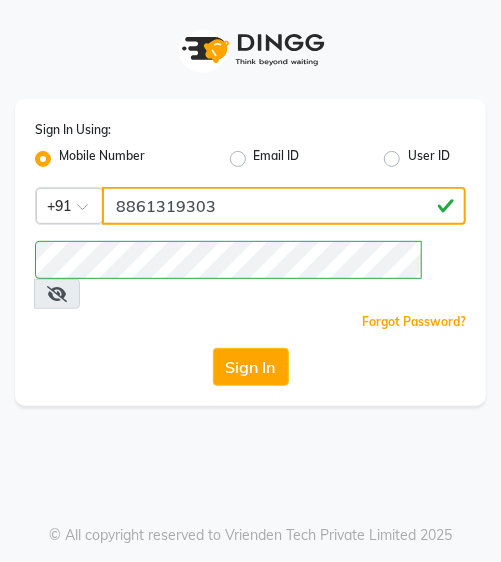 drag, startPoint x: 0, startPoint y: 0, endPoint x: 437, endPoint y: 349, distance: 559.2584 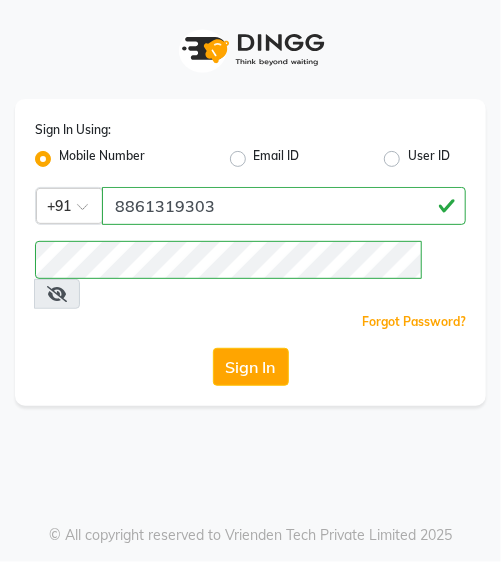 drag, startPoint x: 437, startPoint y: 349, endPoint x: 919, endPoint y: 75, distance: 554.43665 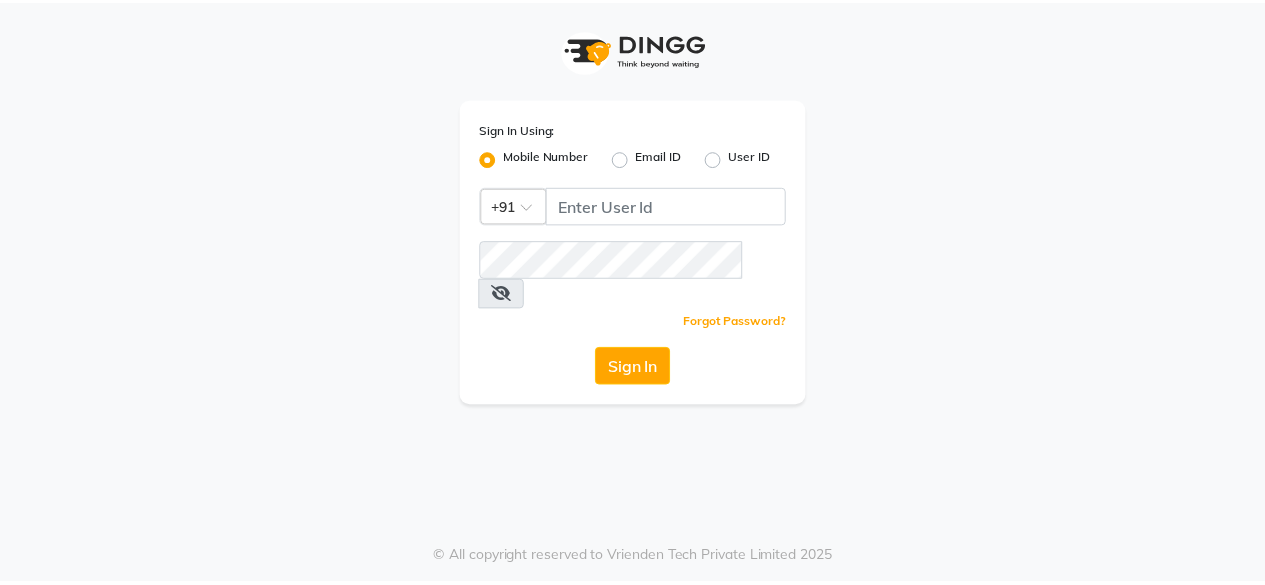 scroll, scrollTop: 0, scrollLeft: 0, axis: both 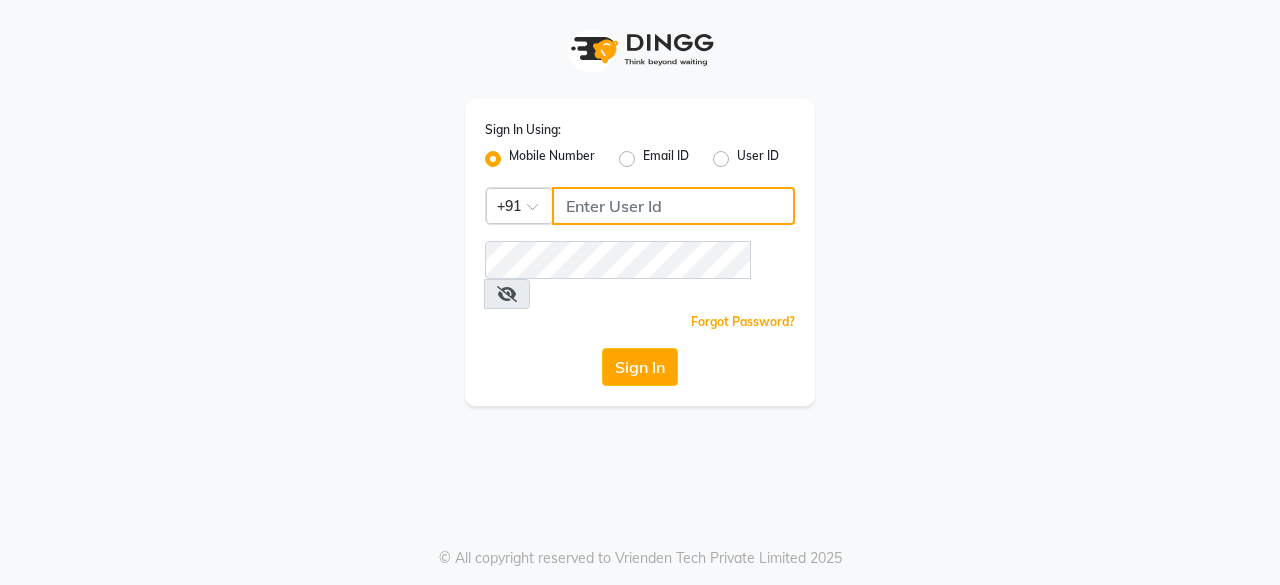 type on "8861319303" 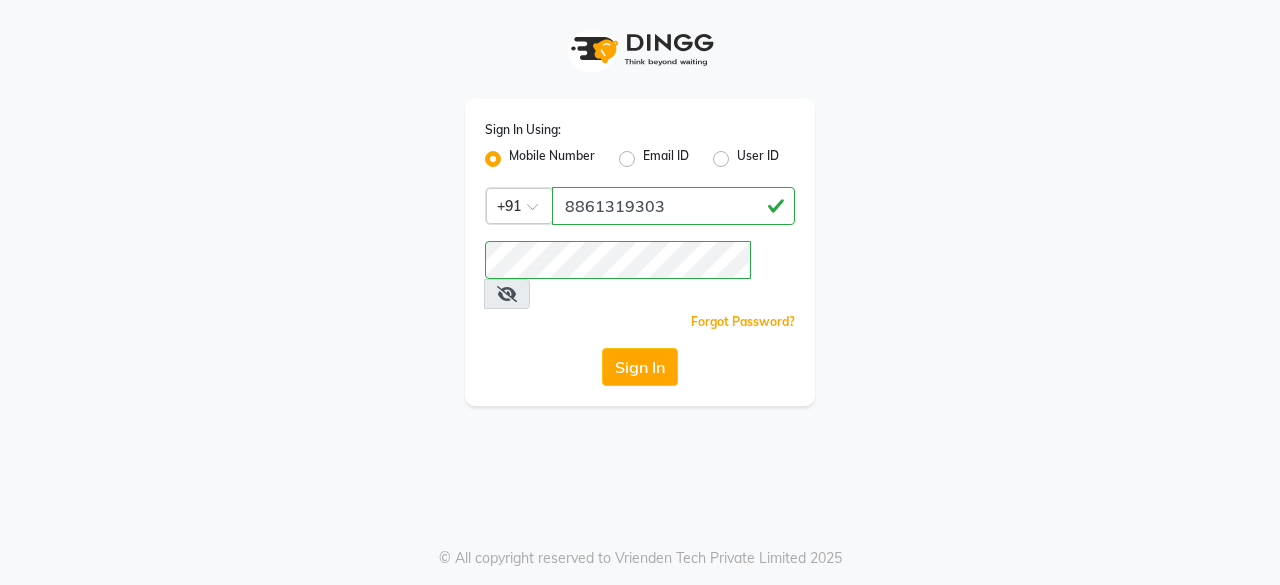 click on "Sign In" 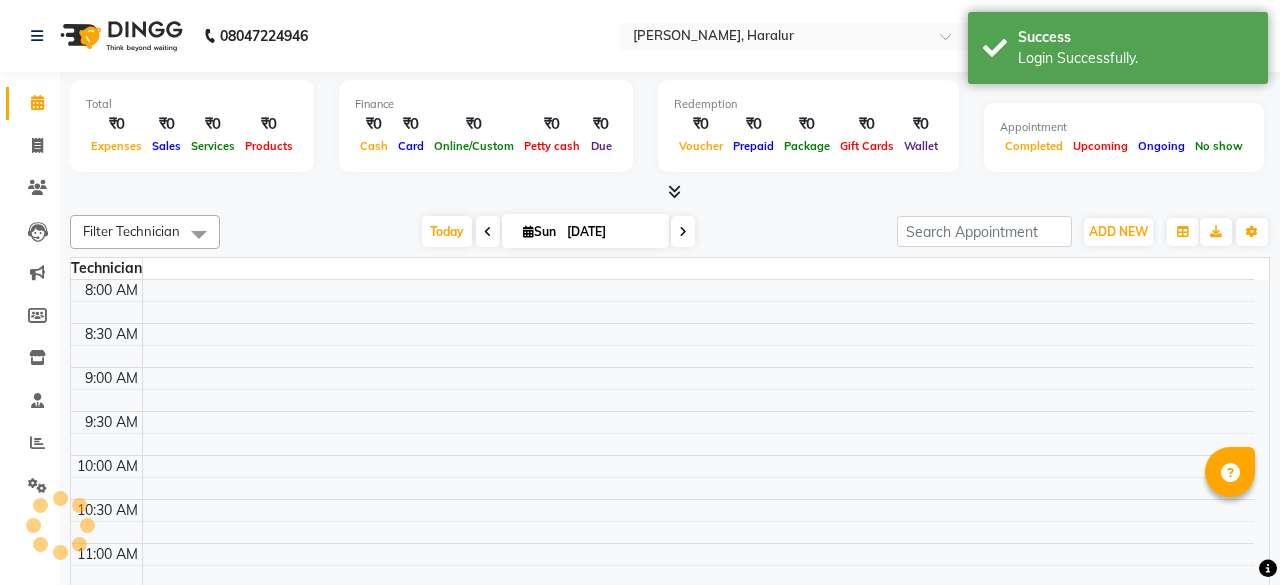 select on "en" 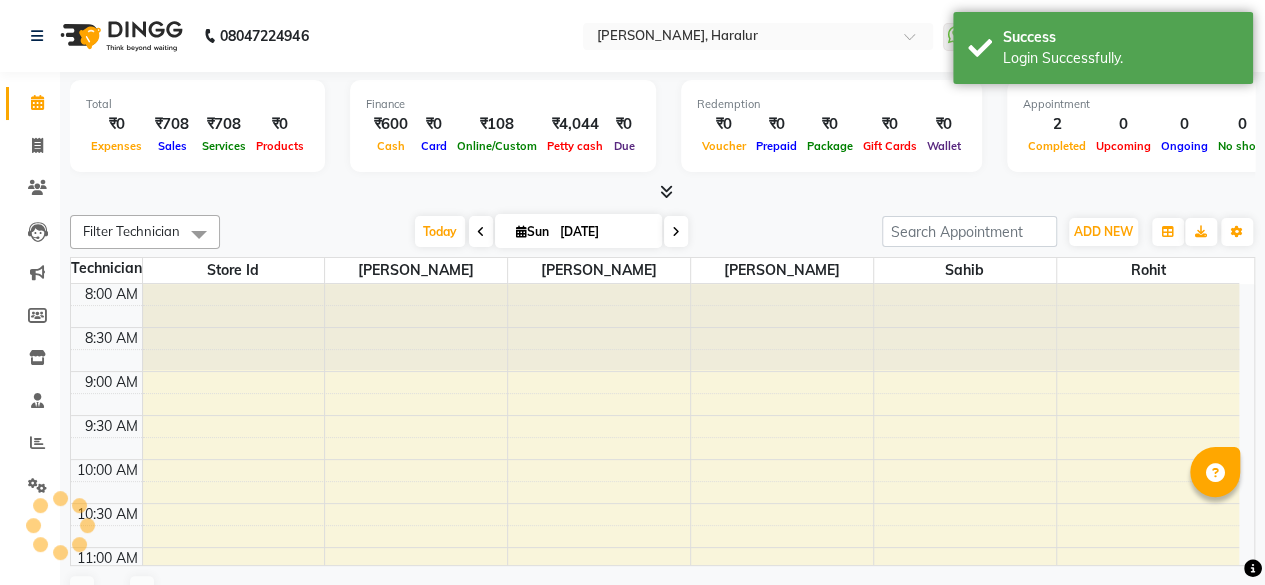 scroll, scrollTop: 0, scrollLeft: 0, axis: both 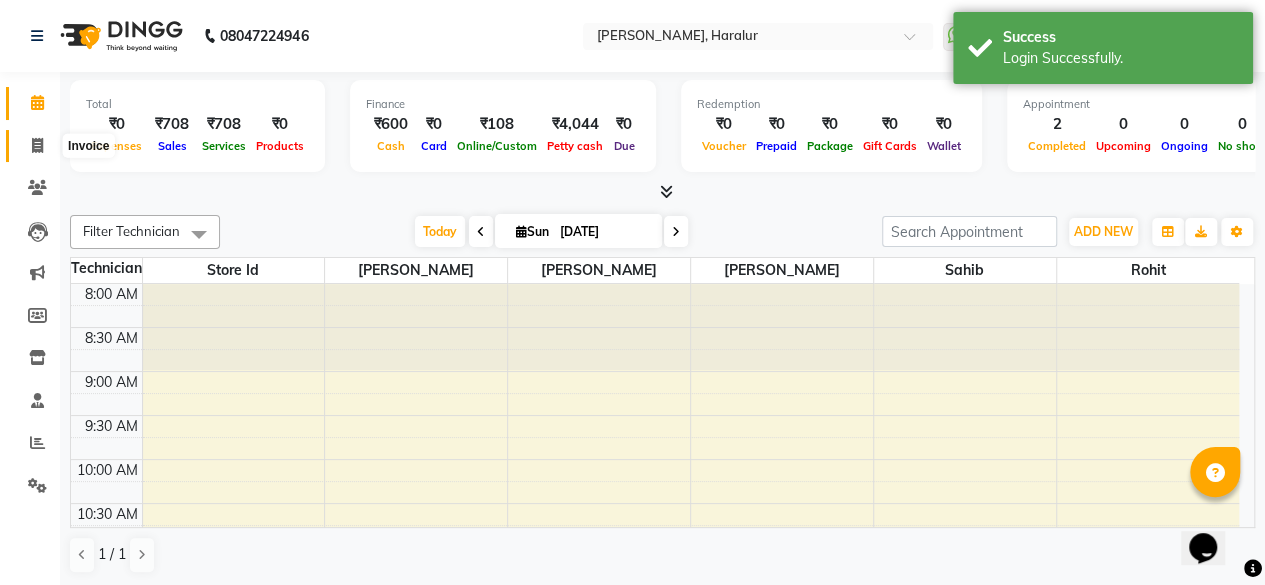 click 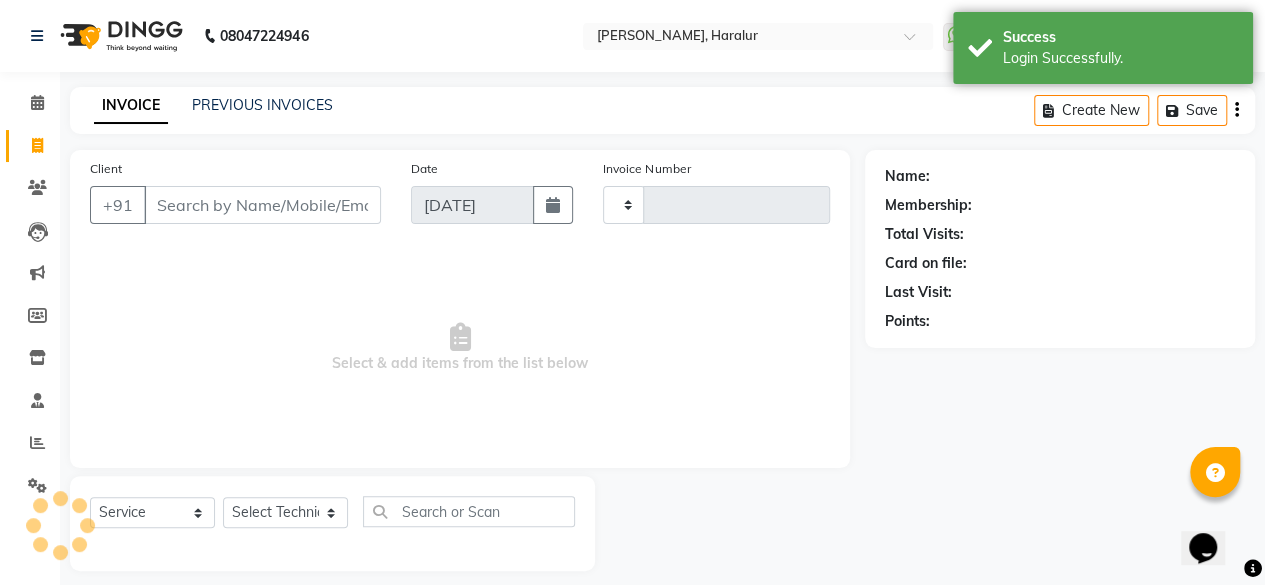 type on "0189" 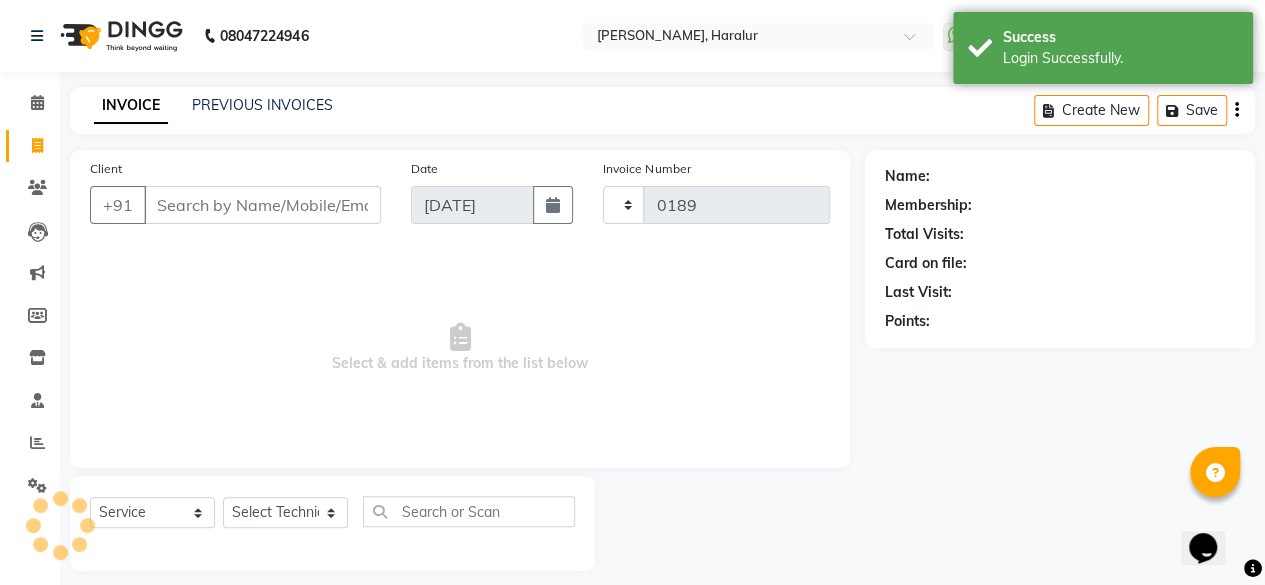 select on "8259" 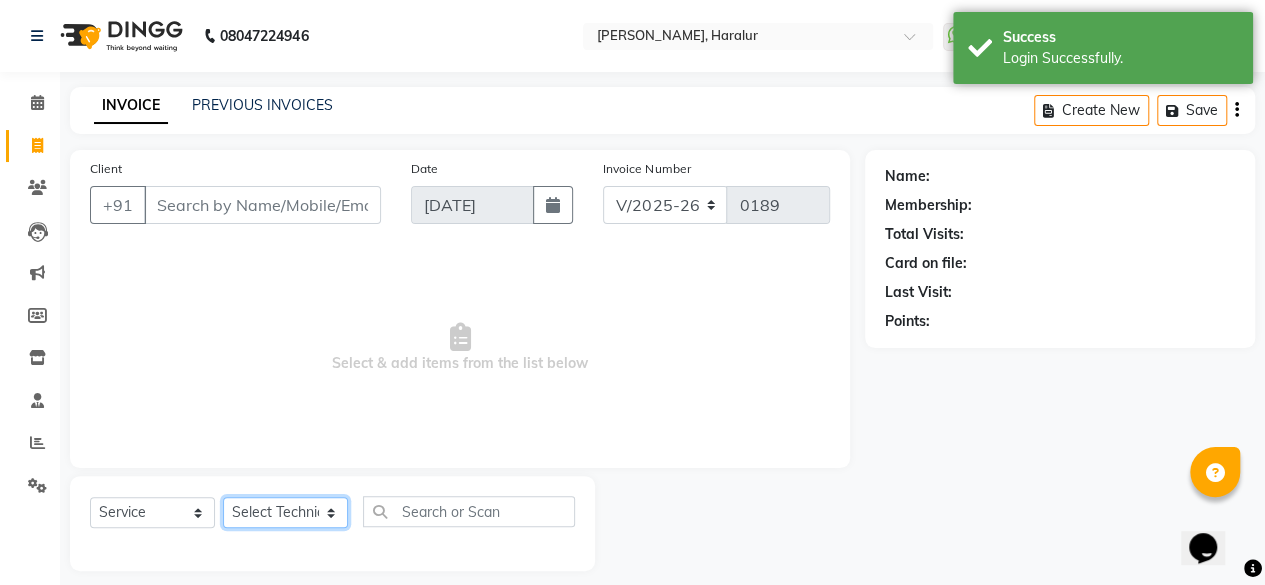 click on "Select Technician Deepak Singh Ravi Rohan rohit sahib Store id" 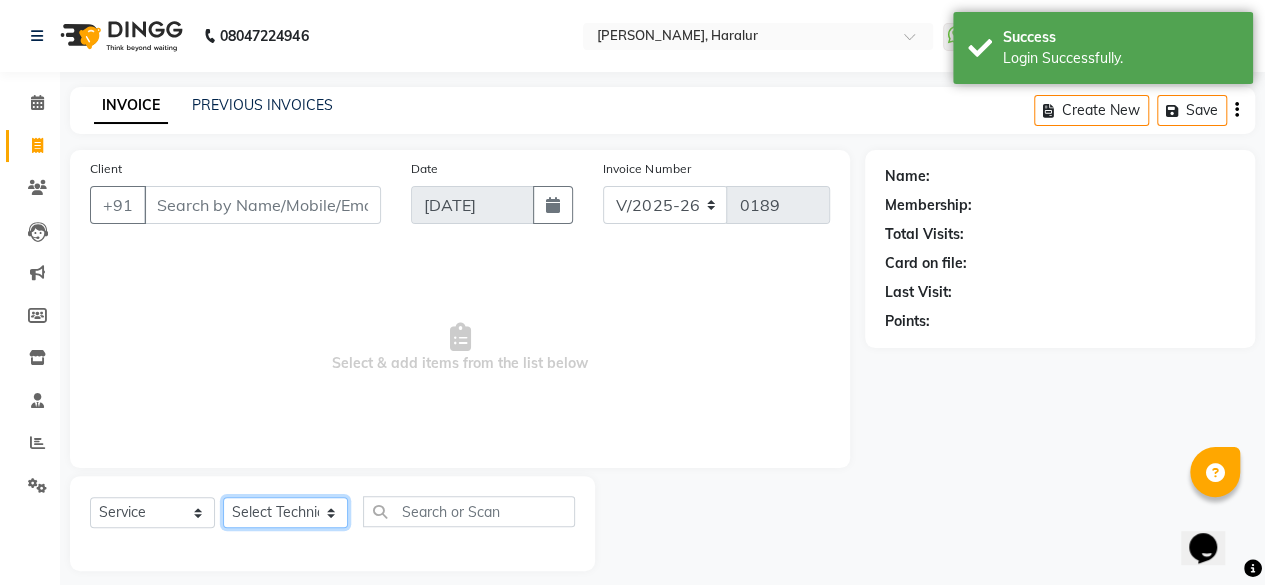 select on "79360" 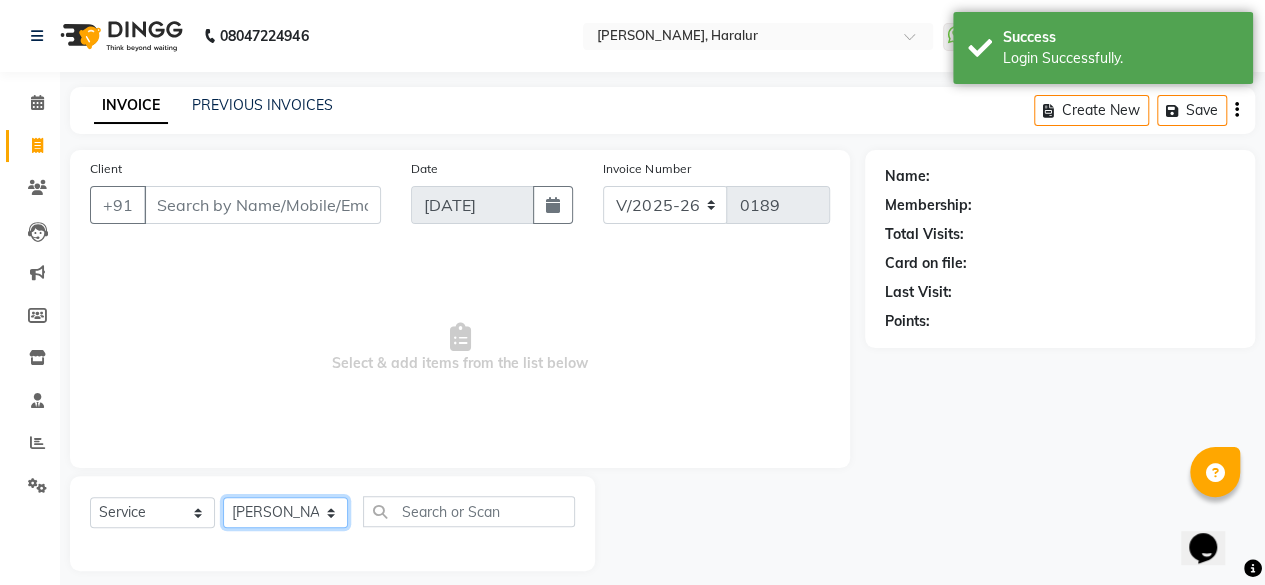 click on "Select Technician Deepak Singh Ravi Rohan rohit sahib Store id" 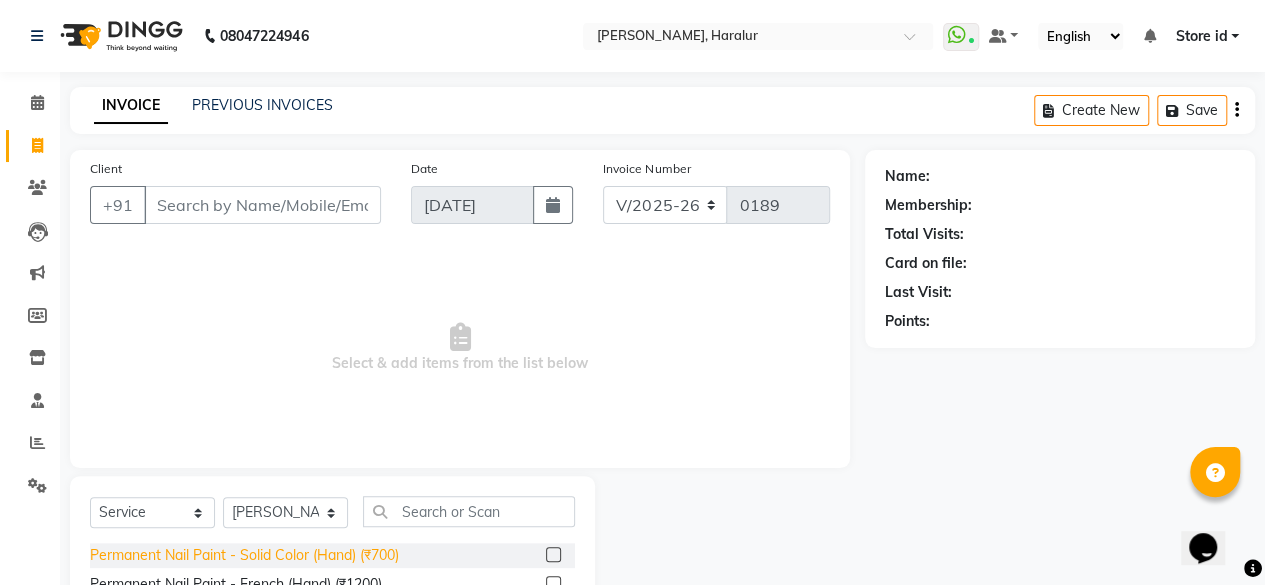 click on "Permanent Nail Paint - Solid Color (Hand) (₹700)" 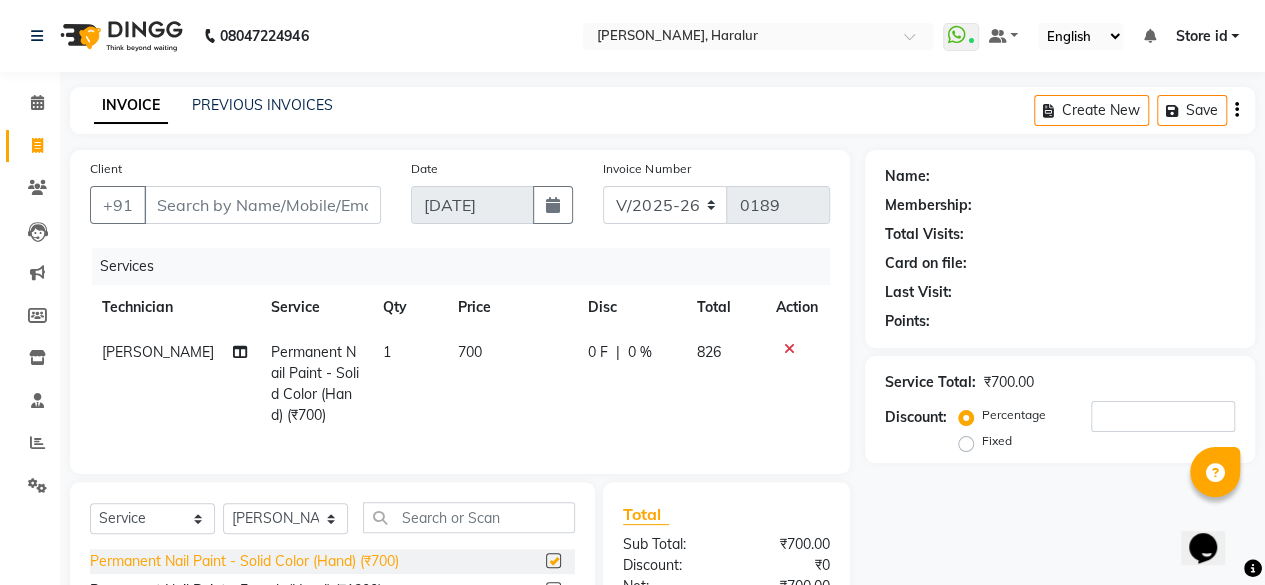 checkbox on "false" 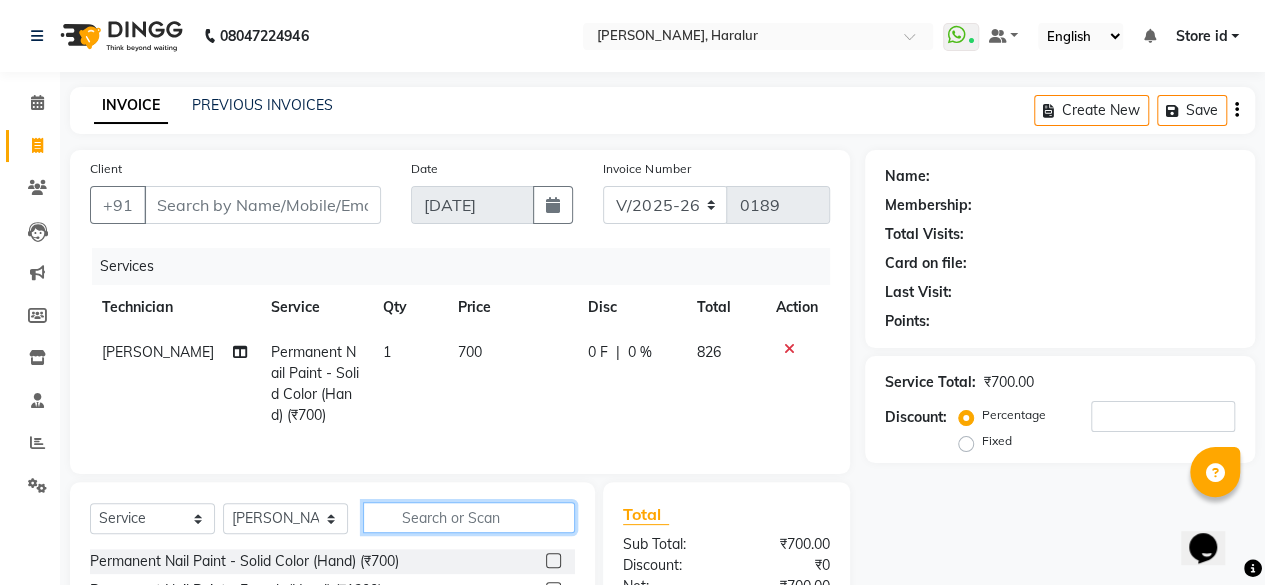 click 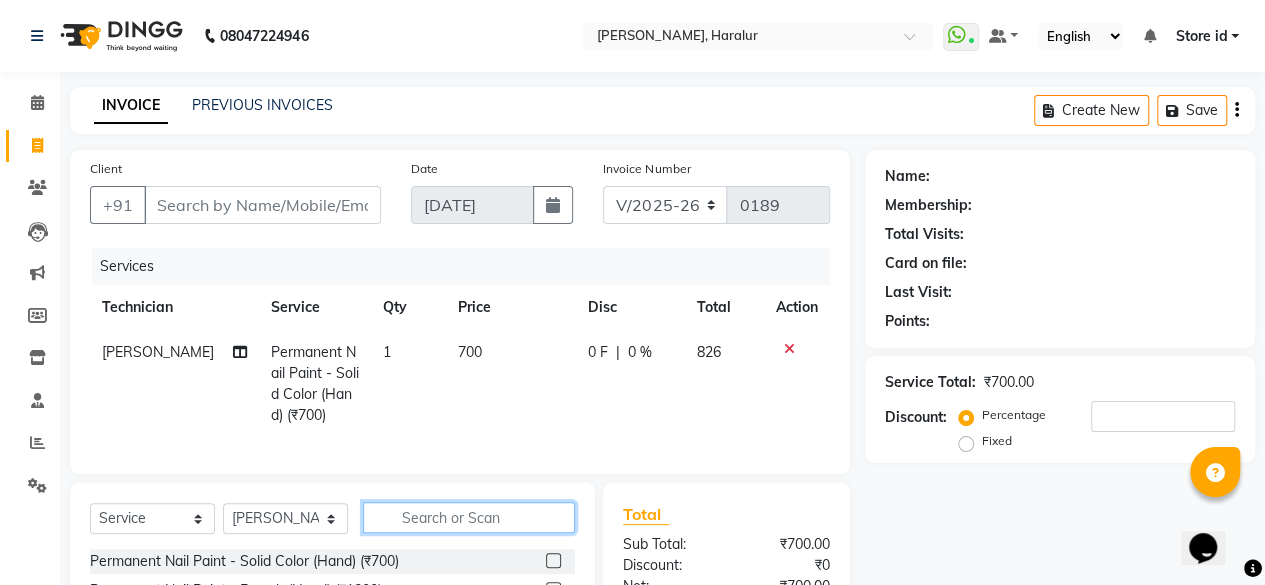 type on "r" 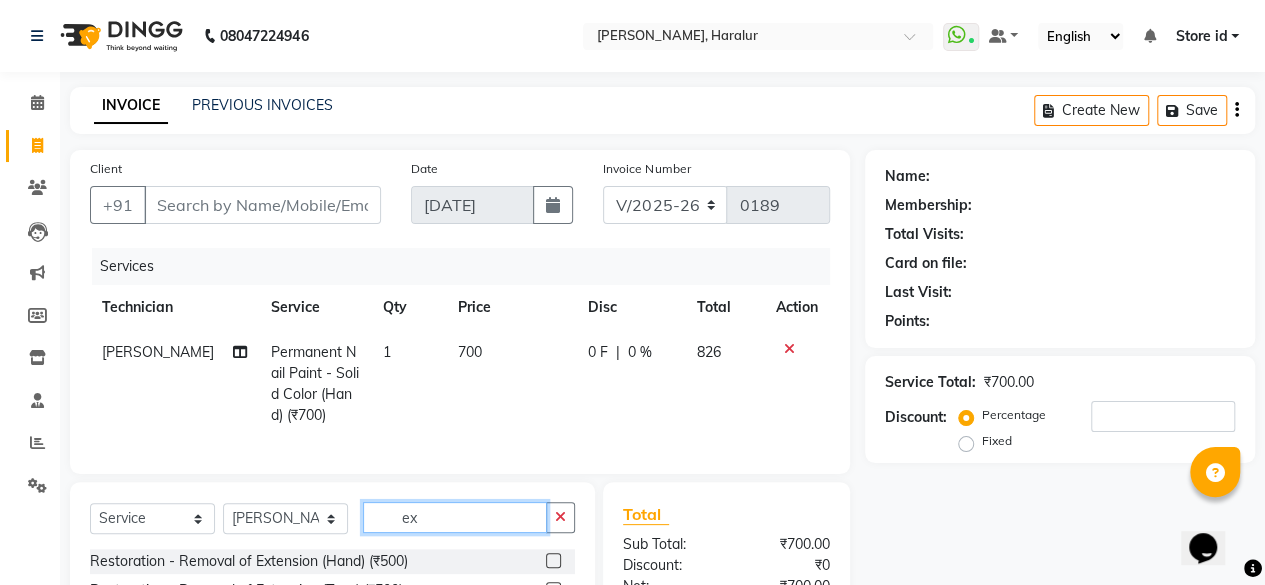 scroll, scrollTop: 236, scrollLeft: 0, axis: vertical 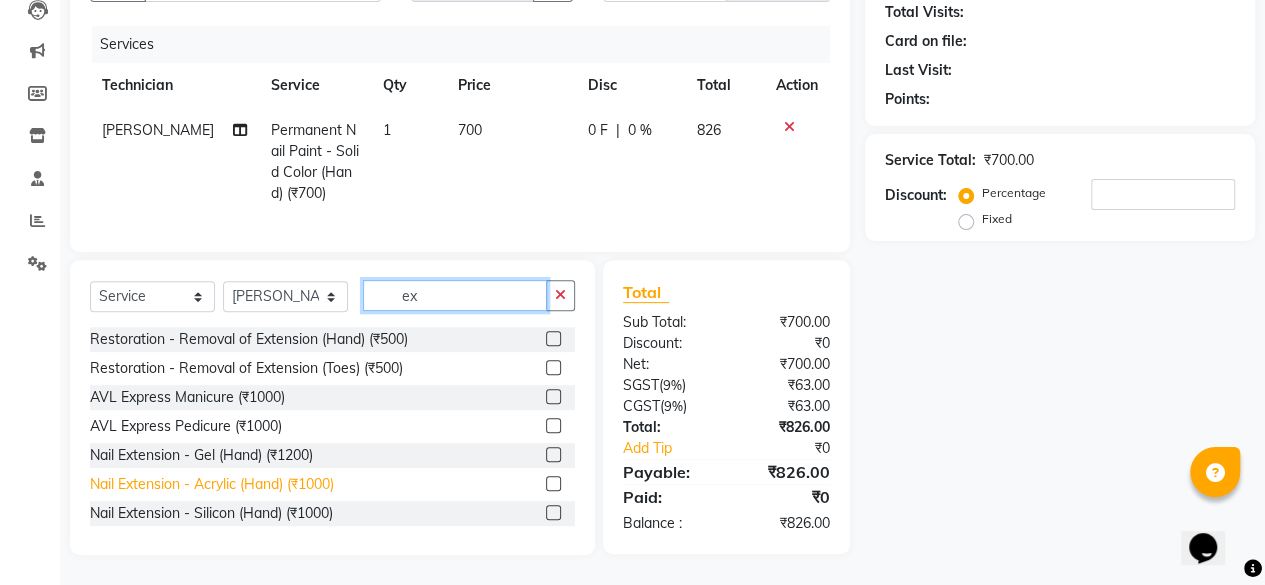 type on "ex" 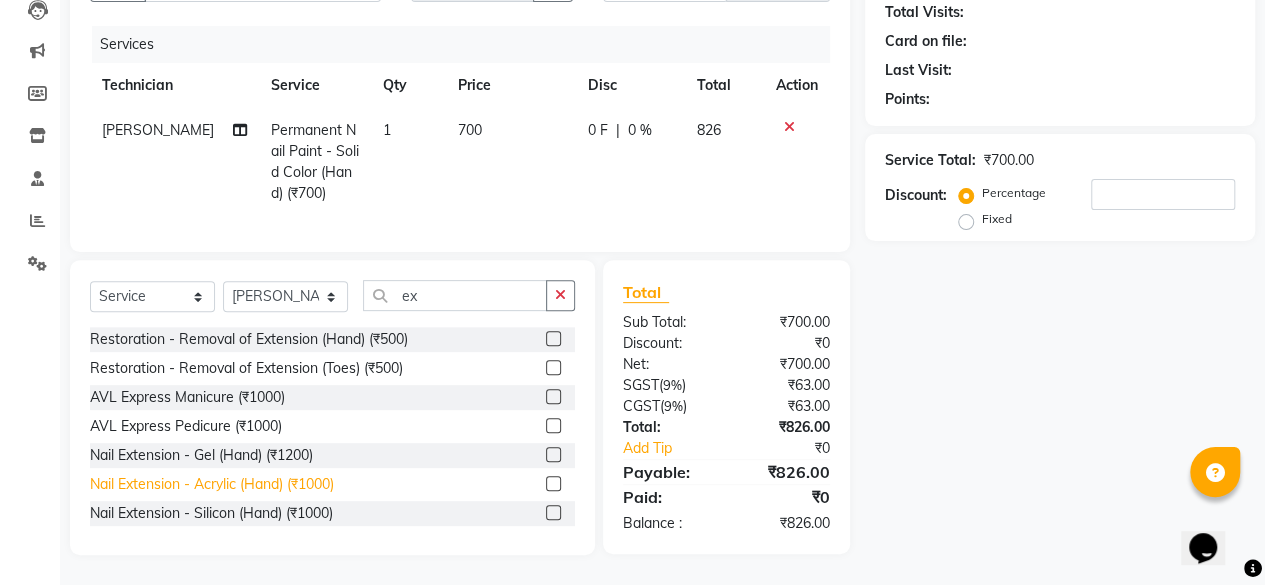 click on "Nail Extension - Acrylic (Hand) (₹1000)" 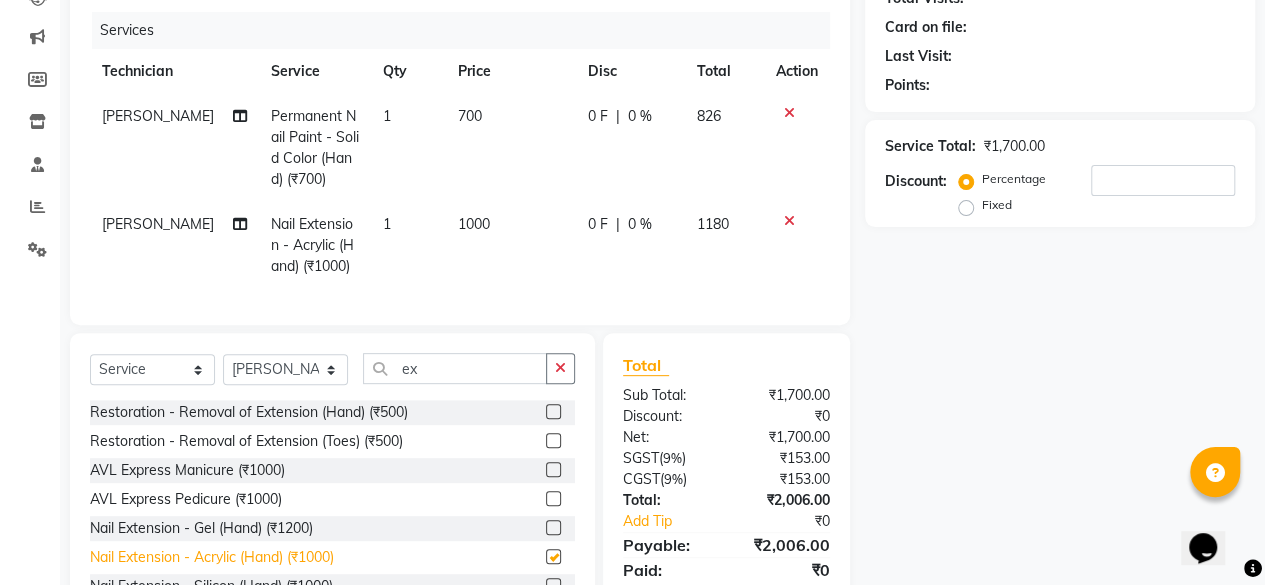 checkbox on "false" 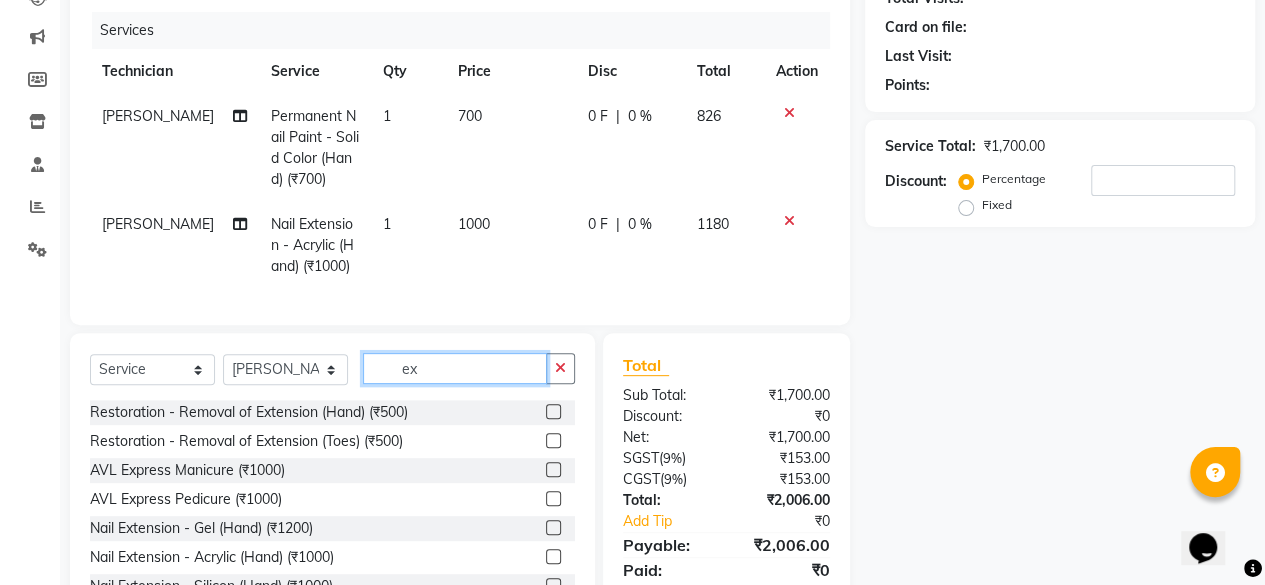 click on "ex" 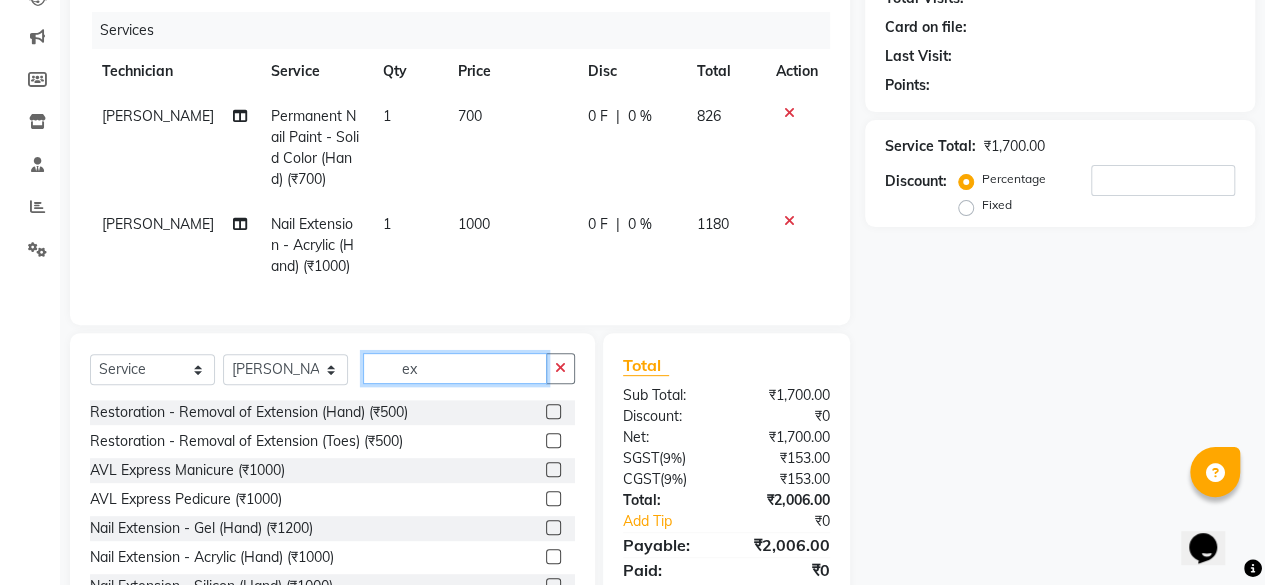 type on "e" 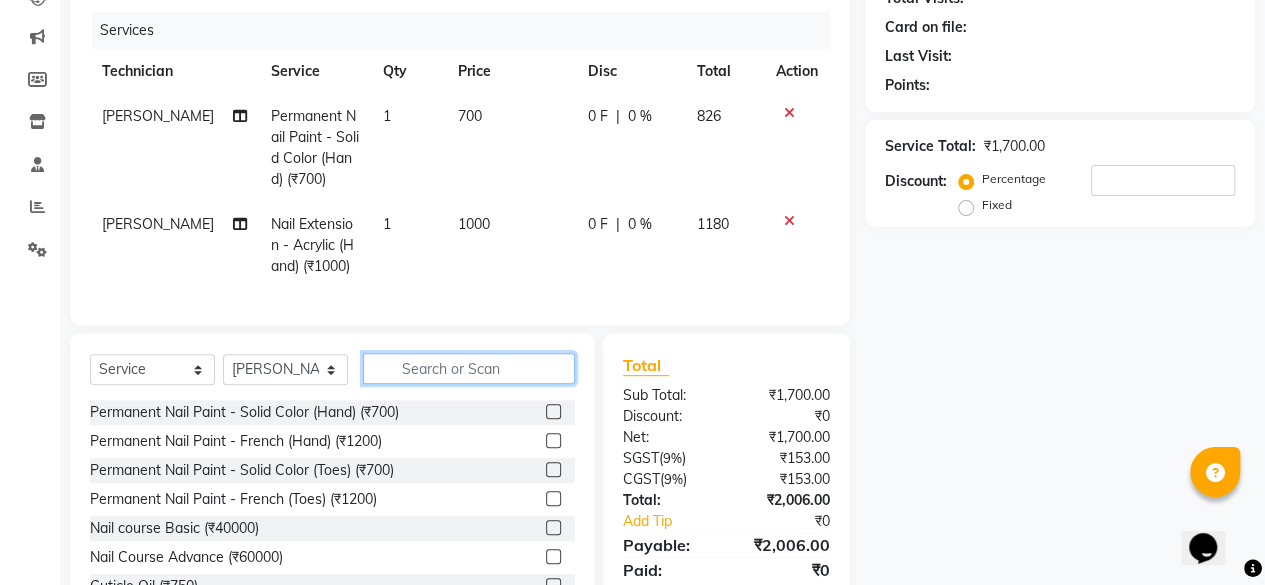 type 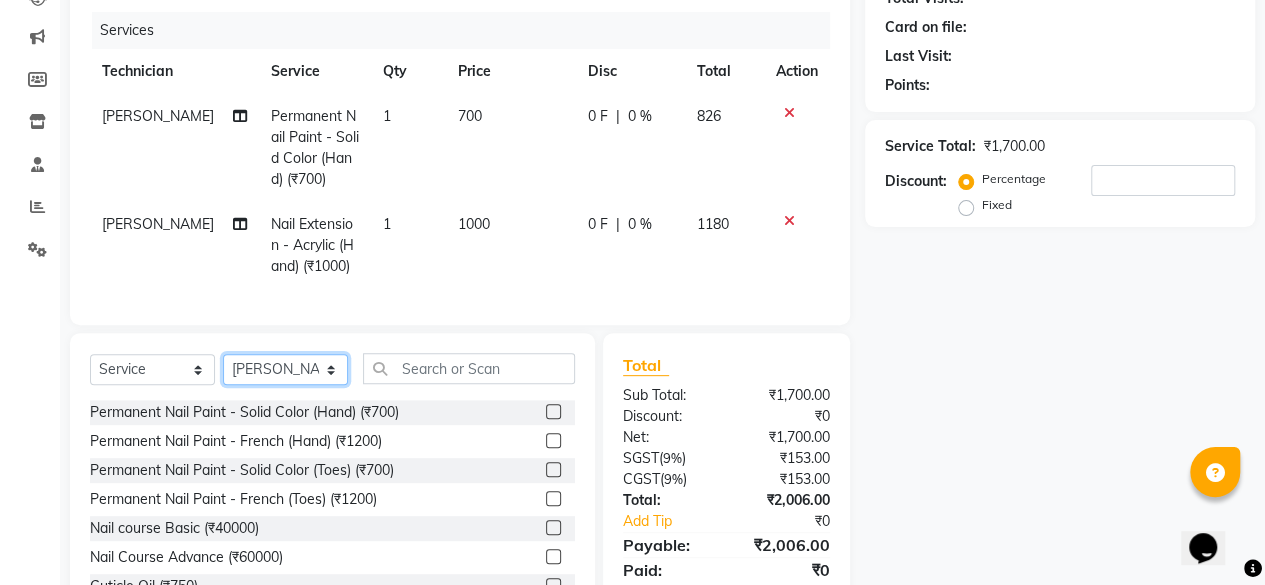 click on "Select Technician Deepak Singh Ravi Rohan rohit sahib Store id" 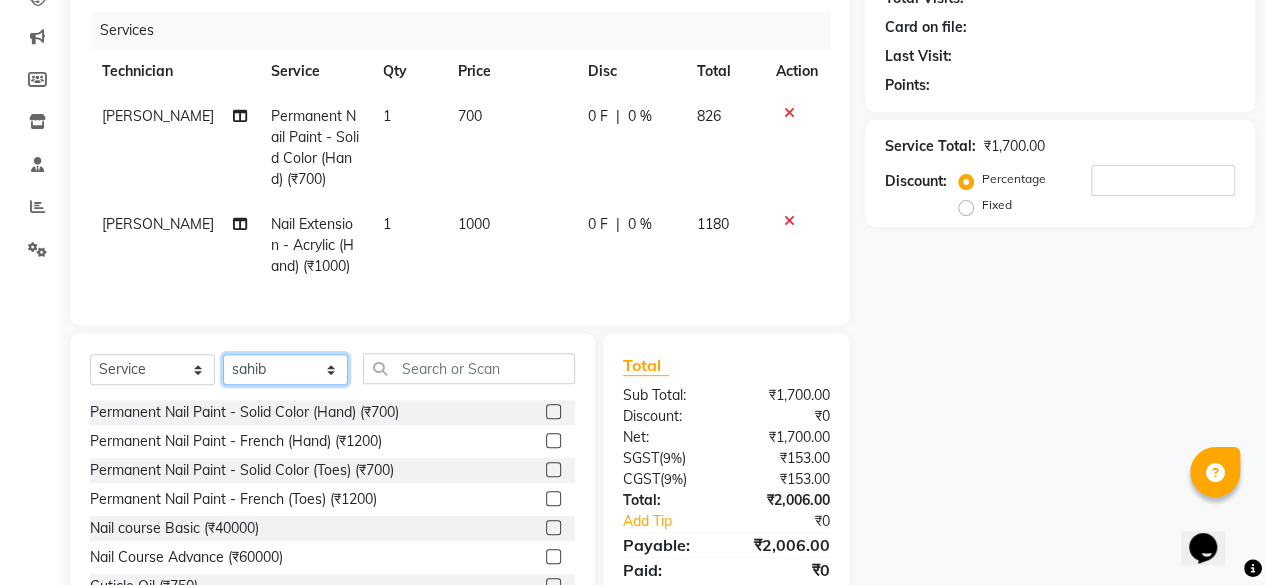 click on "Select Technician Deepak Singh Ravi Rohan rohit sahib Store id" 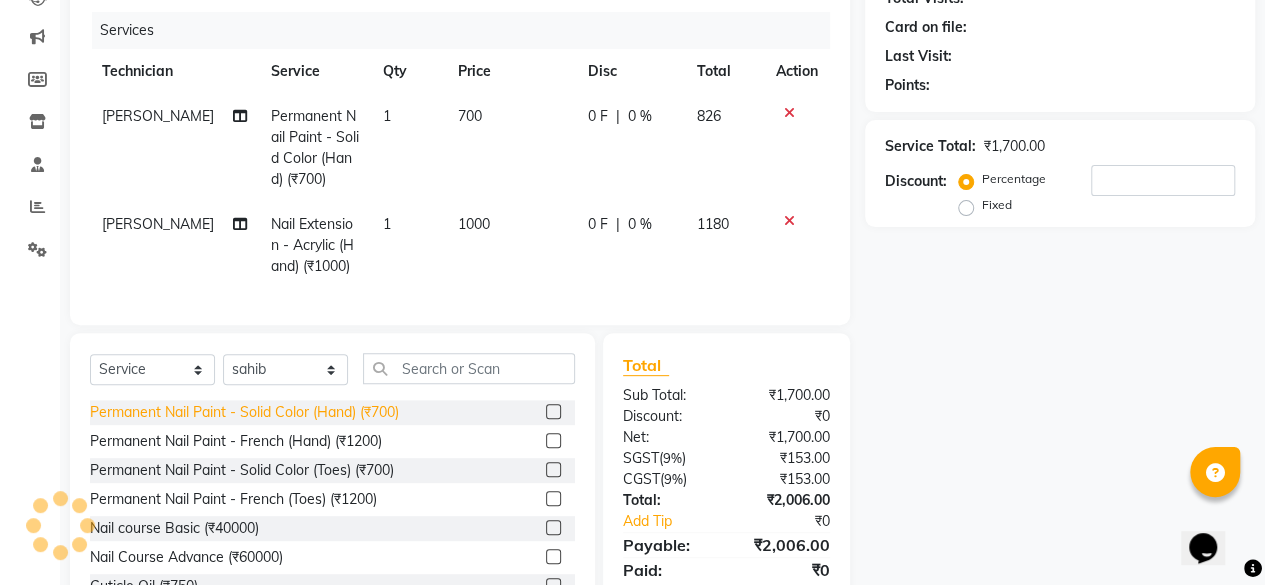 click on "Permanent Nail Paint - Solid Color (Hand) (₹700)" 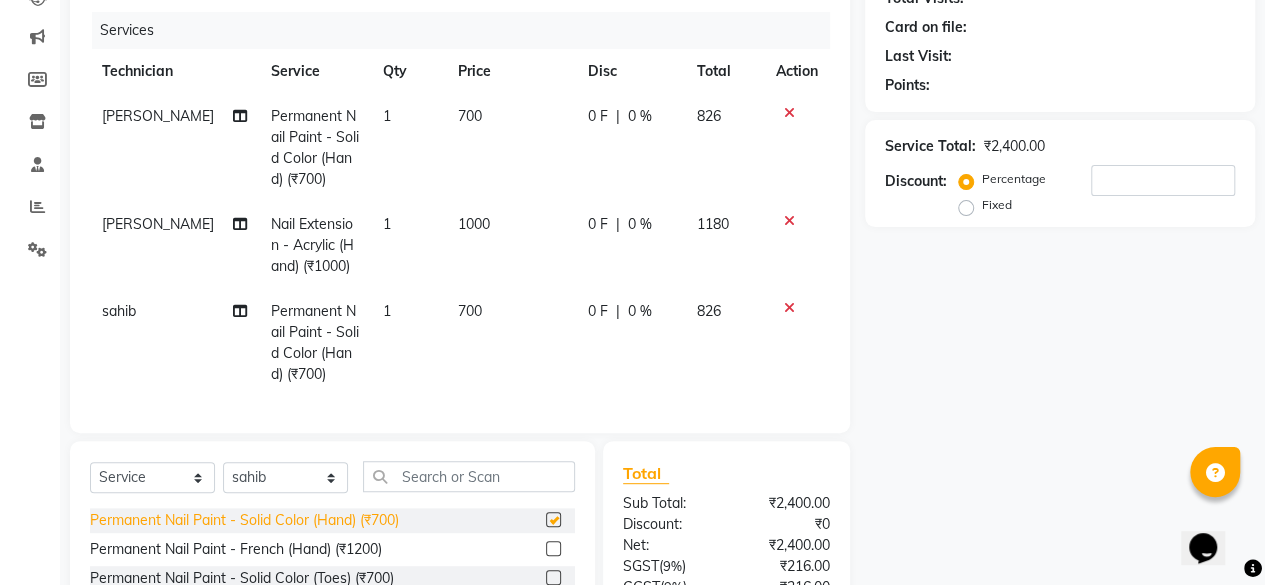 checkbox on "false" 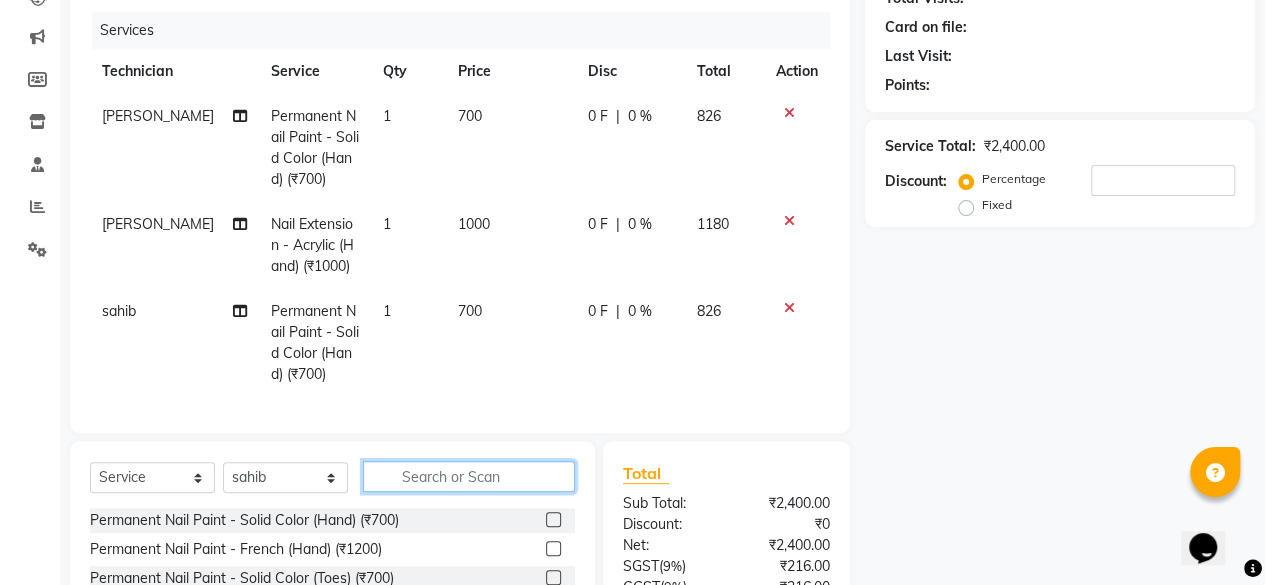 click 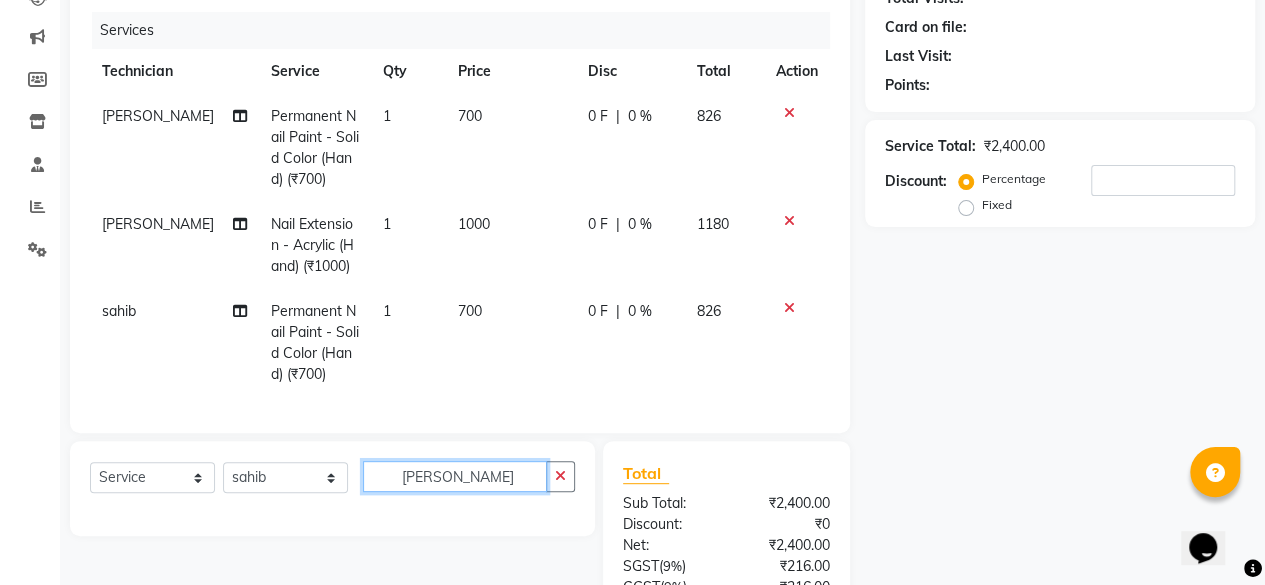 drag, startPoint x: 474, startPoint y: 501, endPoint x: 1279, endPoint y: 344, distance: 820.16705 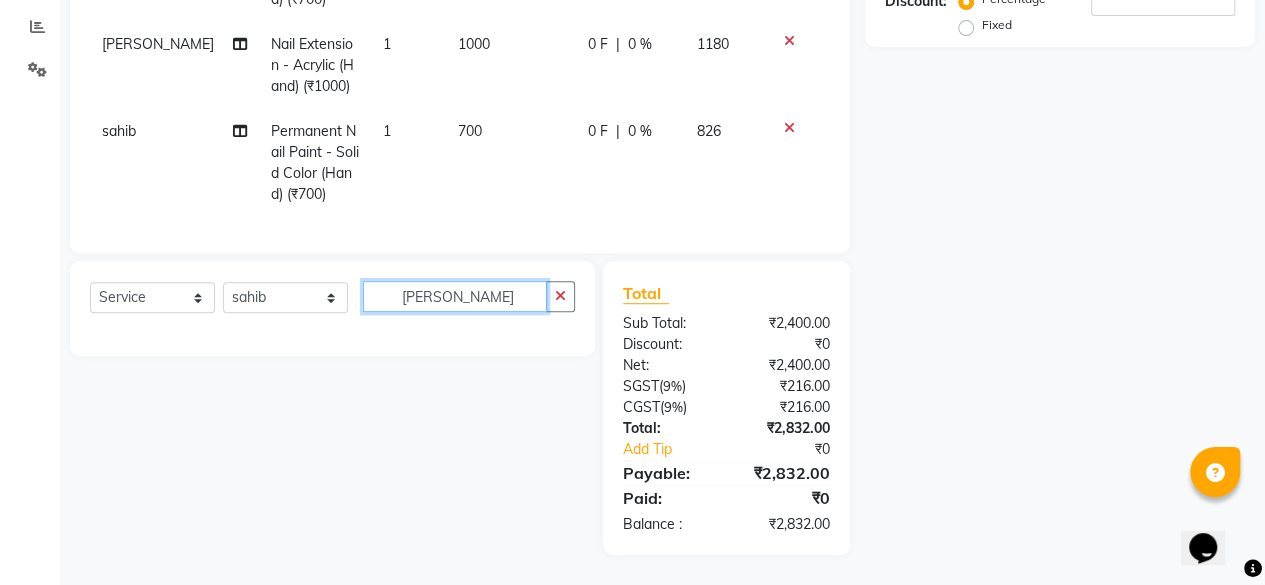 click on "rife" 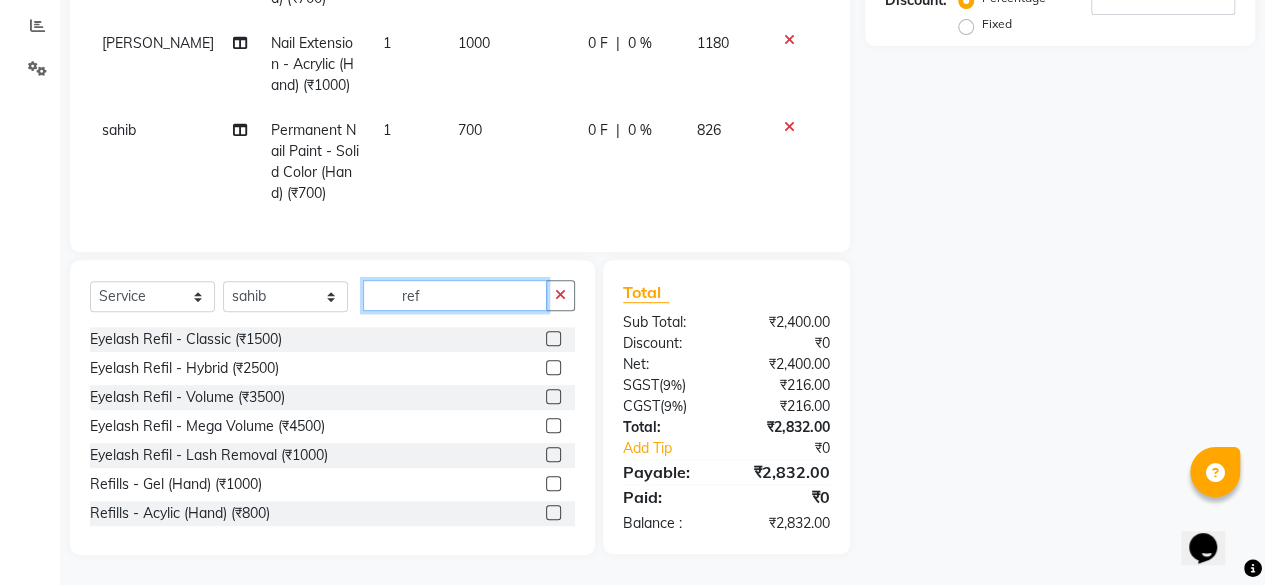 click on "ref" 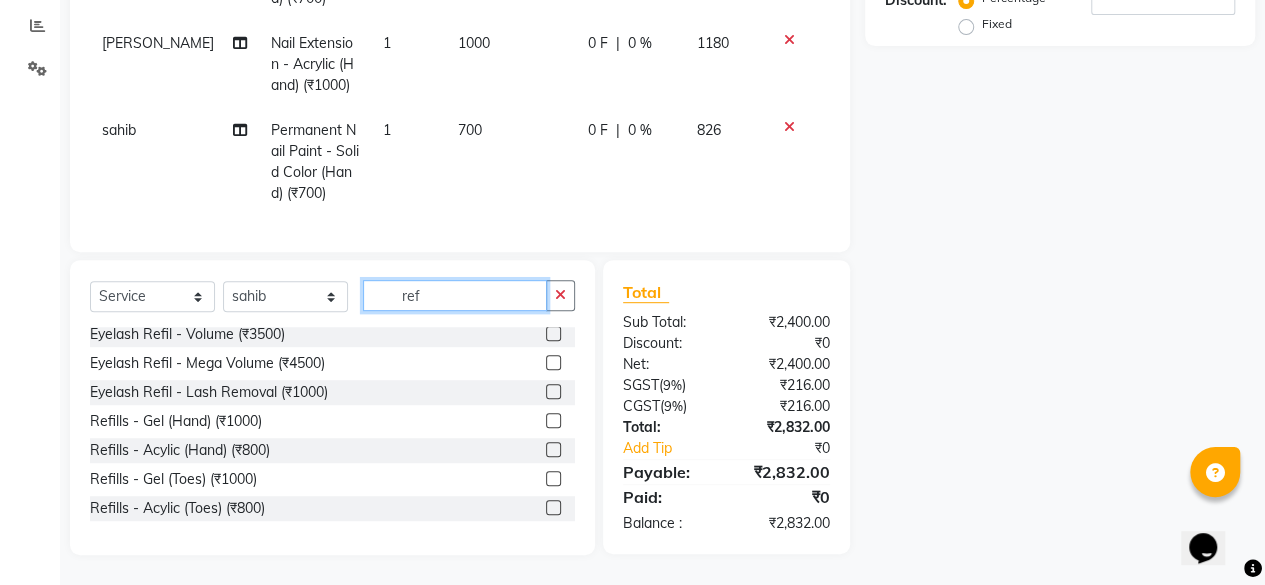 scroll, scrollTop: 0, scrollLeft: 0, axis: both 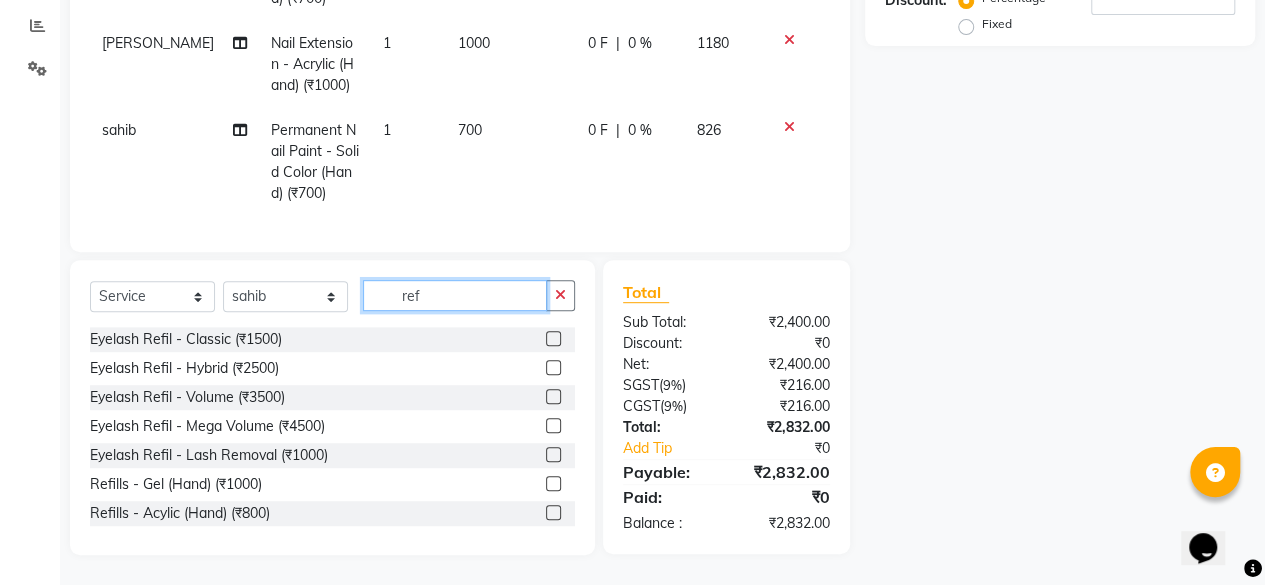 drag, startPoint x: 459, startPoint y: 302, endPoint x: 248, endPoint y: 445, distance: 254.89214 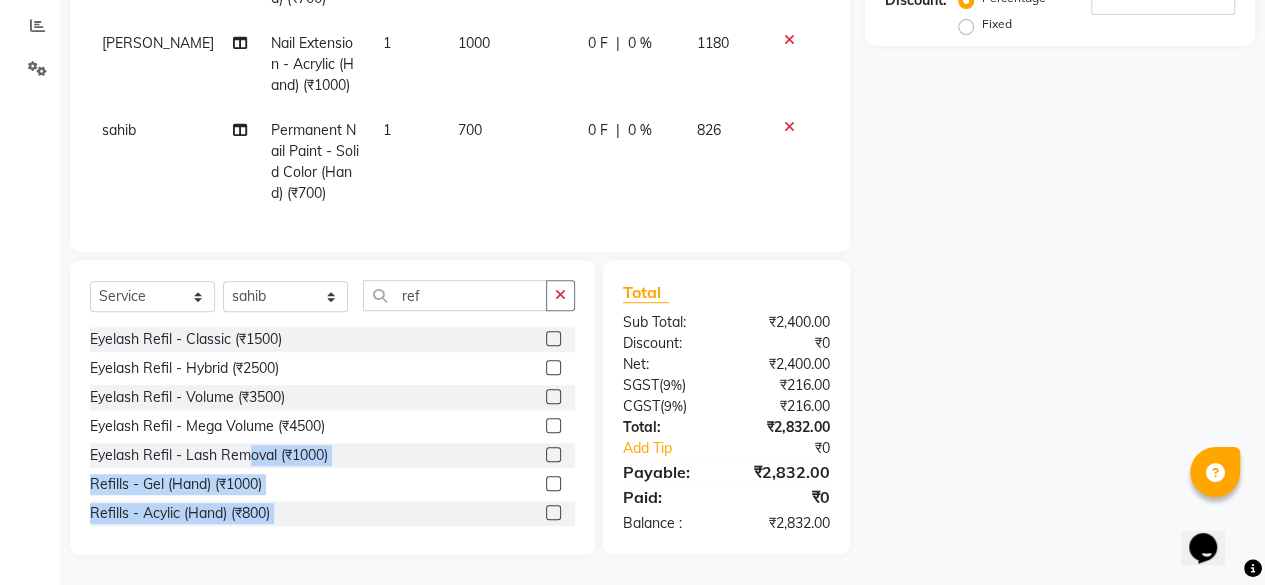 scroll, scrollTop: 322, scrollLeft: 0, axis: vertical 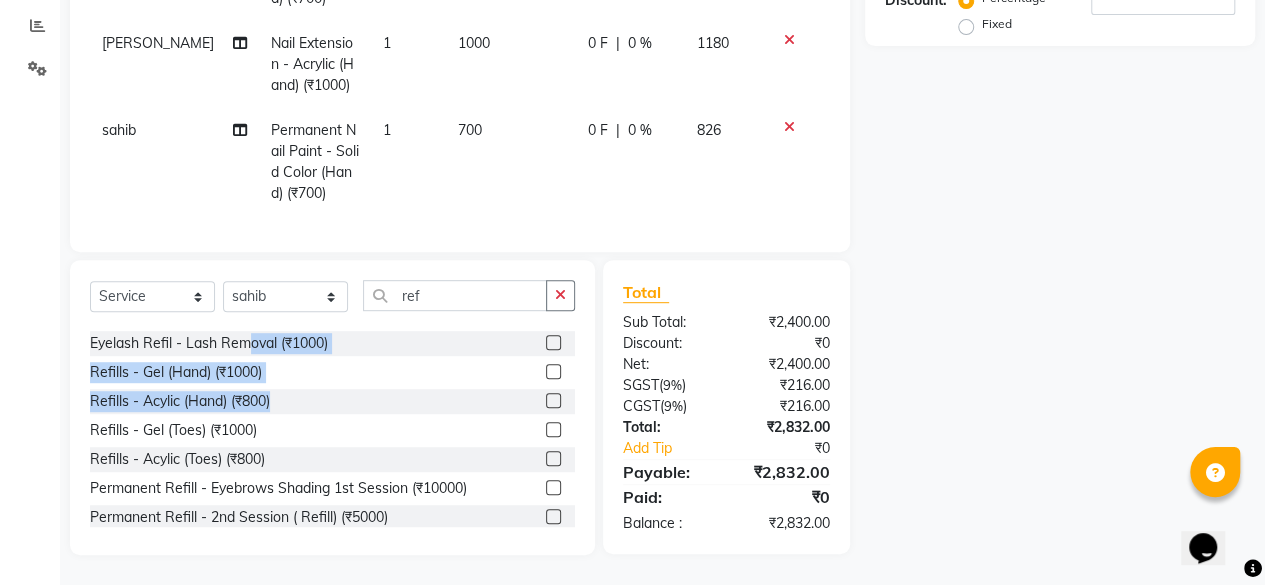 drag, startPoint x: 248, startPoint y: 445, endPoint x: 529, endPoint y: 397, distance: 285.07016 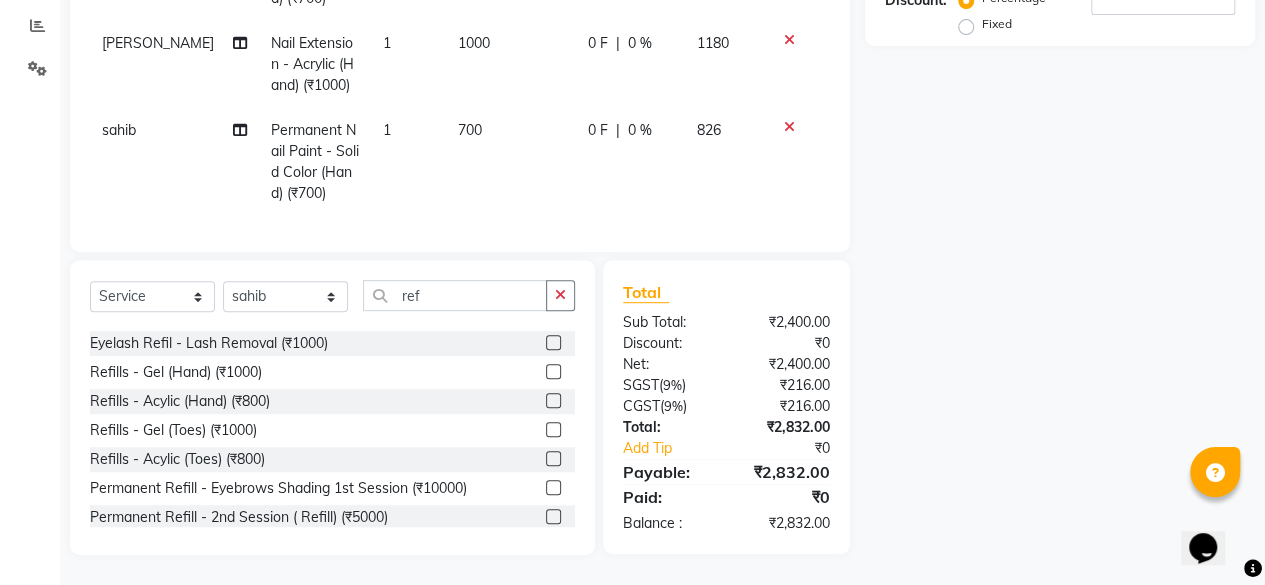 click on "Refills - Acylic (Hand) (₹800)" 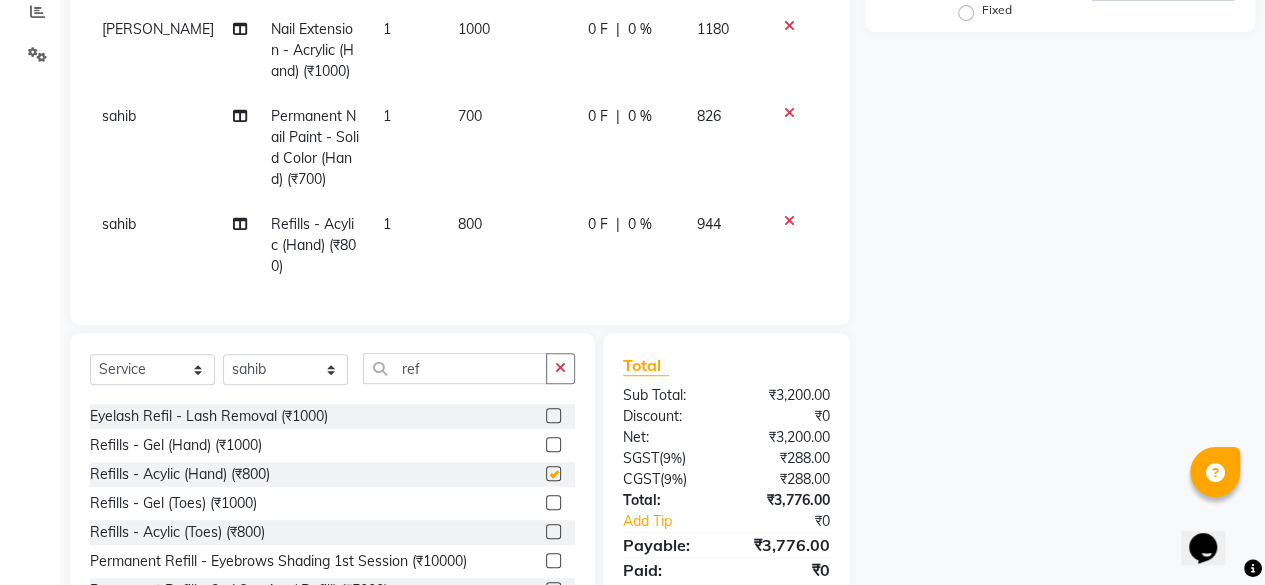 checkbox on "false" 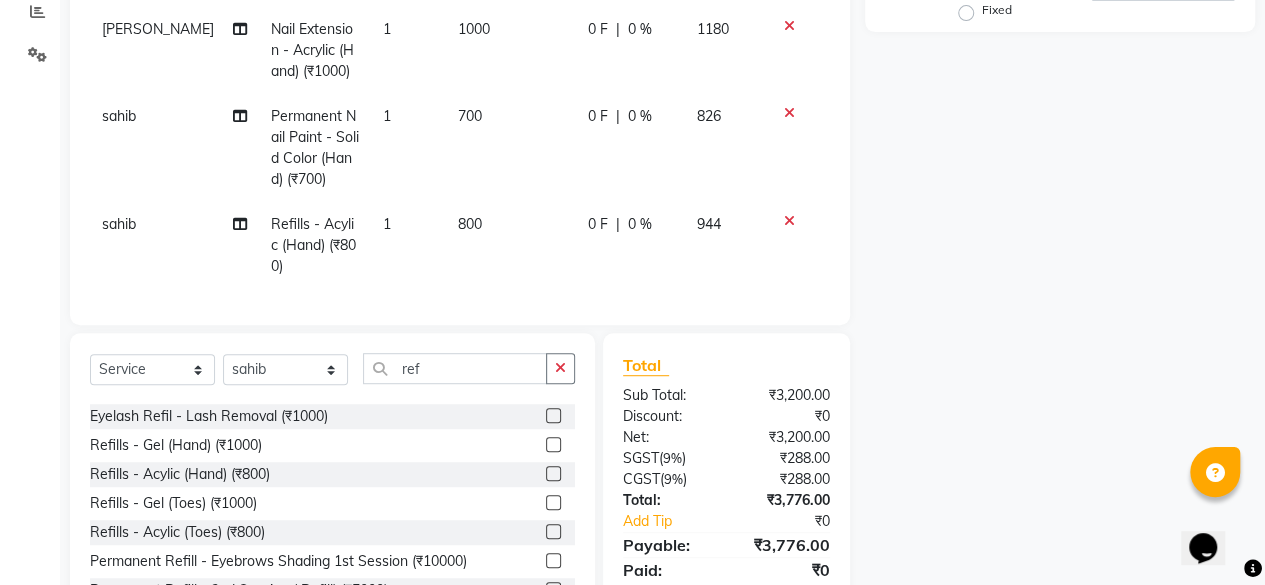 scroll, scrollTop: 0, scrollLeft: 0, axis: both 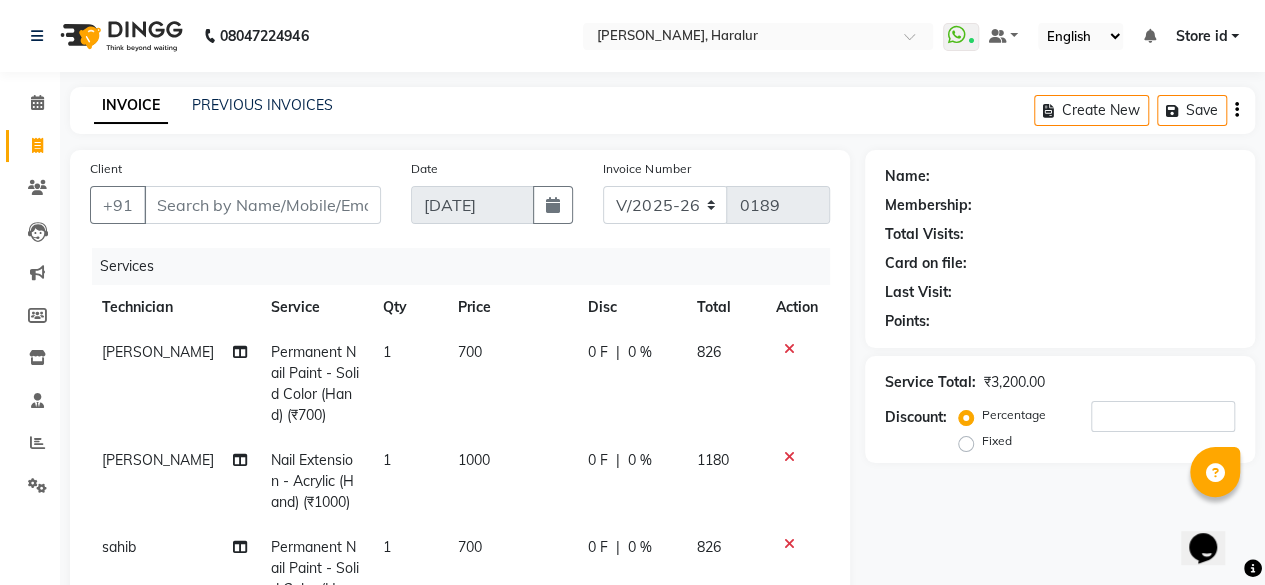 drag, startPoint x: 991, startPoint y: 67, endPoint x: 963, endPoint y: 0, distance: 72.615425 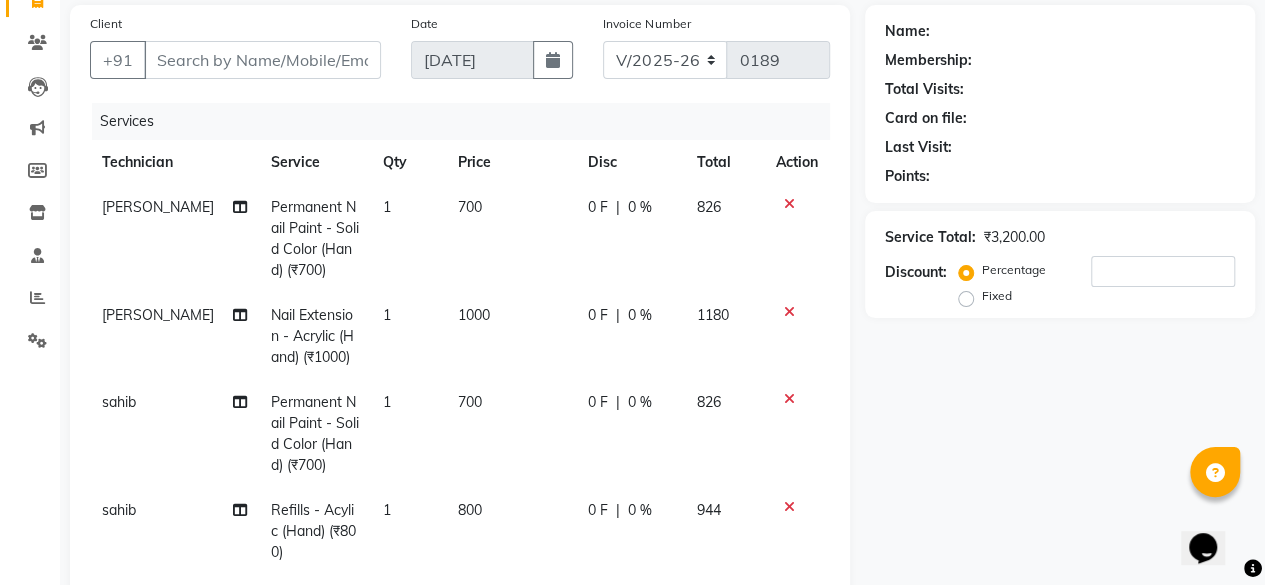 scroll, scrollTop: 144, scrollLeft: 0, axis: vertical 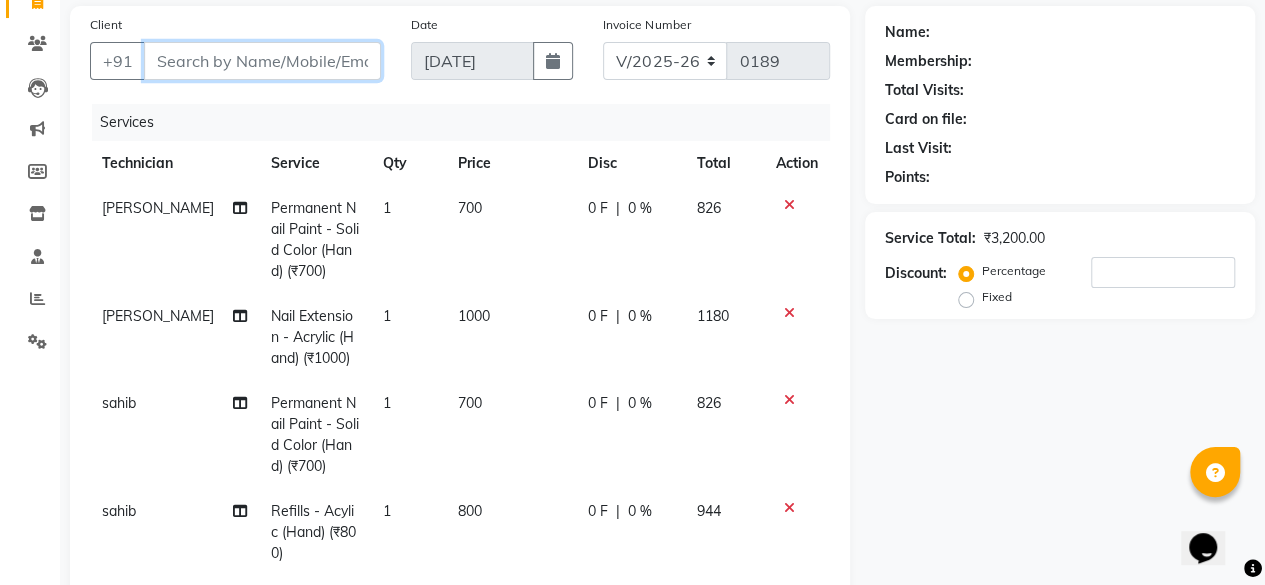 click on "Client" at bounding box center (262, 61) 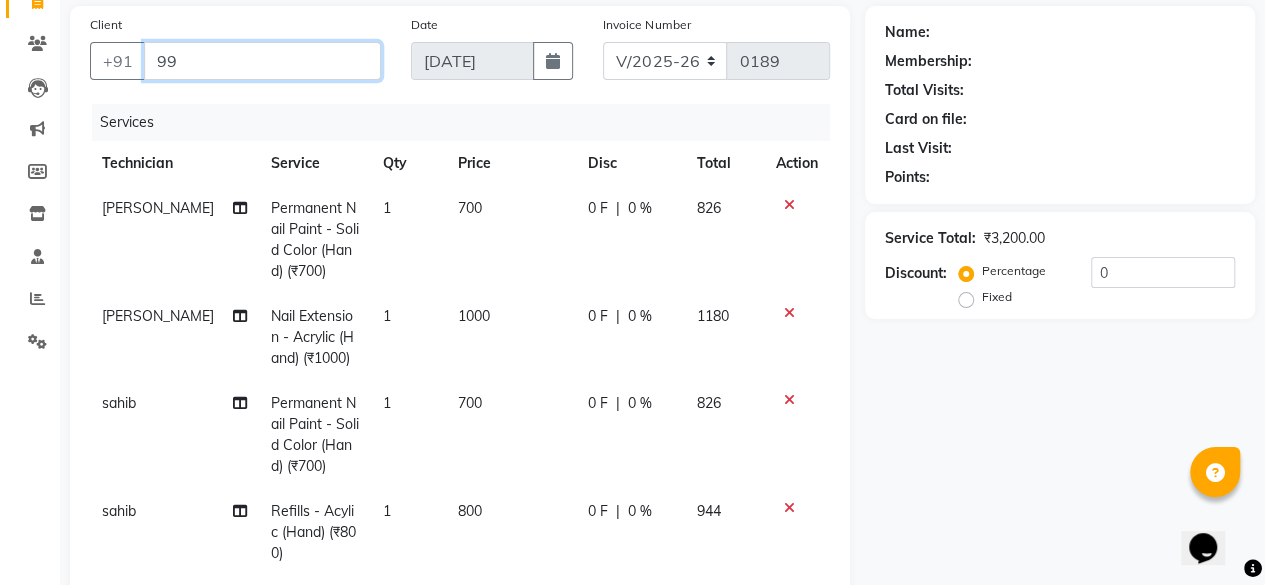 click on "99" at bounding box center [262, 61] 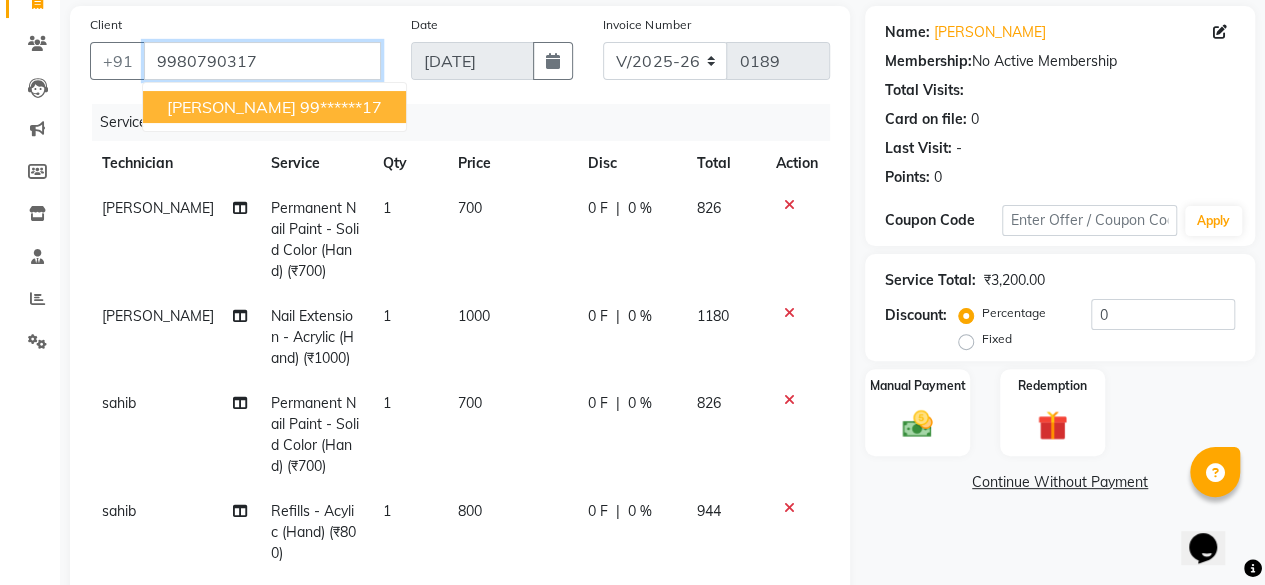 drag, startPoint x: 277, startPoint y: 61, endPoint x: 240, endPoint y: 115, distance: 65.459915 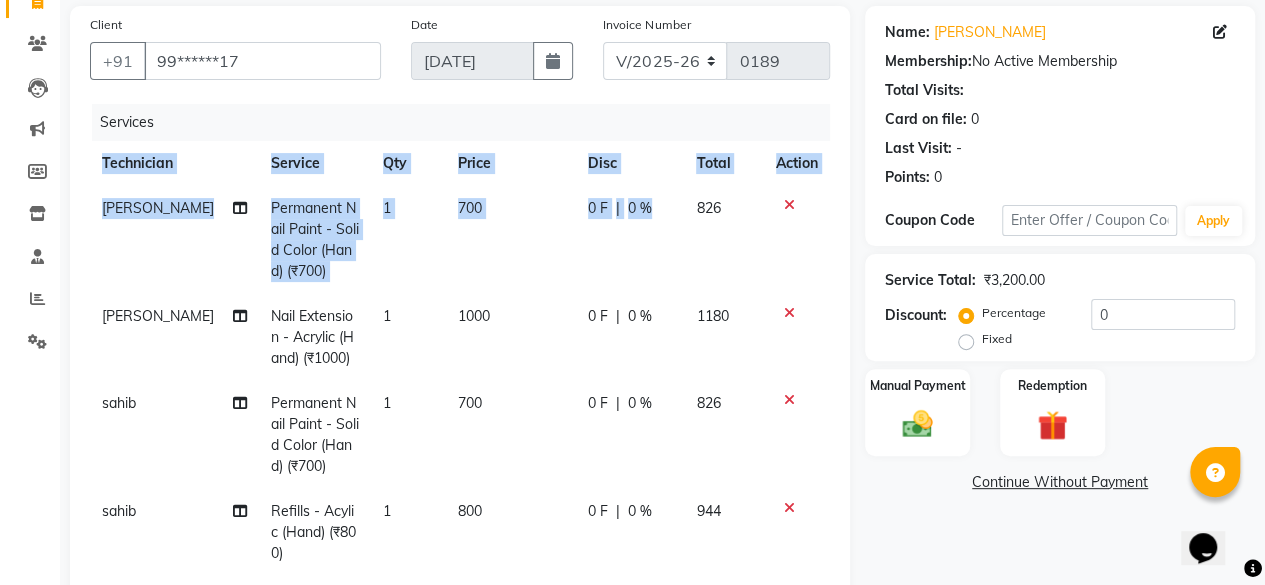 drag, startPoint x: 240, startPoint y: 115, endPoint x: 744, endPoint y: 226, distance: 516.0785 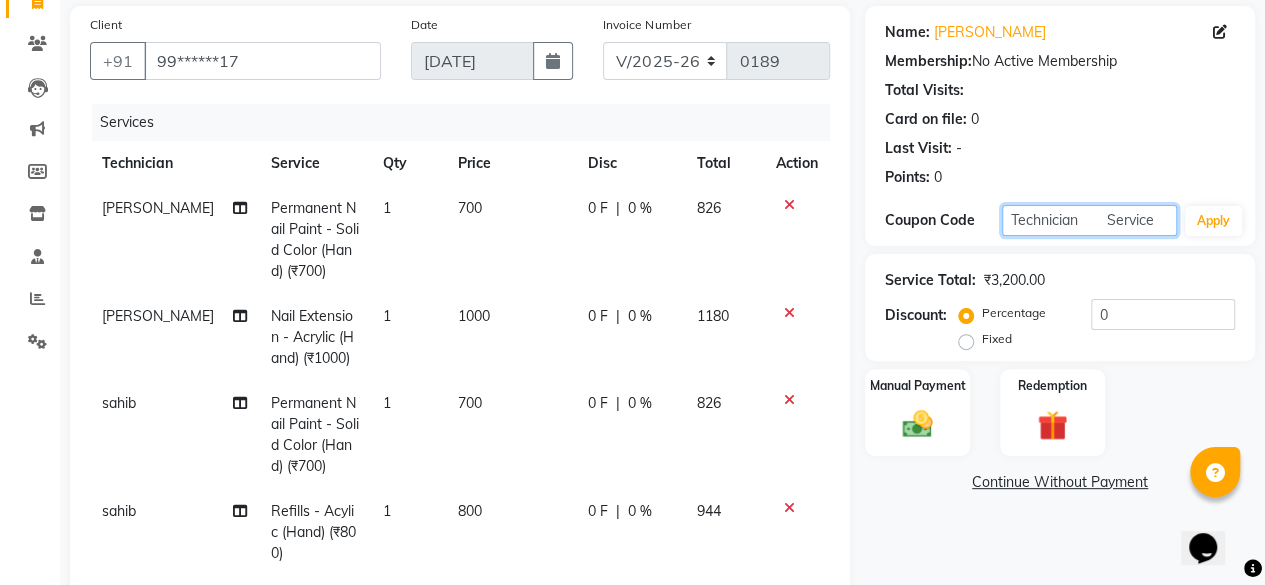 type on "Technician	Service	Qty	Price	Disc	Total	Action Rohan	Permanent Nail Paint - Solid Color (Hand) (₹700)	1	700	 0 F | 0 % 826" 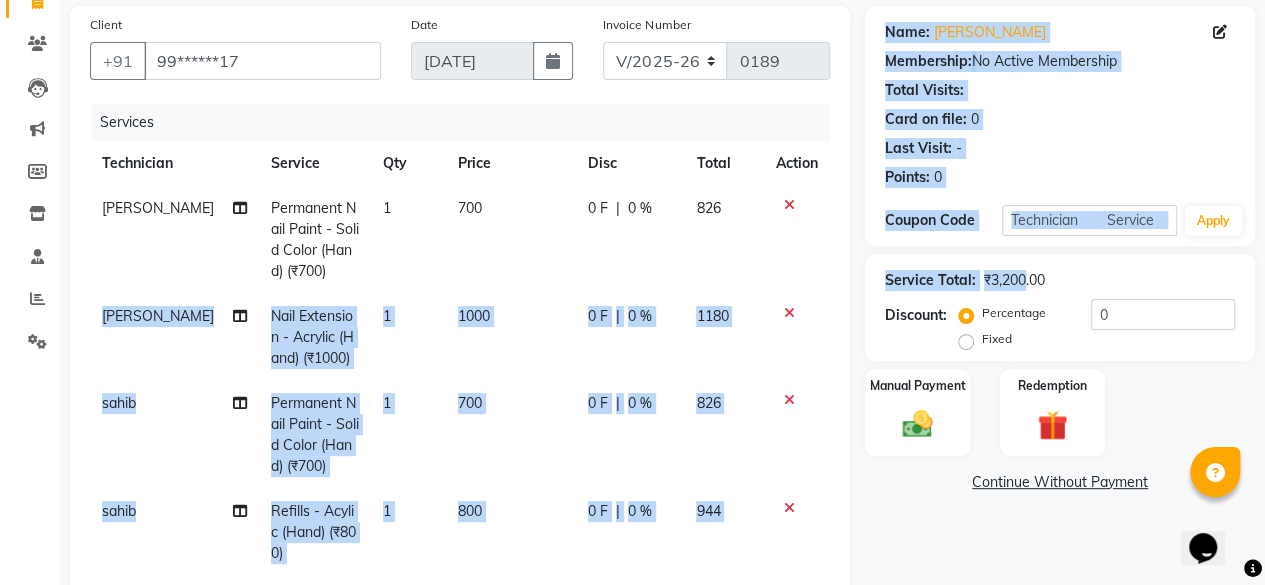 drag, startPoint x: 798, startPoint y: 257, endPoint x: 1016, endPoint y: 275, distance: 218.74185 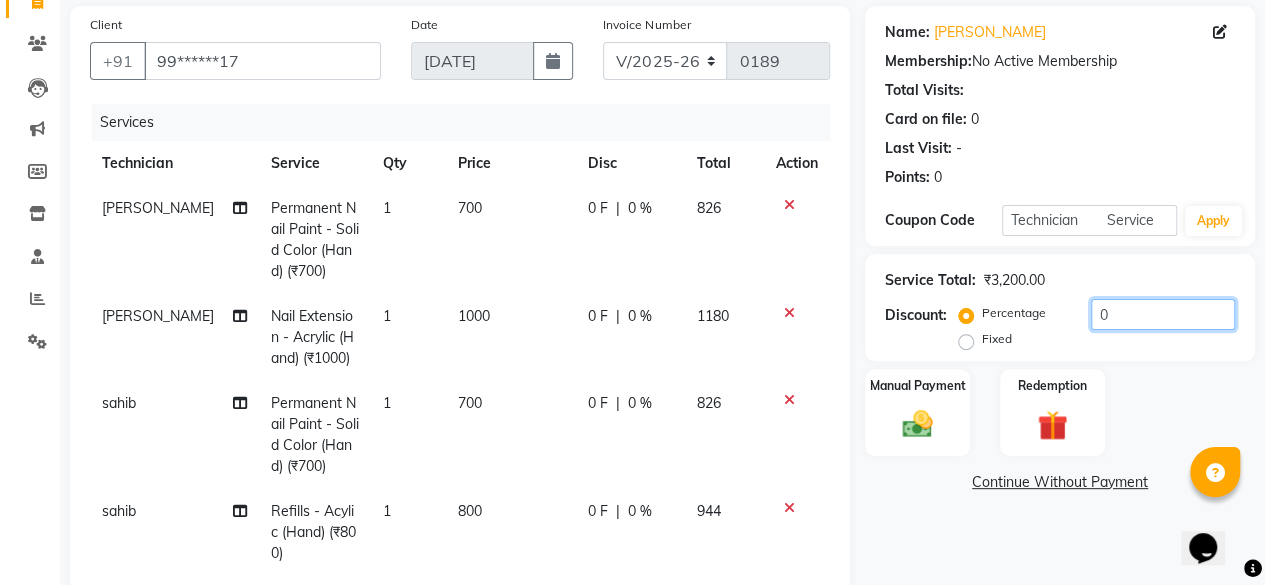click on "0" 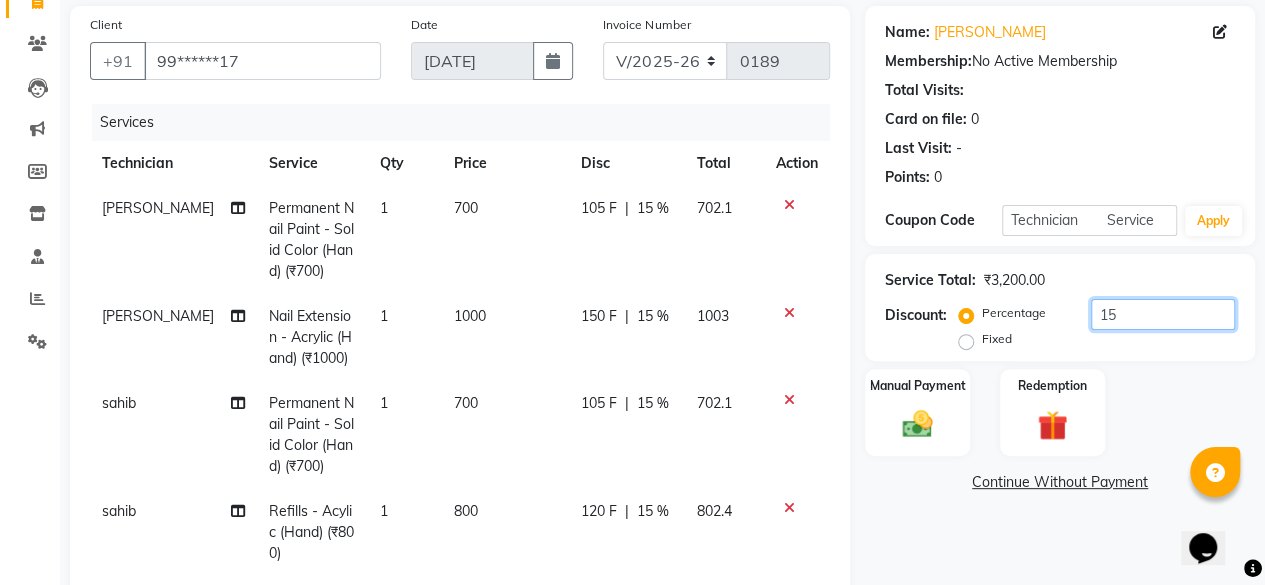 drag, startPoint x: 1197, startPoint y: 317, endPoint x: 1271, endPoint y: 313, distance: 74.10803 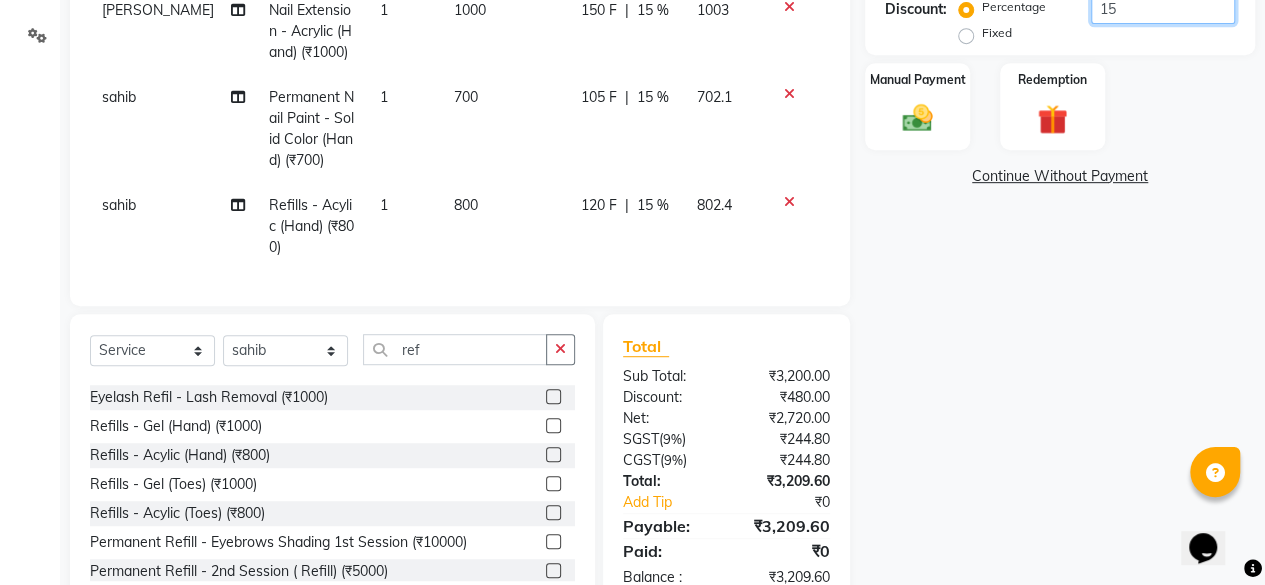 scroll, scrollTop: 503, scrollLeft: 0, axis: vertical 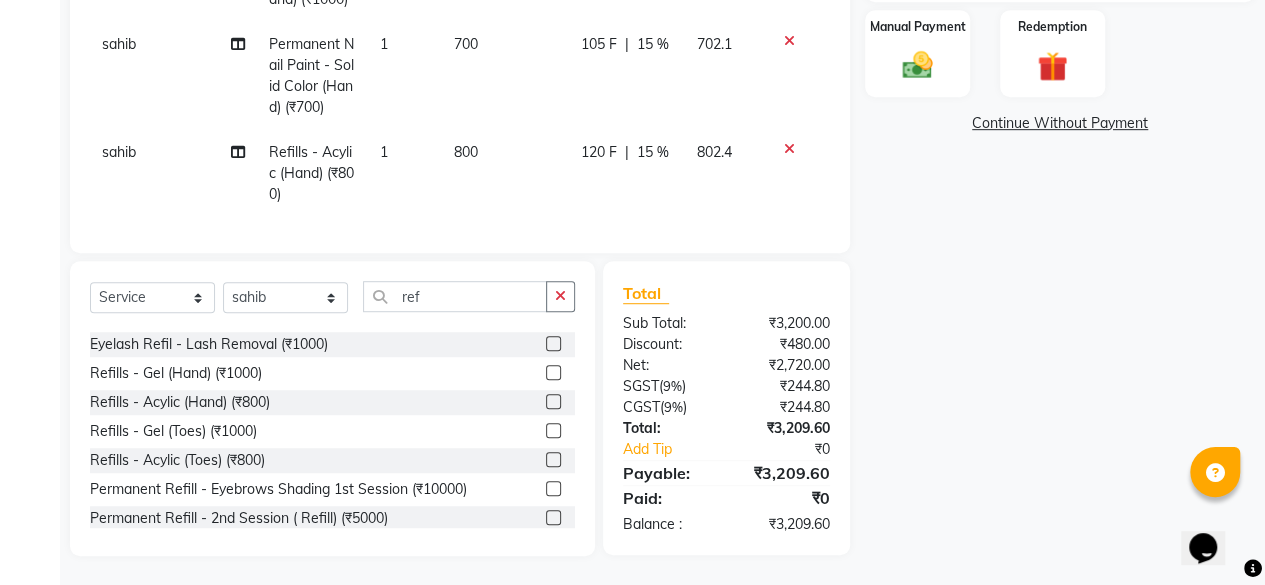 type on "15" 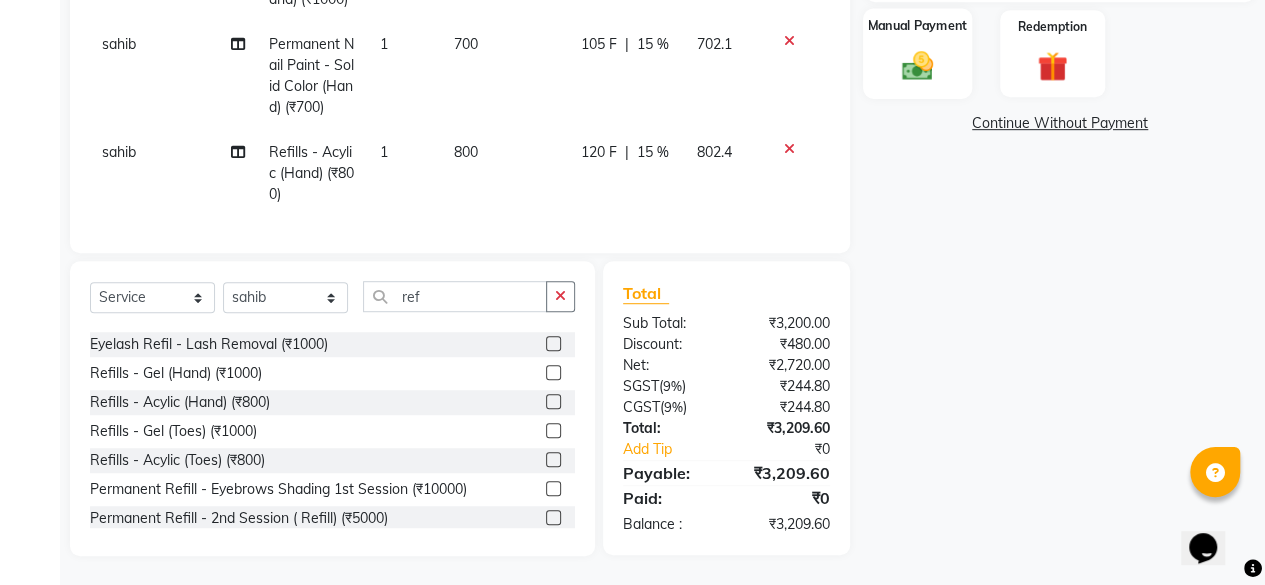 click 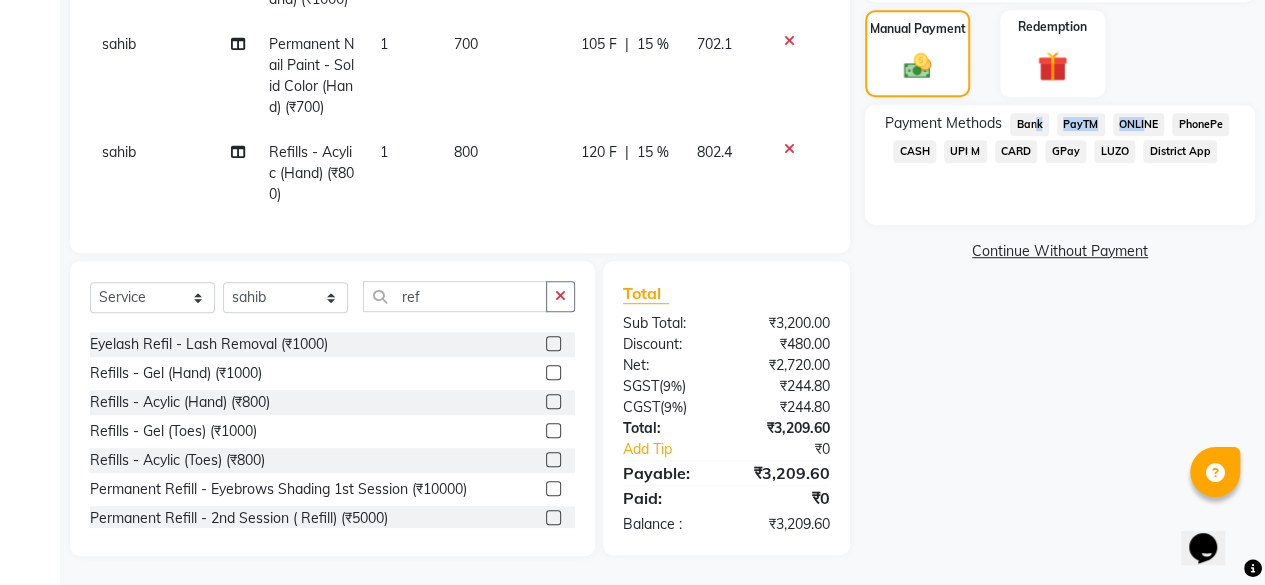 drag, startPoint x: 1030, startPoint y: 120, endPoint x: 1138, endPoint y: 123, distance: 108.04166 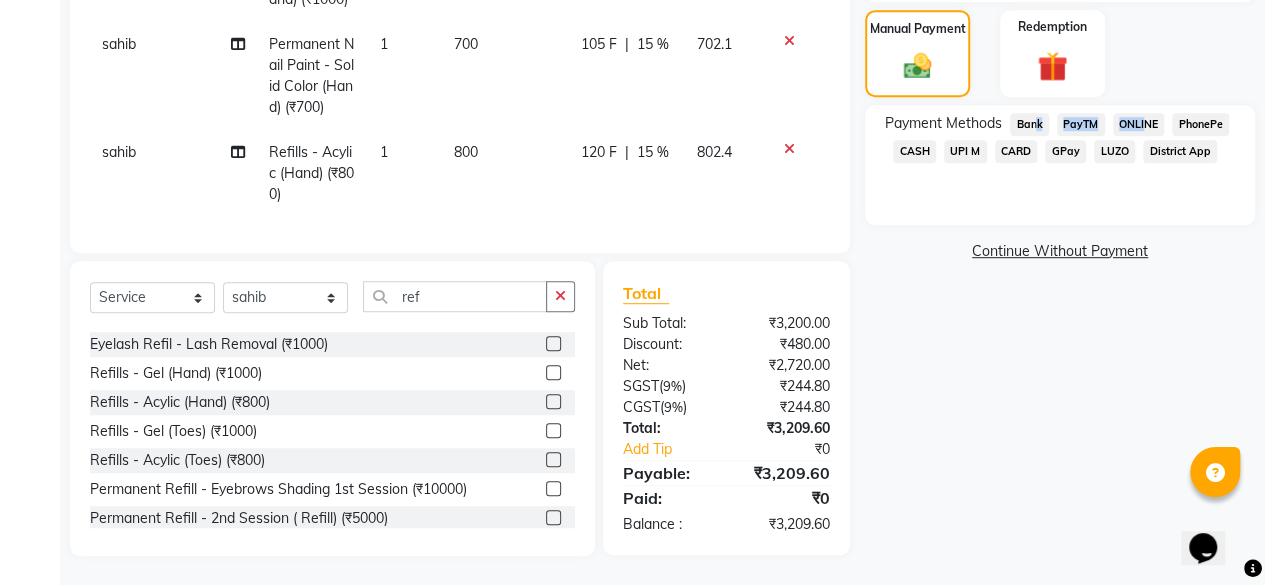 click on "ONLINE" 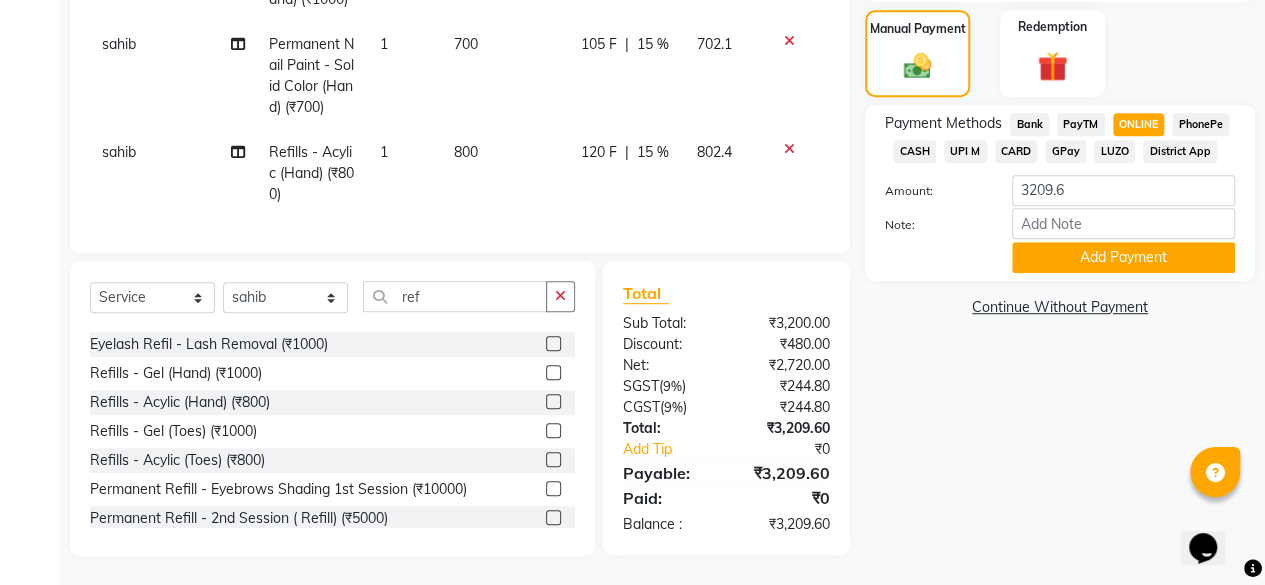 click on "ONLINE" 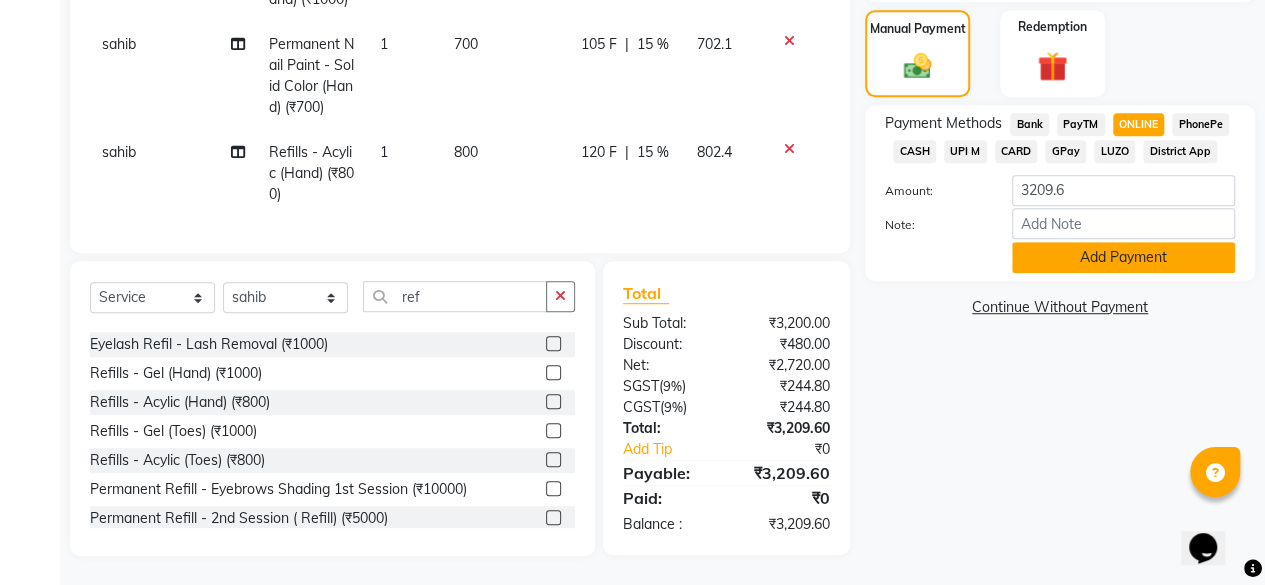 click on "Add Payment" 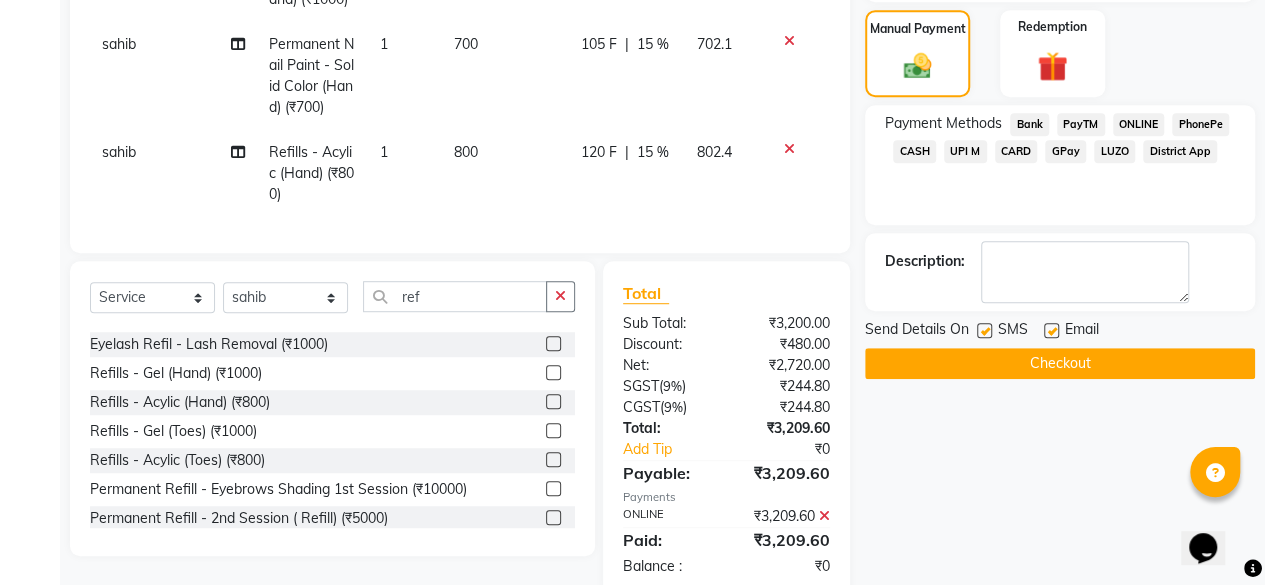 click on "Checkout" 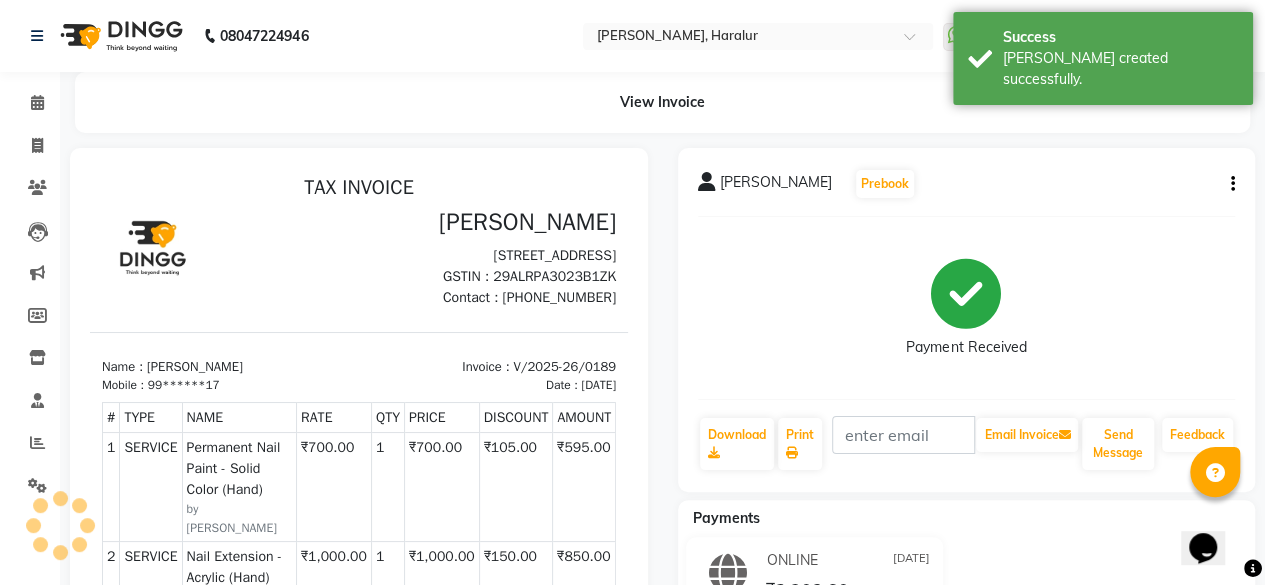 scroll, scrollTop: 0, scrollLeft: 0, axis: both 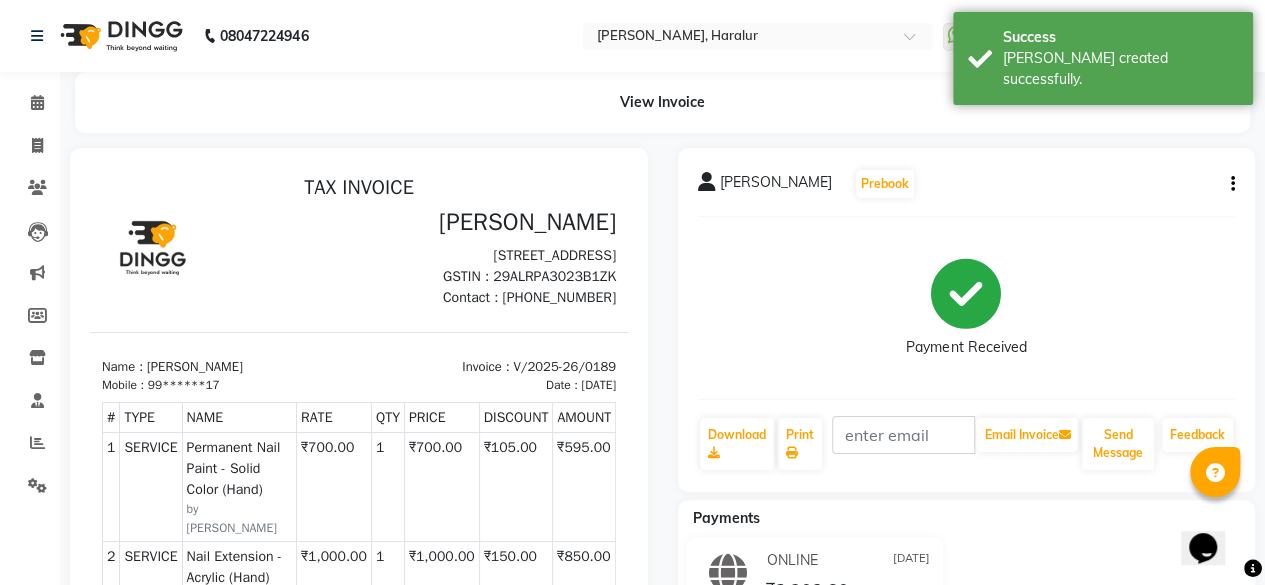 click on "Payment Received" 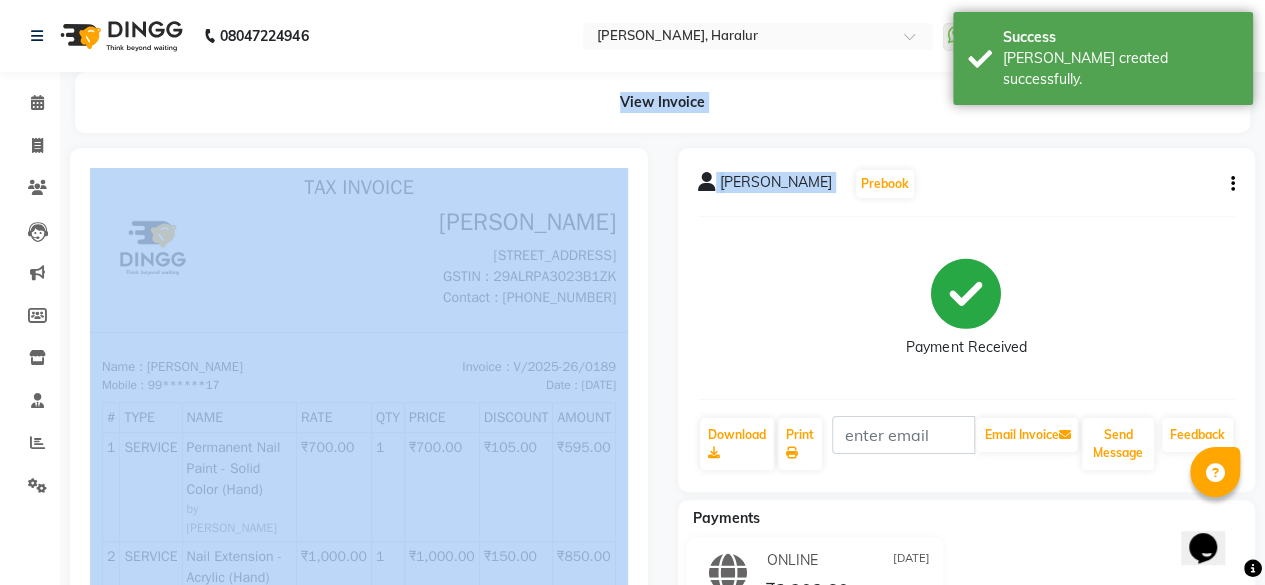 drag, startPoint x: 1016, startPoint y: 363, endPoint x: 38, endPoint y: 125, distance: 1006.5426 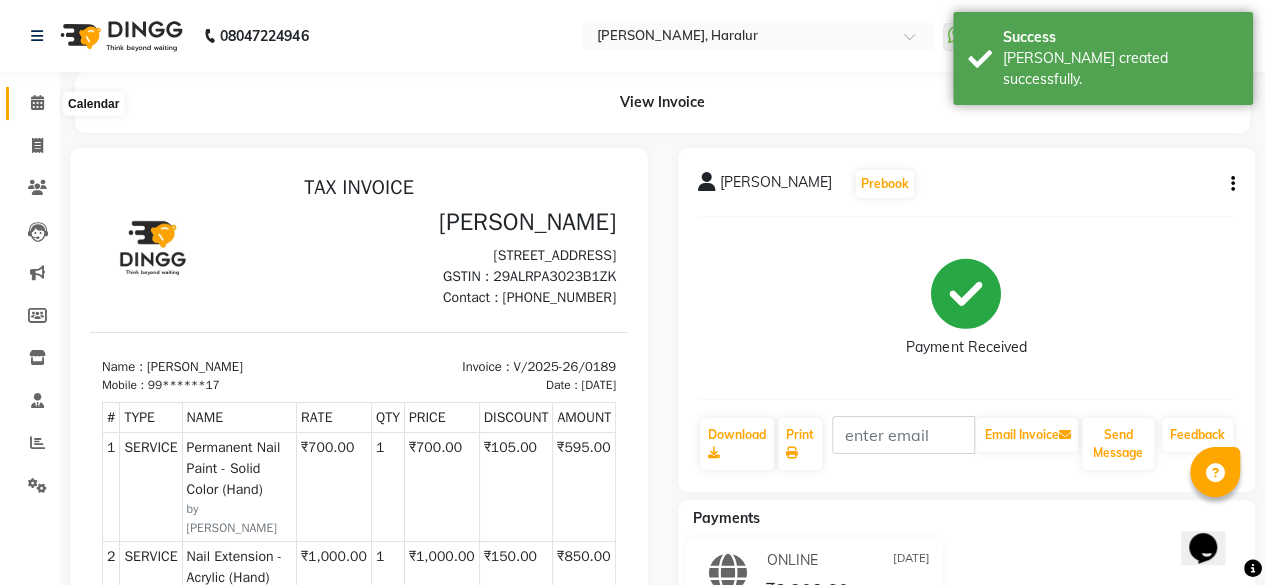 drag, startPoint x: 38, startPoint y: 125, endPoint x: 38, endPoint y: 113, distance: 12 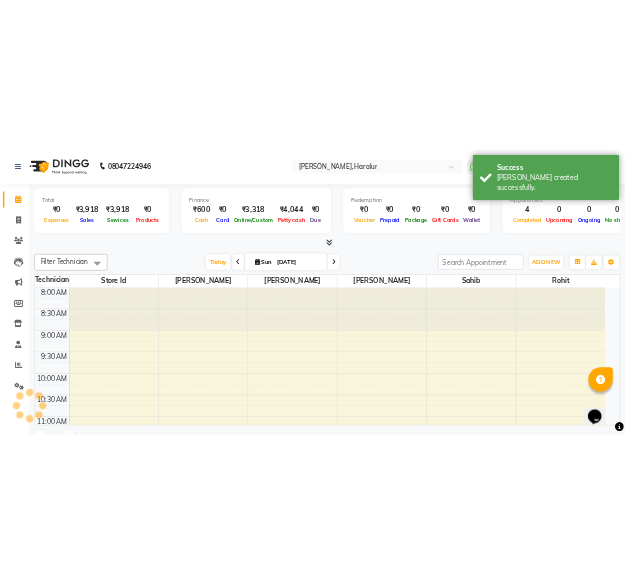 scroll, scrollTop: 0, scrollLeft: 0, axis: both 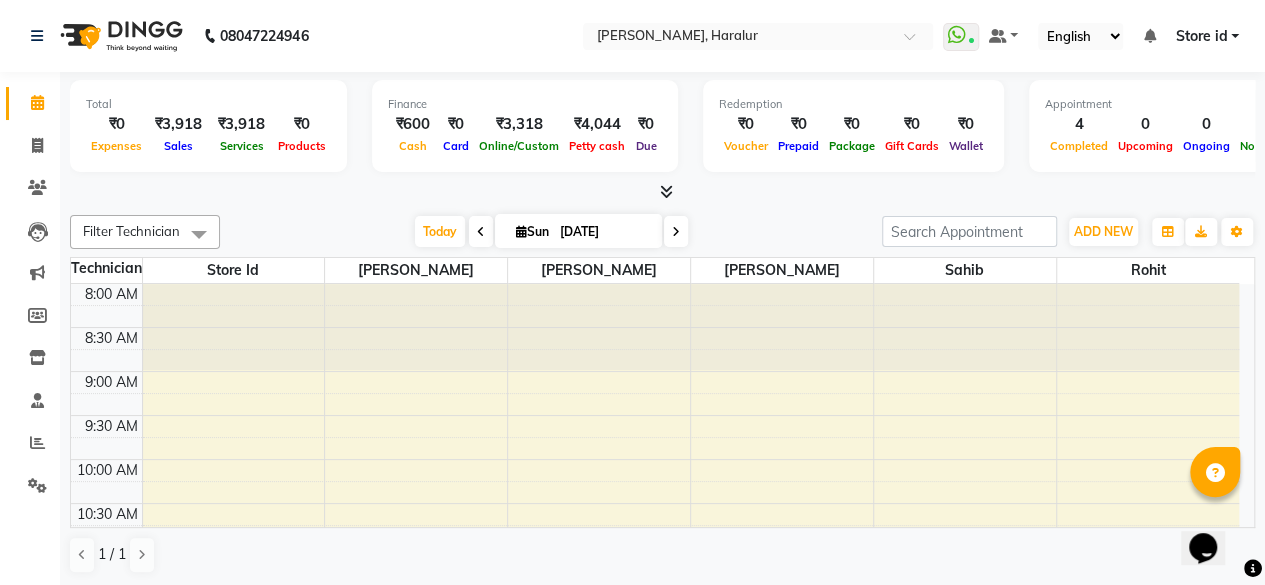 drag, startPoint x: 38, startPoint y: 113, endPoint x: 234, endPoint y: -45, distance: 251.75385 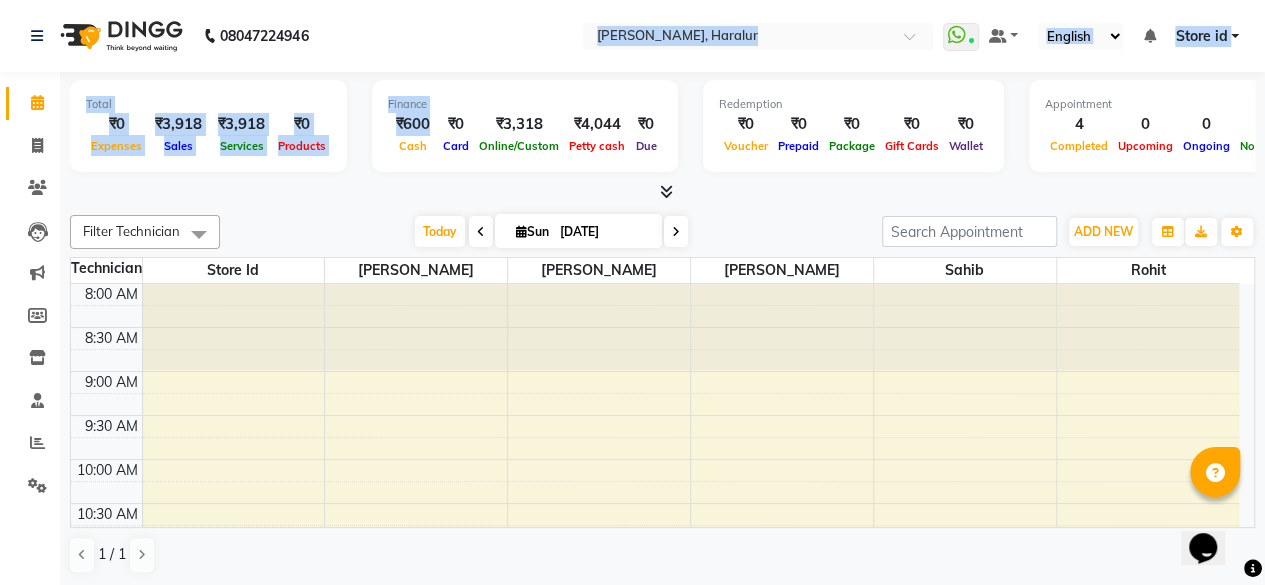 drag, startPoint x: 443, startPoint y: 6, endPoint x: 431, endPoint y: 161, distance: 155.46382 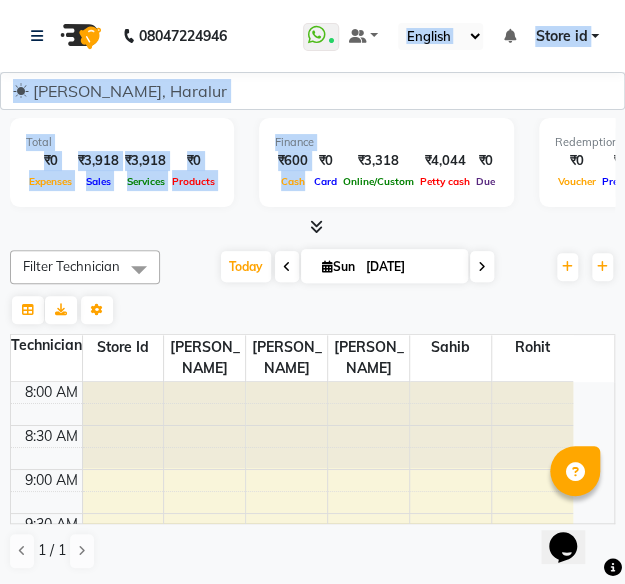 click on "08047224946 Select Location × Nailashes Haralur, Haralur  WhatsApp Status  ✕ Status:  Connected Most Recent Message: 12-06-2025     03:20 PM Recent Service Activity: 13-07-2025     05:14 PM Default Panel My Panel English ENGLISH Español العربية मराठी हिंदी ગુજરાતી தமிழ் 中文 Notifications nothing to show Store id Manage Profile Change Password Sign out  Version:3.15.4" 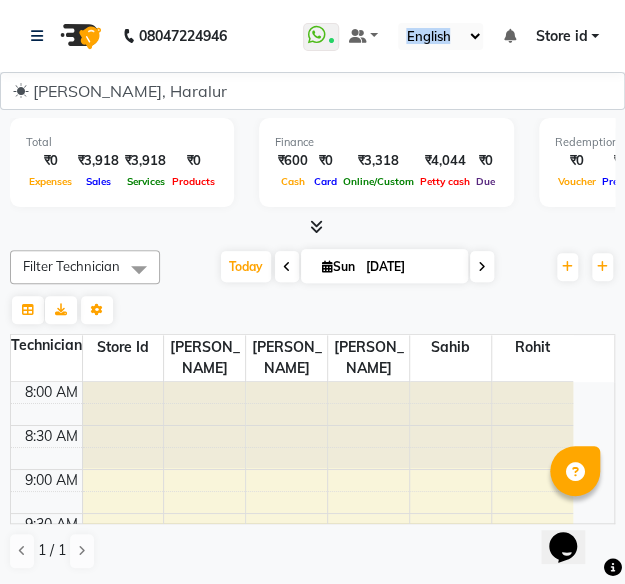 click on "08047224946 Select Location × Nailashes Haralur, Haralur  WhatsApp Status  ✕ Status:  Connected Most Recent Message: 12-06-2025     03:20 PM Recent Service Activity: 13-07-2025     05:14 PM Default Panel My Panel English ENGLISH Español العربية मराठी हिंदी ગુજરાતી தமிழ் 中文 Notifications nothing to show Store id Manage Profile Change Password Sign out  Version:3.15.4" 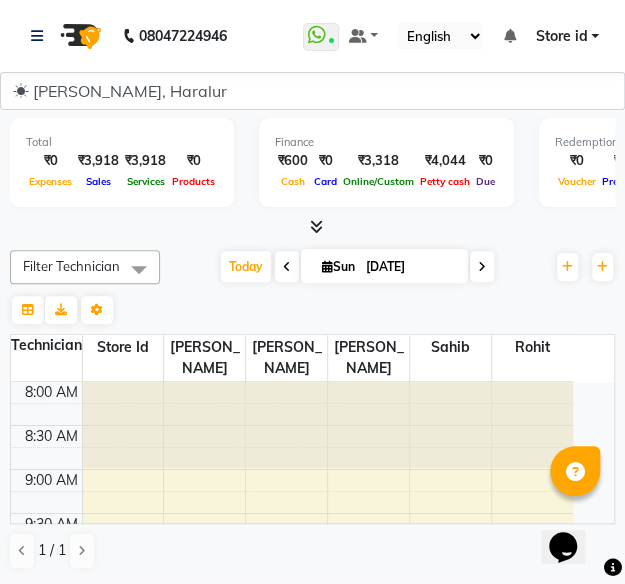 drag, startPoint x: 476, startPoint y: 10, endPoint x: 460, endPoint y: 40, distance: 34 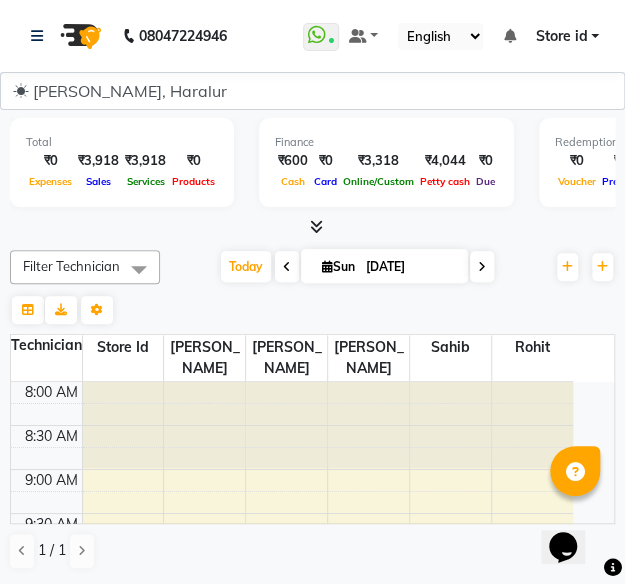 click on "English ENGLISH Español العربية मराठी हिंदी ગુજરાતી தமிழ் 中文" at bounding box center [440, 36] 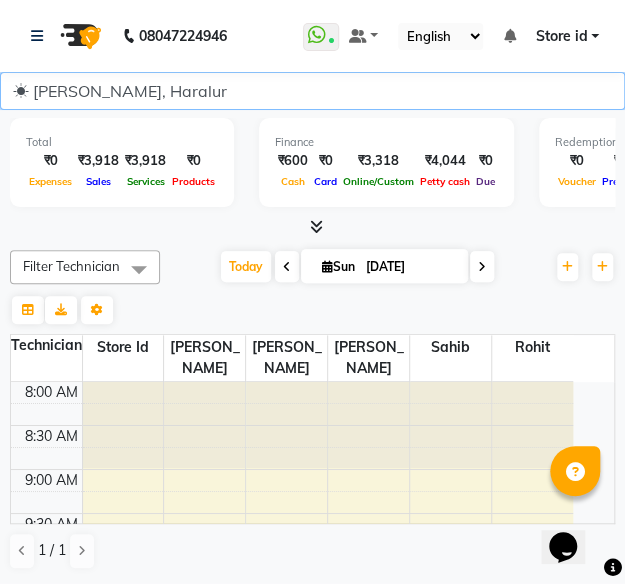 drag, startPoint x: 324, startPoint y: 95, endPoint x: 322, endPoint y: 82, distance: 13.152946 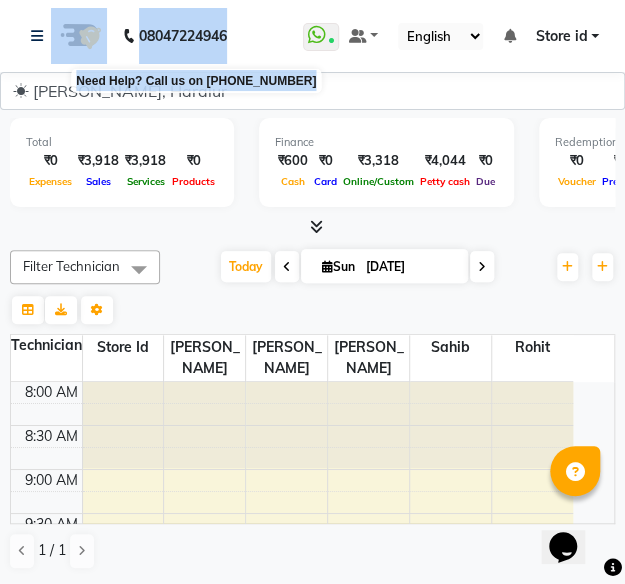 drag, startPoint x: 392, startPoint y: 41, endPoint x: 106, endPoint y: 33, distance: 286.11188 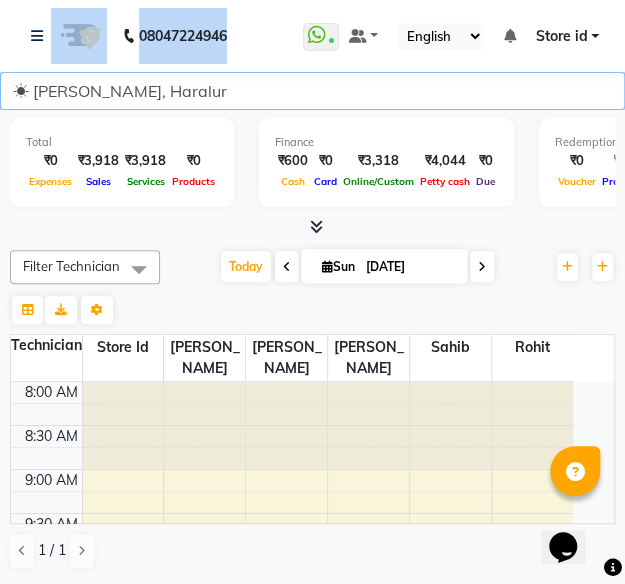 click on "☀ [PERSON_NAME], Haralur" 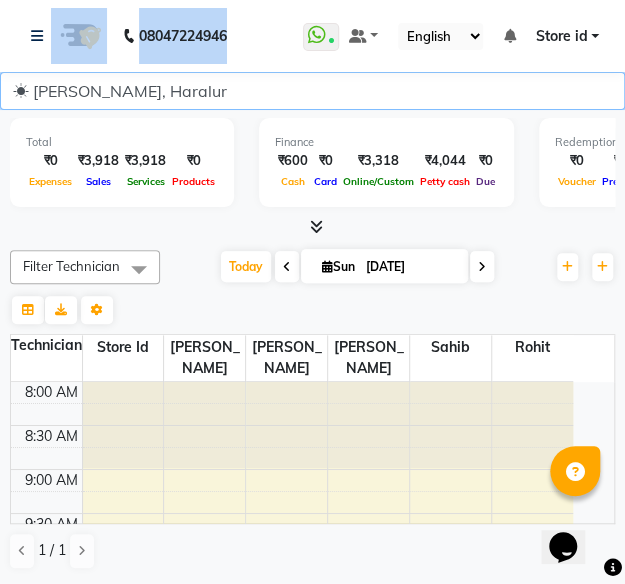 drag, startPoint x: 539, startPoint y: 73, endPoint x: 461, endPoint y: 56, distance: 79.83107 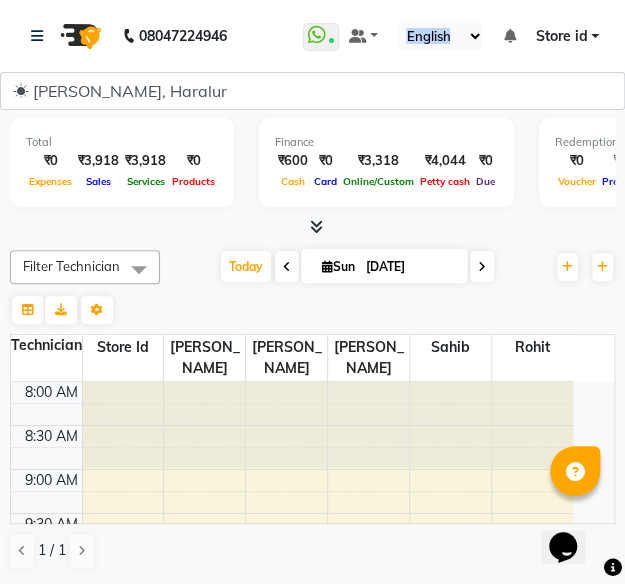 drag, startPoint x: 508, startPoint y: 23, endPoint x: 215, endPoint y: 43, distance: 293.6818 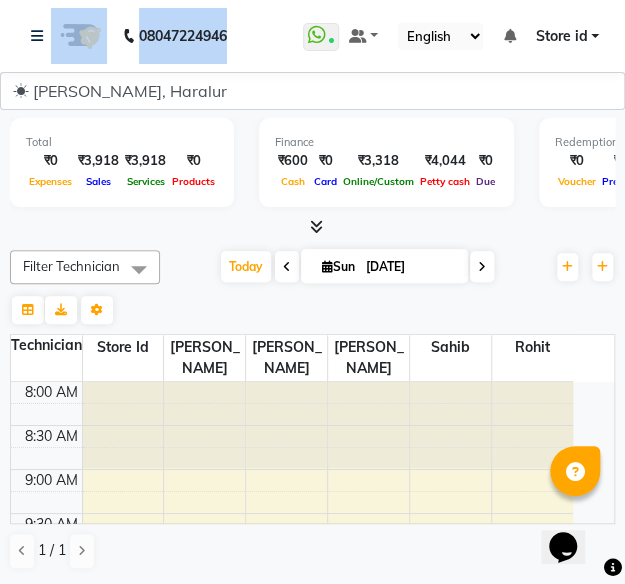 drag, startPoint x: 31, startPoint y: 1, endPoint x: 435, endPoint y: 65, distance: 409.0379 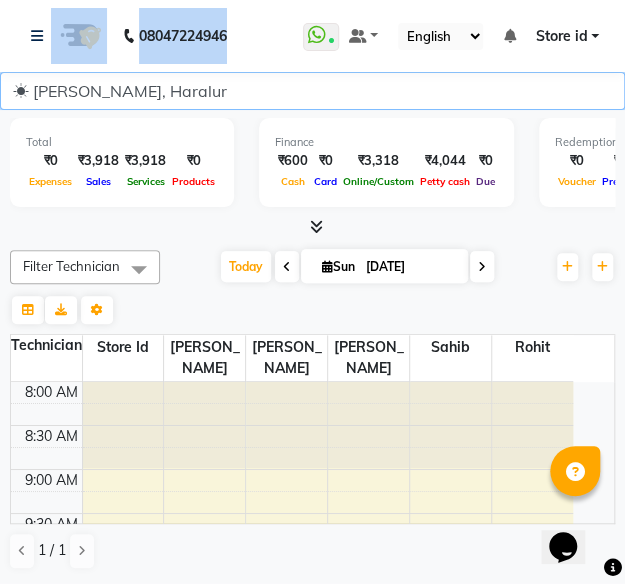drag, startPoint x: 451, startPoint y: 81, endPoint x: 416, endPoint y: 50, distance: 46.75468 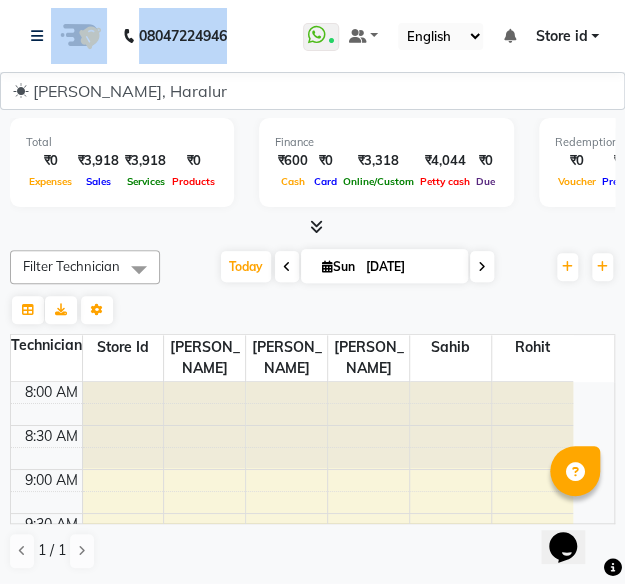 click on "08047224946 Select Location × Nailashes Haralur, Haralur  WhatsApp Status  ✕ Status:  Connected Most Recent Message: 12-06-2025     03:20 PM Recent Service Activity: 13-07-2025     05:14 PM Default Panel My Panel English ENGLISH Español العربية मराठी हिंदी ગુજરાતી தமிழ் 中文 Notifications nothing to show Store id Manage Profile Change Password Sign out  Version:3.15.4" 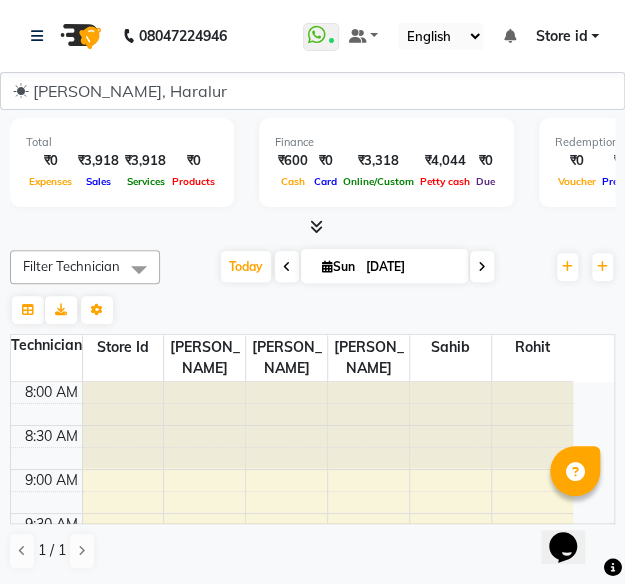 drag, startPoint x: 413, startPoint y: 49, endPoint x: 425, endPoint y: 33, distance: 20 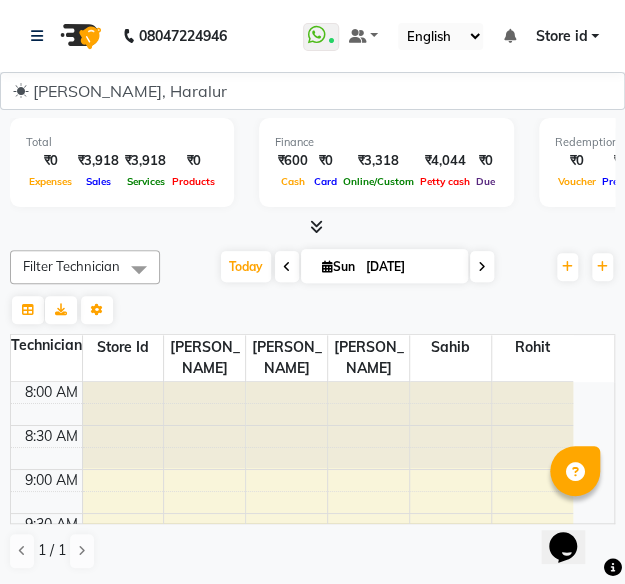 drag, startPoint x: 425, startPoint y: 33, endPoint x: 689, endPoint y: 87, distance: 269.46613 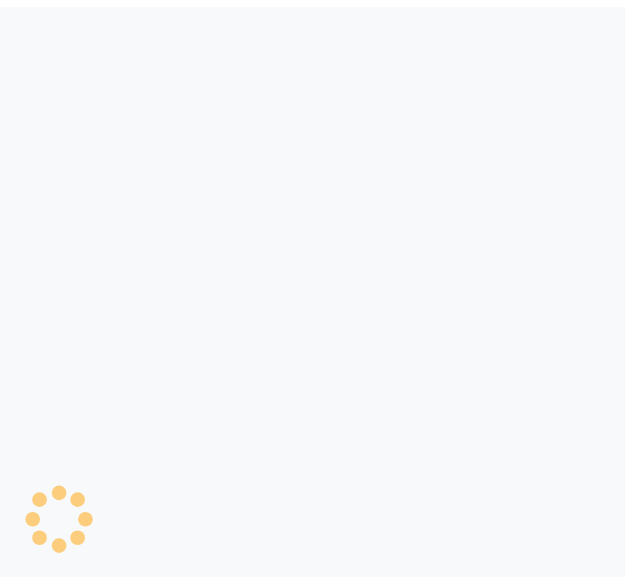 scroll, scrollTop: 0, scrollLeft: 0, axis: both 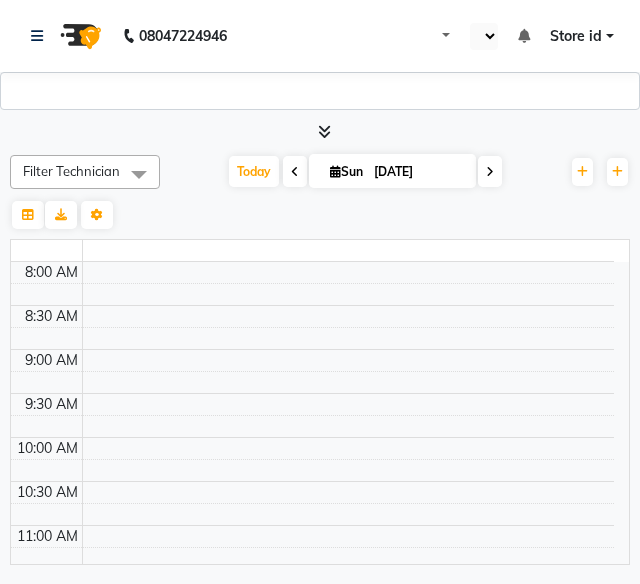 select on "3662" 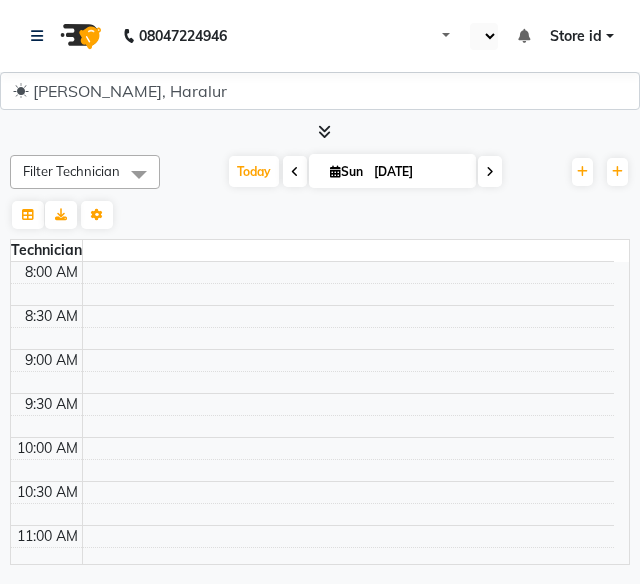select on "en" 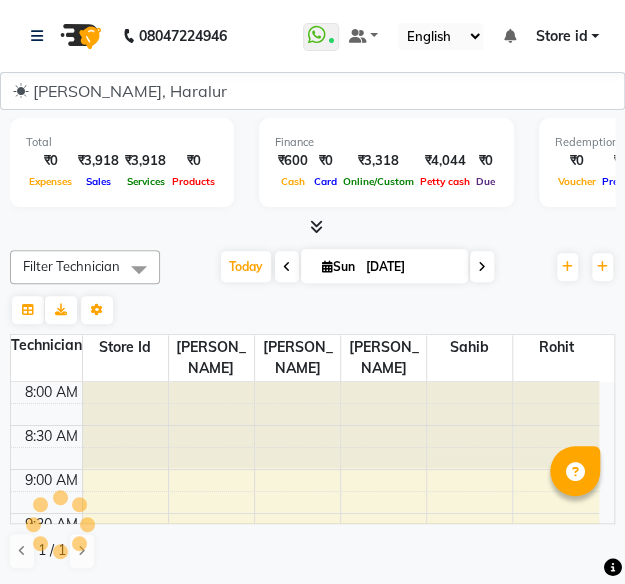 scroll, scrollTop: 0, scrollLeft: 0, axis: both 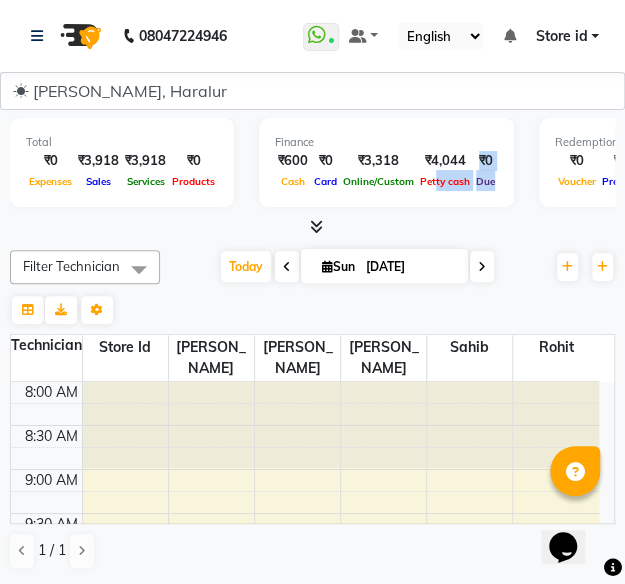 drag, startPoint x: 523, startPoint y: 189, endPoint x: 524, endPoint y: 212, distance: 23.021729 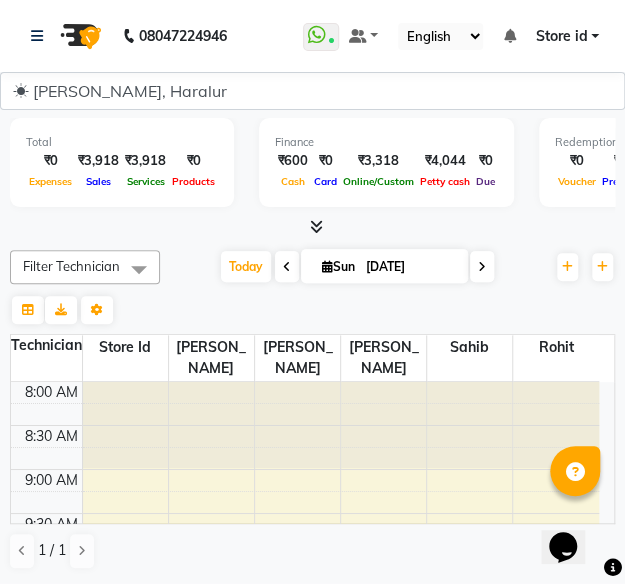 click on "Total  ₹0  Expenses ₹3,918  Sales ₹3,918  Services ₹0  Products Finance  ₹600  Cash ₹0  Card ₹3,318  Online/Custom ₹4,044 [PERSON_NAME] cash ₹0 Due  Redemption  ₹0 Voucher ₹0 Prepaid ₹0 Package ₹0  Gift Cards ₹0  Wallet  Appointment  4 Completed 0 Upcoming 0 Ongoing 0 No show  Other sales  ₹0  Packages ₹0  Memberships ₹0  Vouchers ₹0  Prepaids ₹0  Gift Cards" at bounding box center (312, 174) 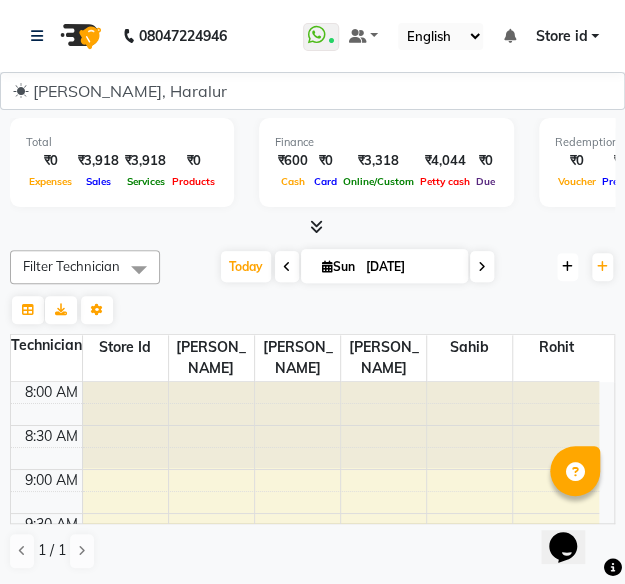 click at bounding box center (567, 267) 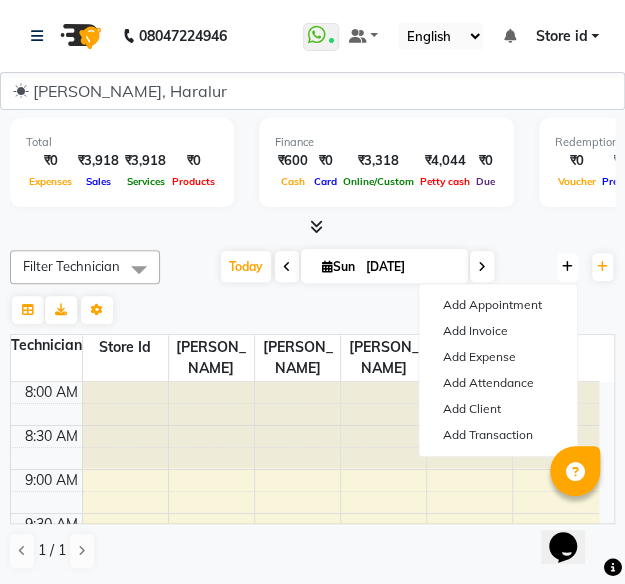 click at bounding box center (567, 267) 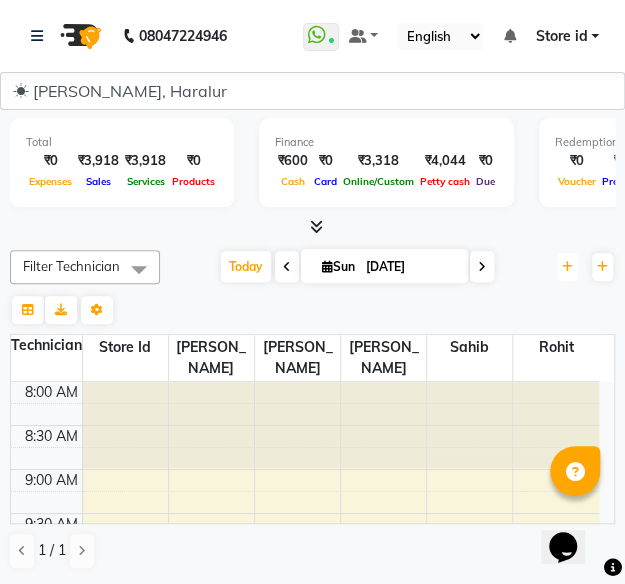 drag, startPoint x: 566, startPoint y: 265, endPoint x: 490, endPoint y: 265, distance: 76 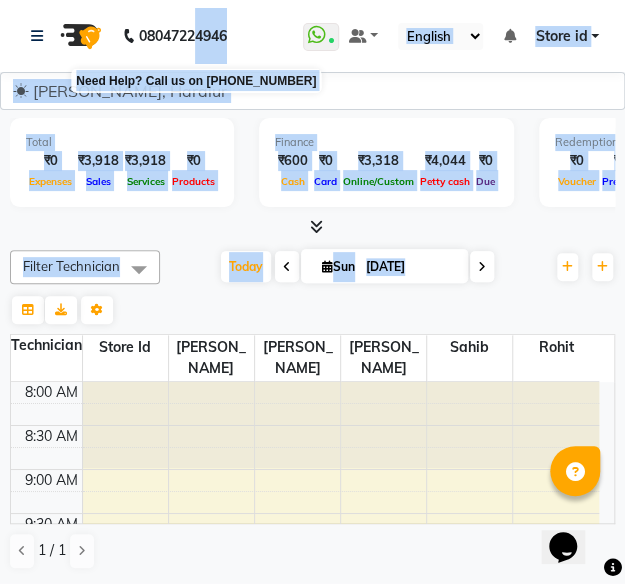 scroll, scrollTop: 0, scrollLeft: 0, axis: both 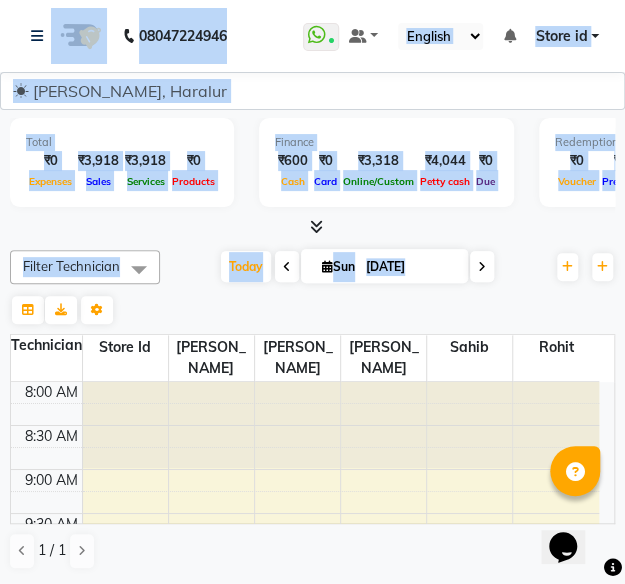 drag, startPoint x: 490, startPoint y: 265, endPoint x: 28, endPoint y: -43, distance: 555.2549 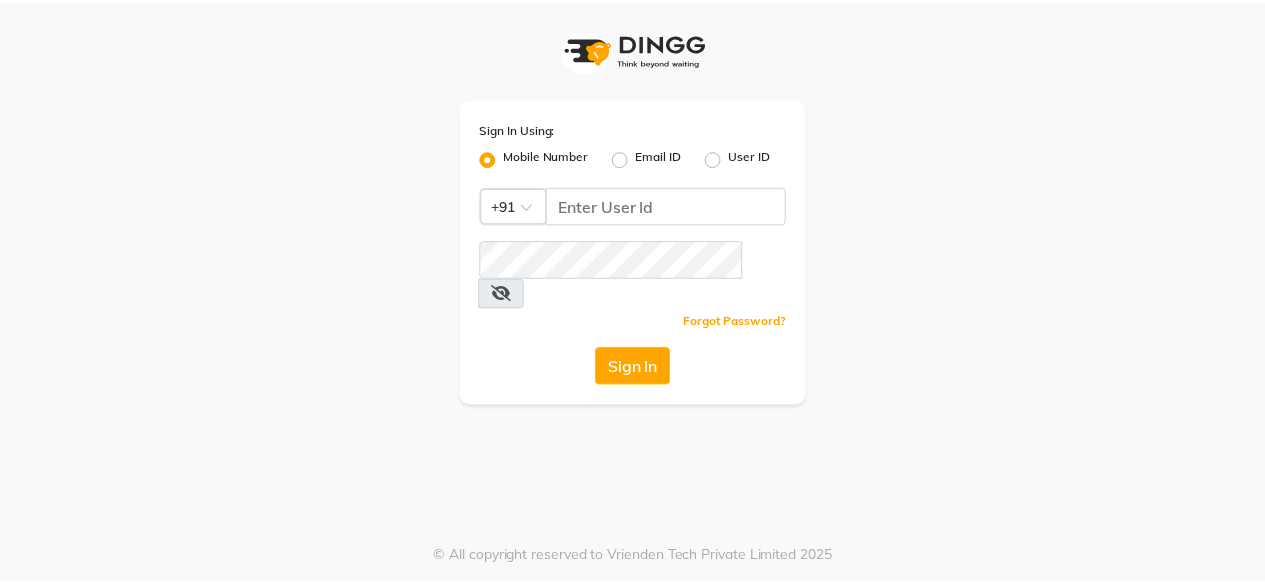 scroll, scrollTop: 0, scrollLeft: 0, axis: both 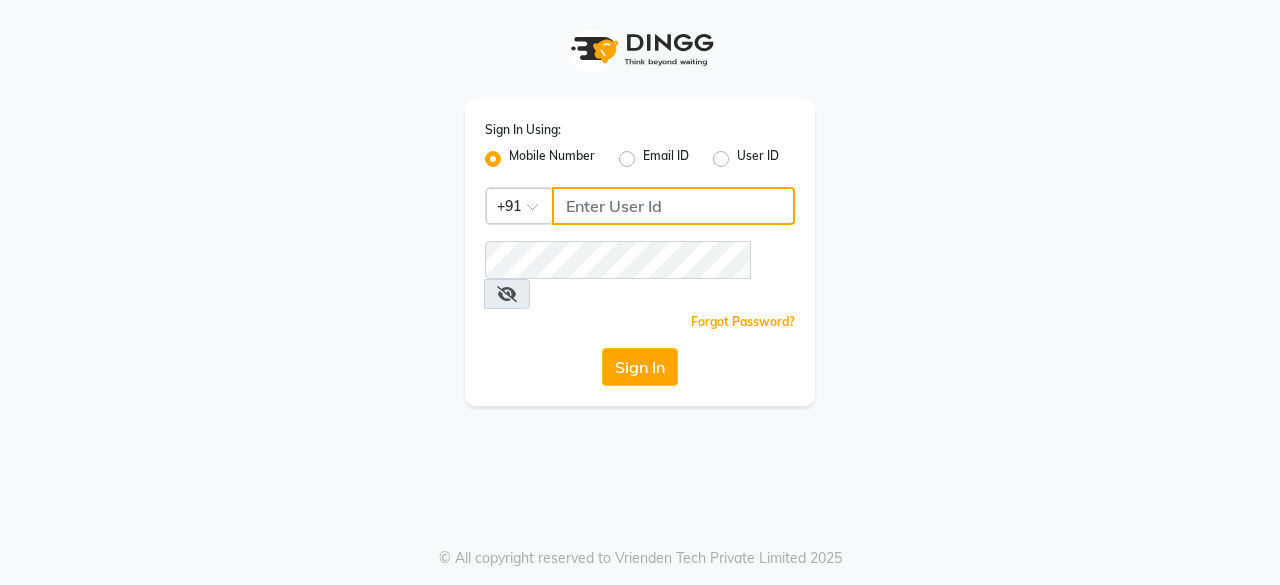 type on "8861319303" 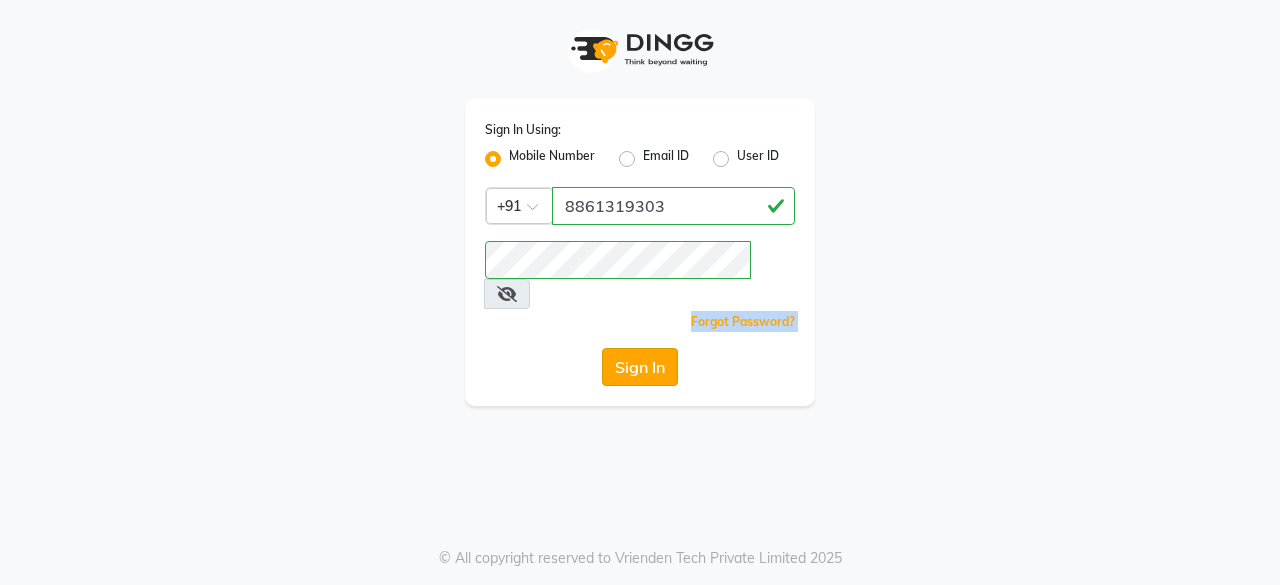 drag, startPoint x: 0, startPoint y: 0, endPoint x: 623, endPoint y: 329, distance: 704.5353 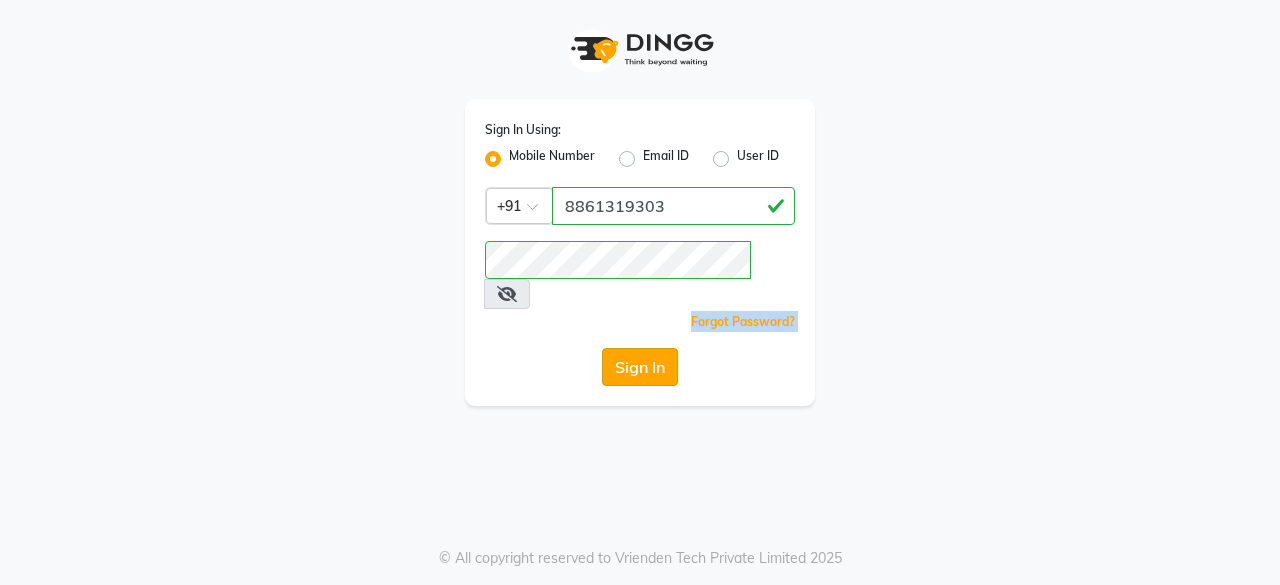 click on "Sign In" 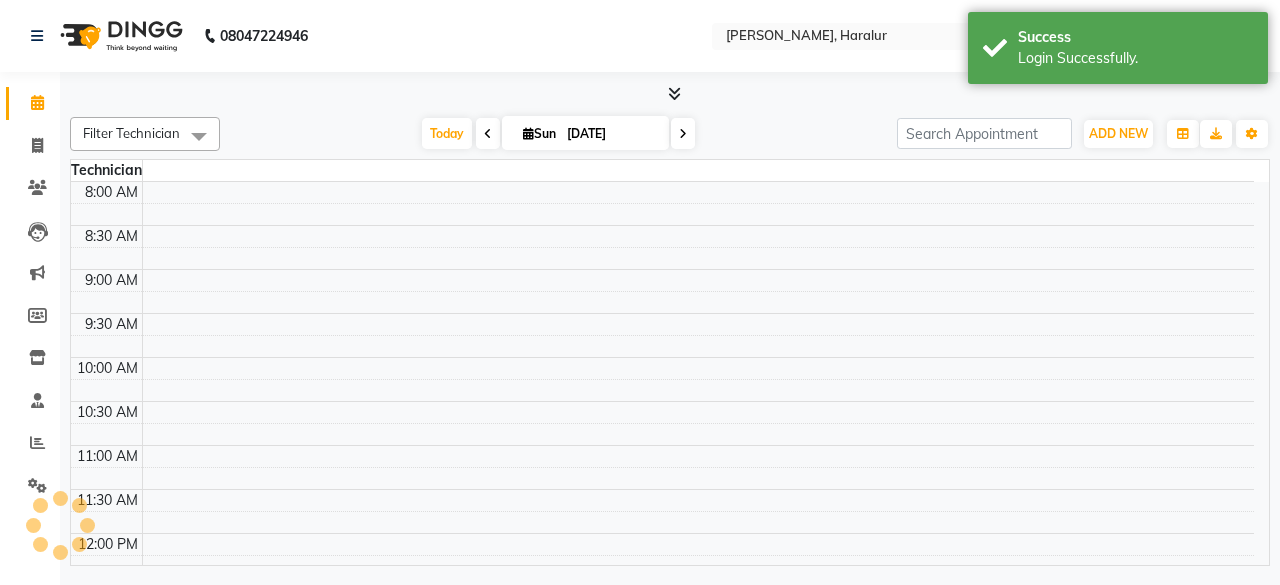 select on "en" 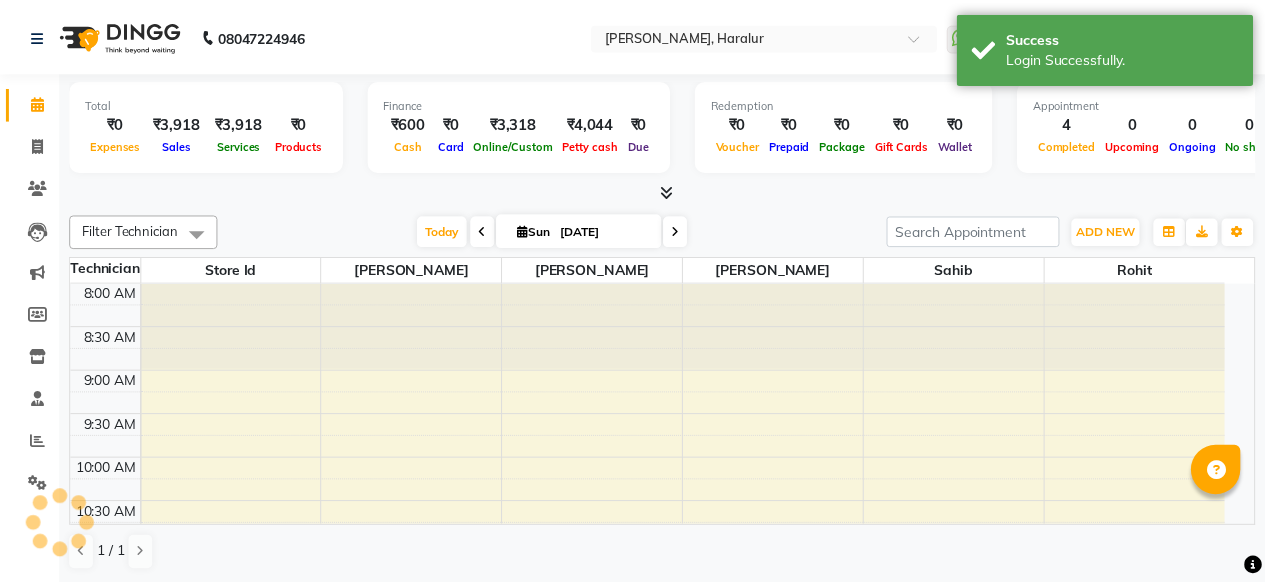 scroll, scrollTop: 0, scrollLeft: 0, axis: both 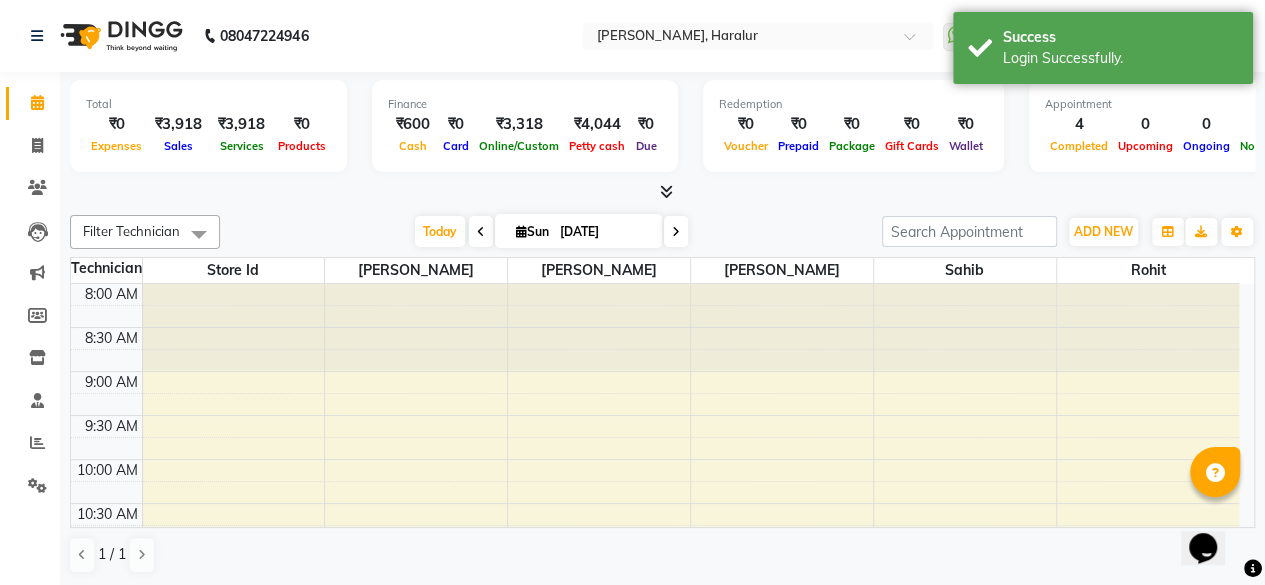 drag, startPoint x: 623, startPoint y: 329, endPoint x: 436, endPoint y: 7, distance: 372.3614 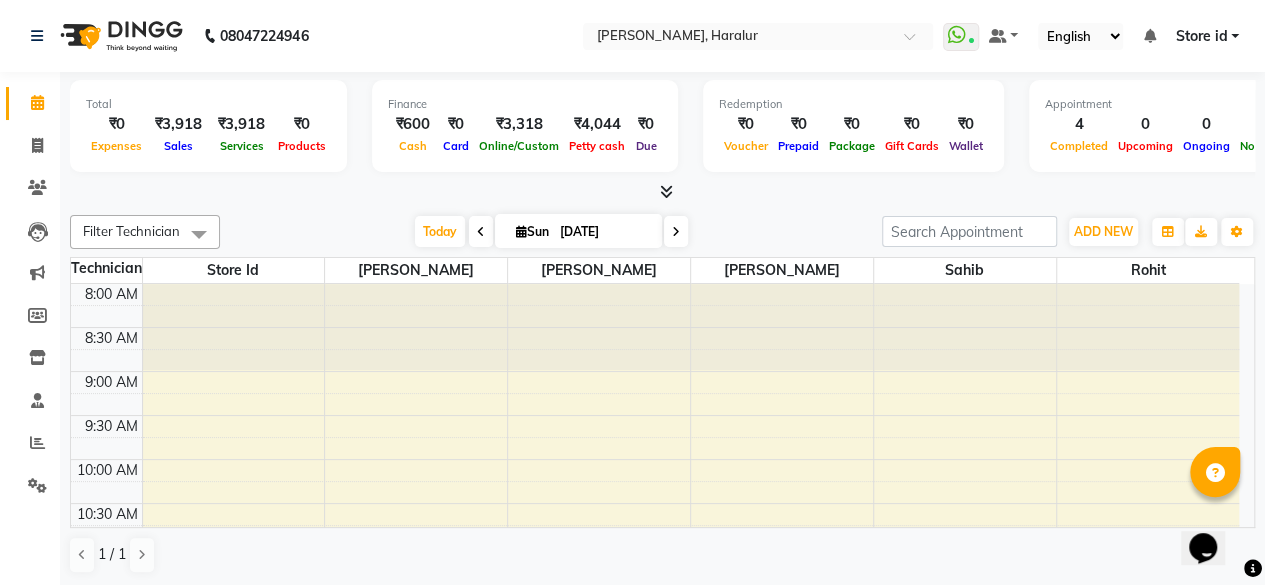 click on "08047224946 Select Location × Nailashes Haralur, Haralur  WhatsApp Status  ✕ Status:  Connected Most Recent Message: 12-06-2025     03:20 PM Recent Service Activity: 13-07-2025     05:23 PM Default Panel My Panel English ENGLISH Español العربية मराठी हिंदी ગુજરાતી தமிழ் 中文 Notifications nothing to show Store id Manage Profile Change Password Sign out  Version:3.15.4" 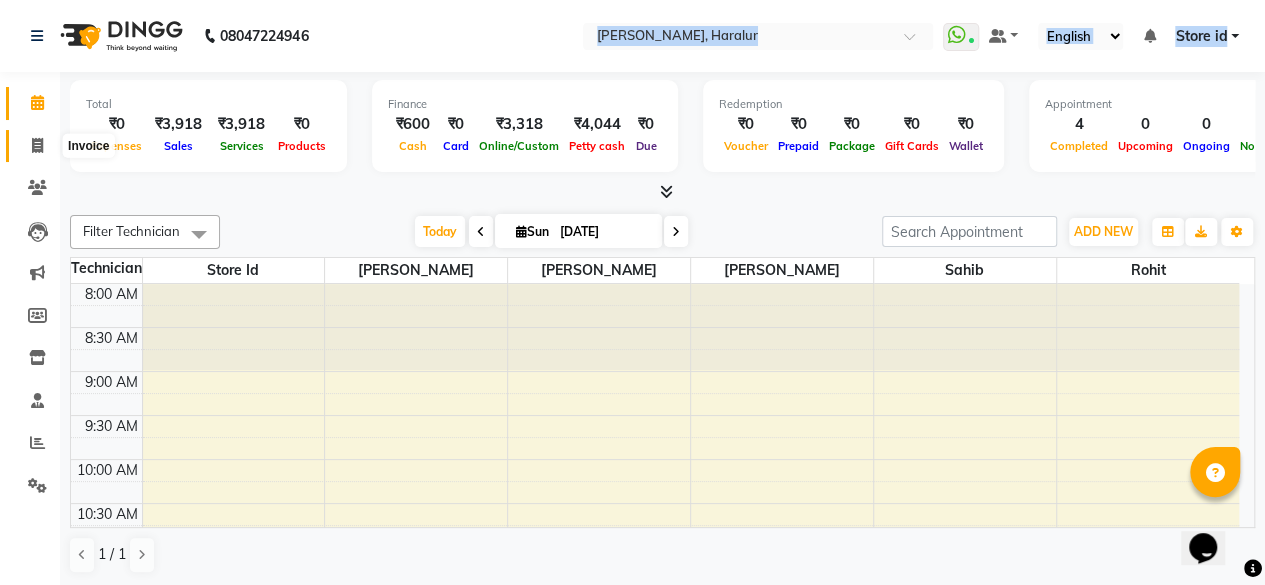drag, startPoint x: 421, startPoint y: 26, endPoint x: 34, endPoint y: 149, distance: 406.07635 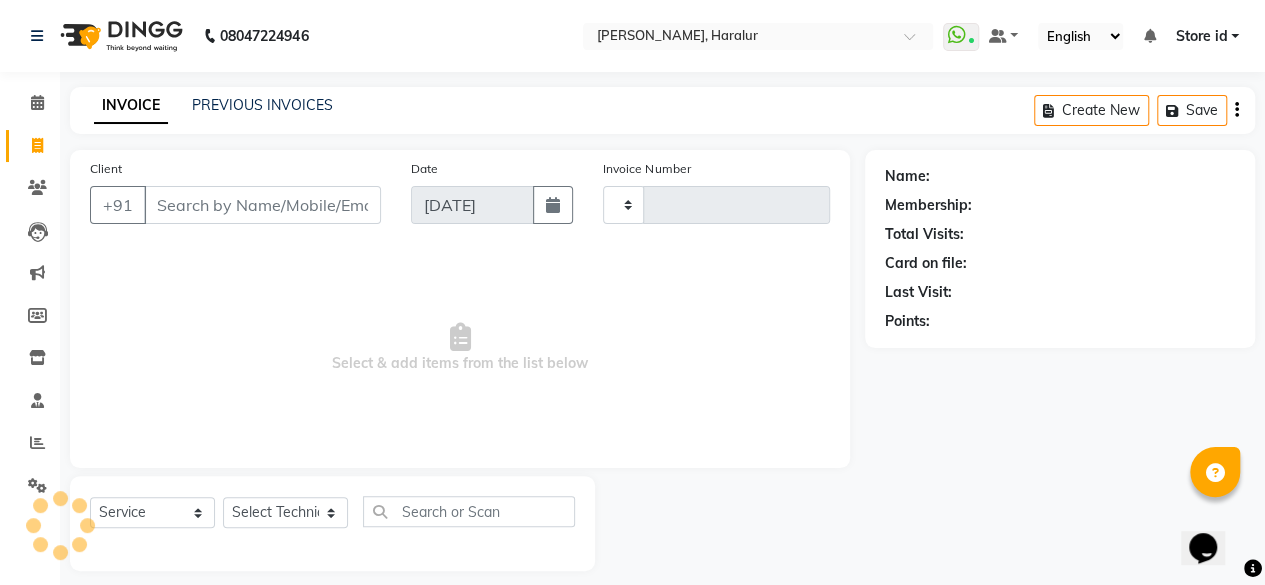 type on "0190" 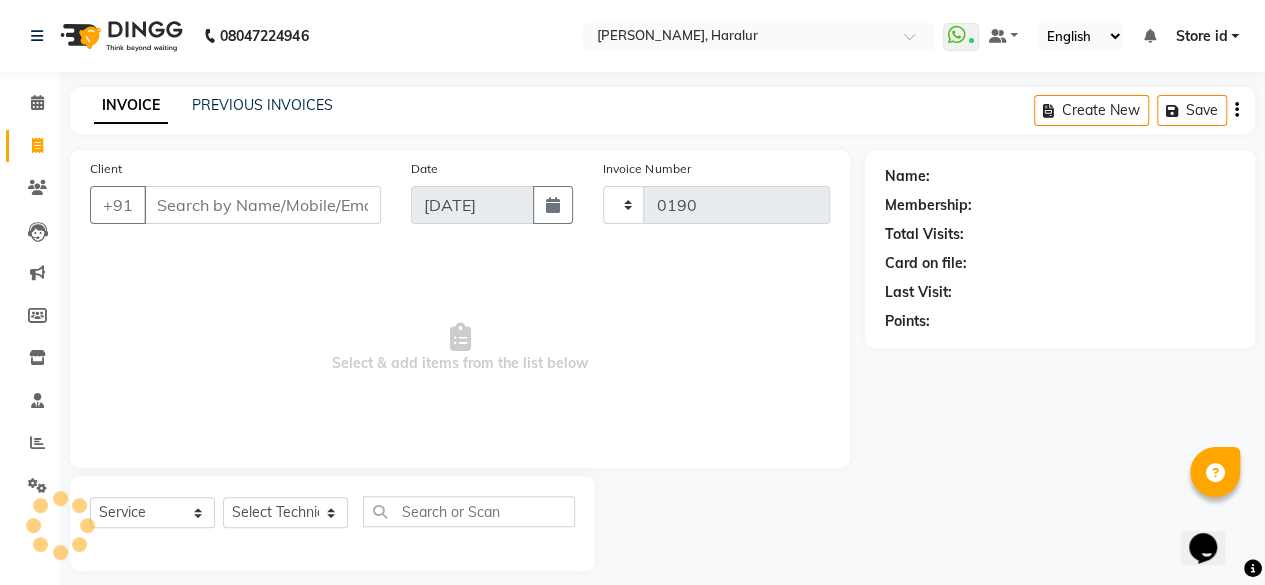 select on "8259" 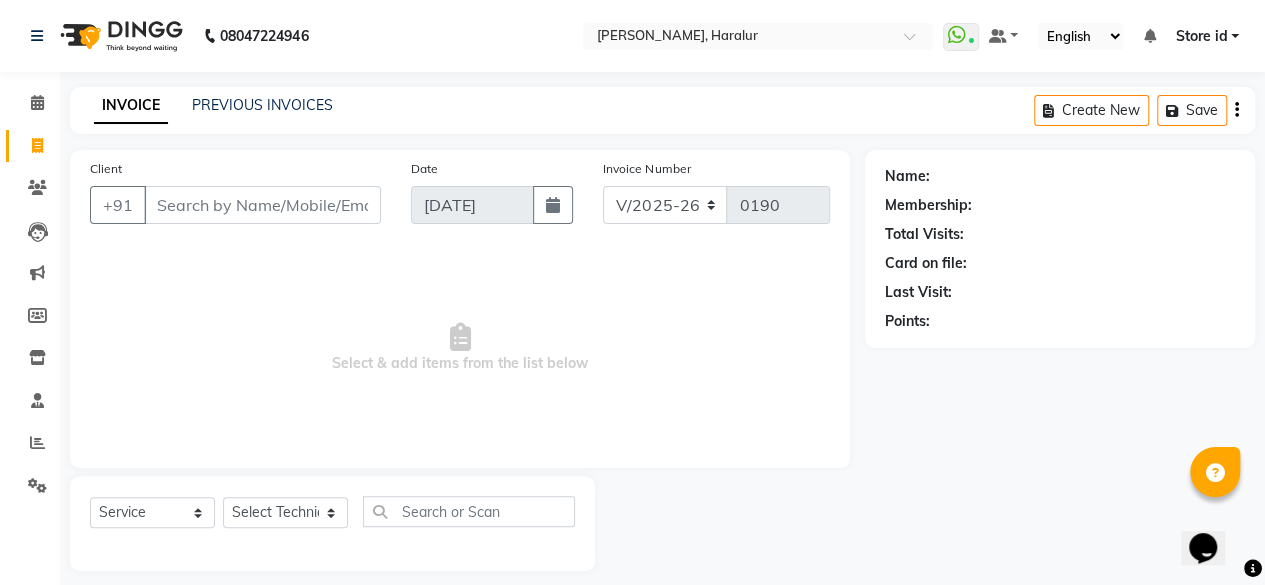 click on "INVOICE PREVIOUS INVOICES Create New   Save" 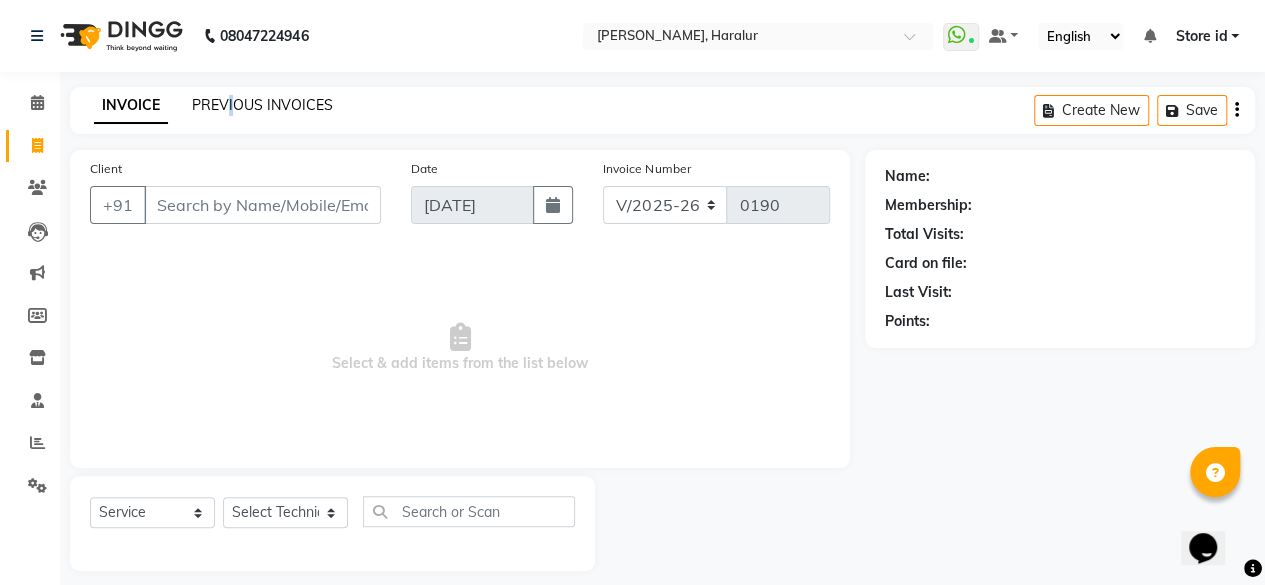 drag, startPoint x: 229, startPoint y: 125, endPoint x: 230, endPoint y: 107, distance: 18.027756 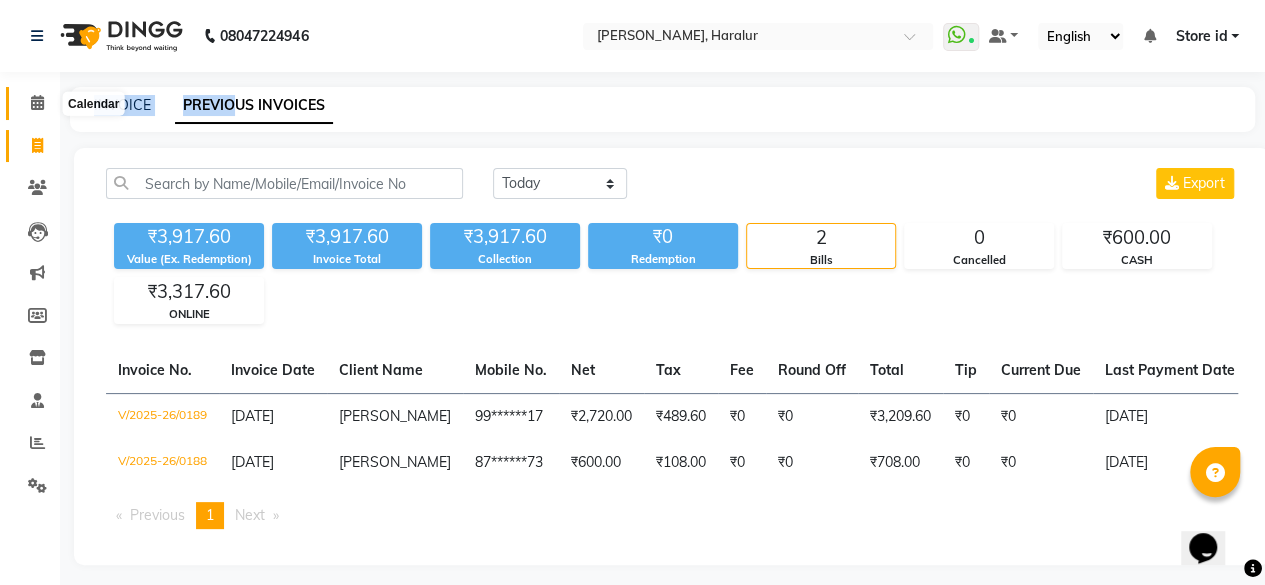 drag, startPoint x: 230, startPoint y: 107, endPoint x: 40, endPoint y: 104, distance: 190.02368 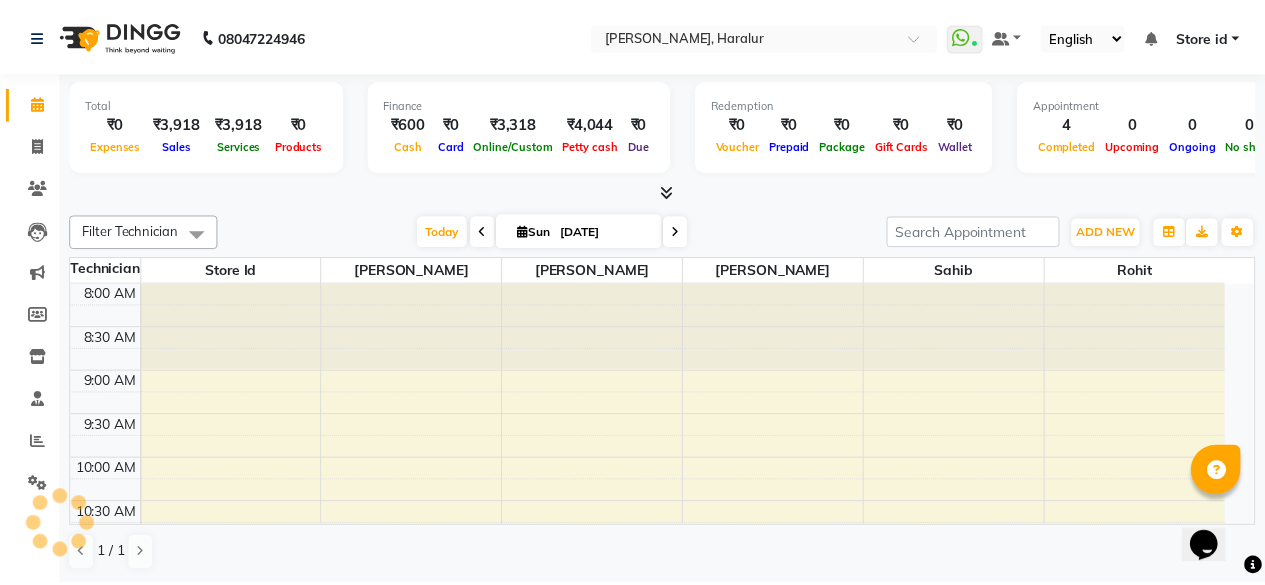 scroll, scrollTop: 0, scrollLeft: 0, axis: both 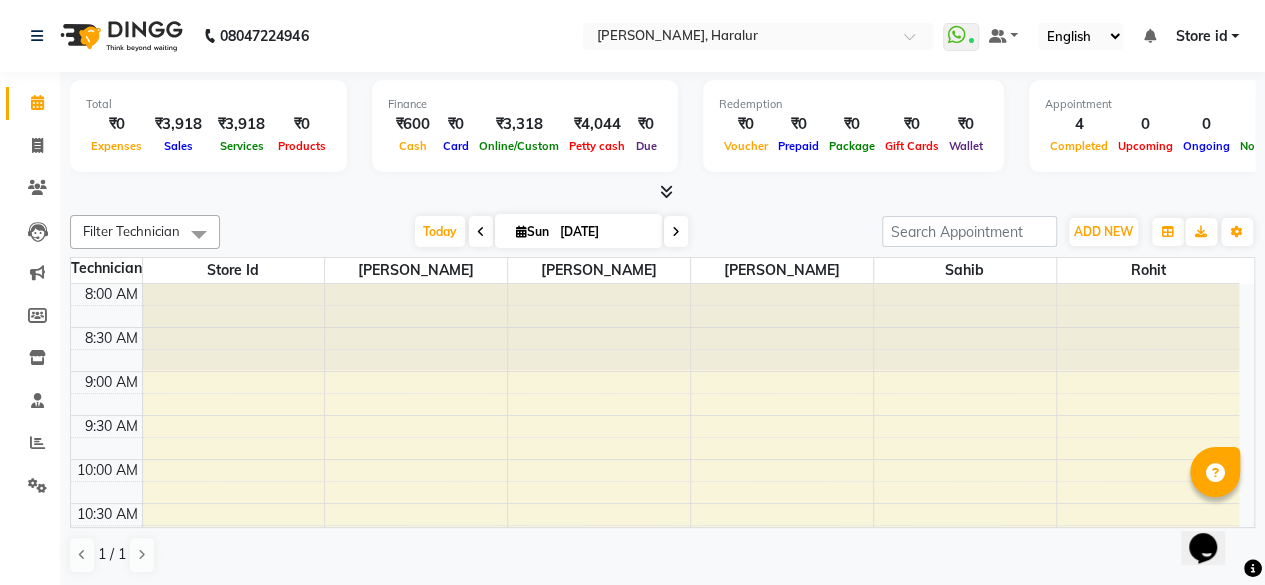 click 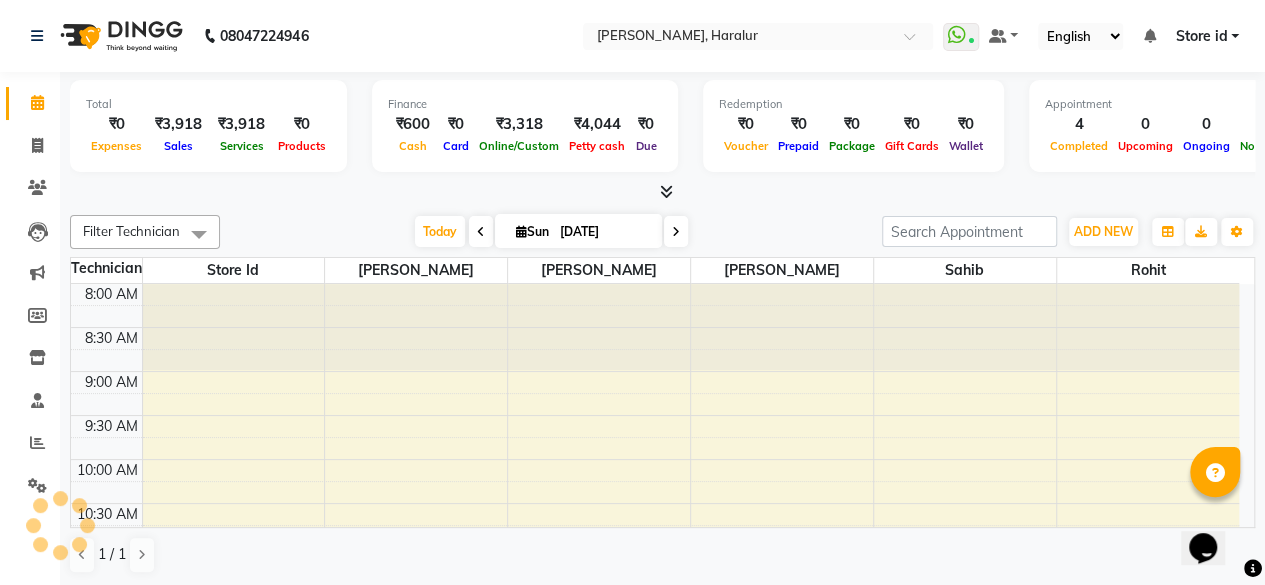 click 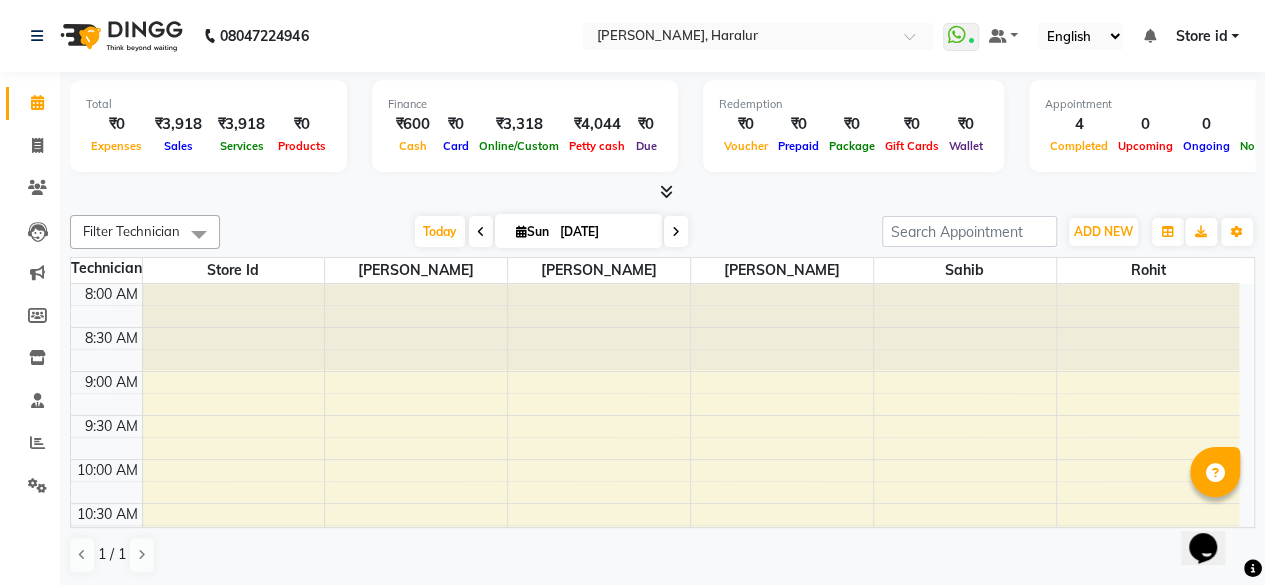 click 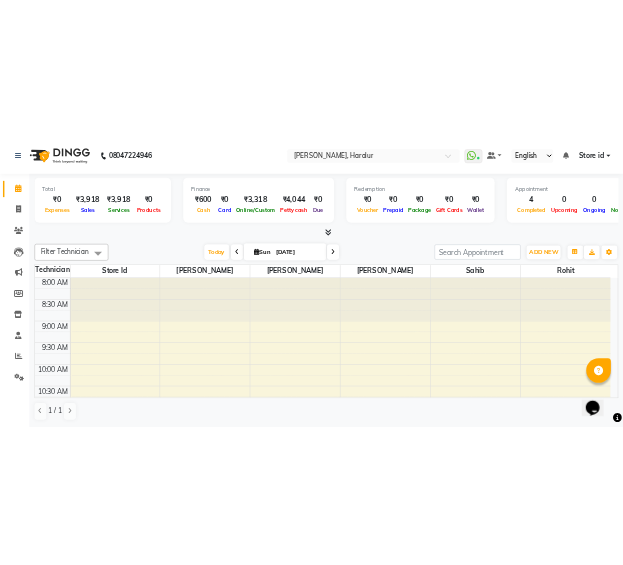 scroll, scrollTop: 0, scrollLeft: 0, axis: both 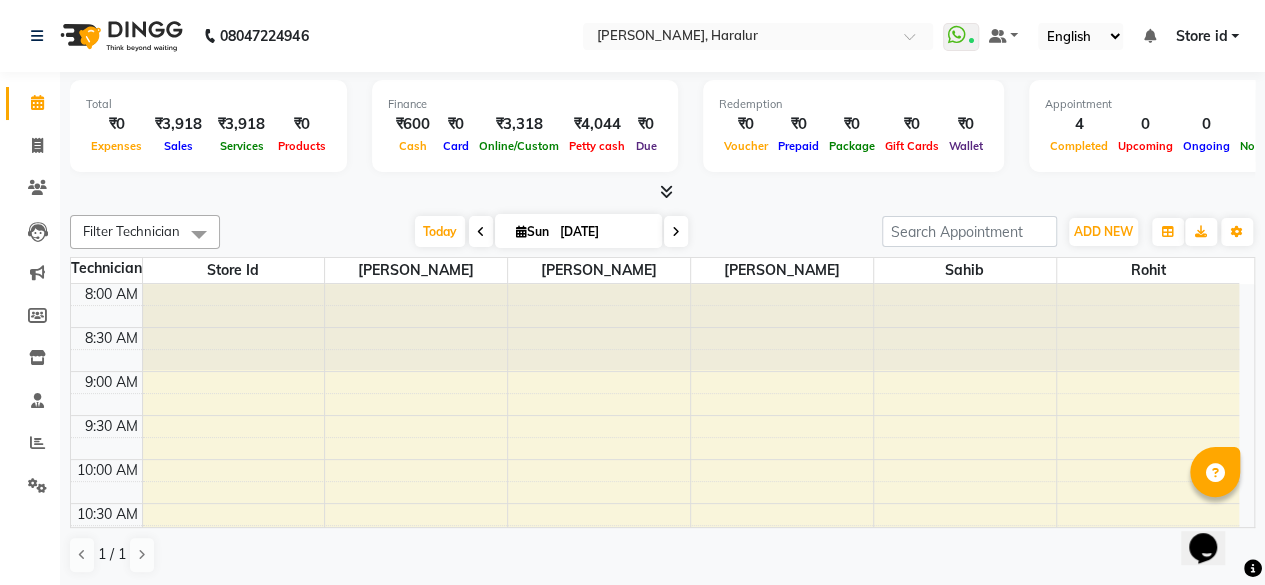 drag, startPoint x: 332, startPoint y: 113, endPoint x: 396, endPoint y: 147, distance: 72.47068 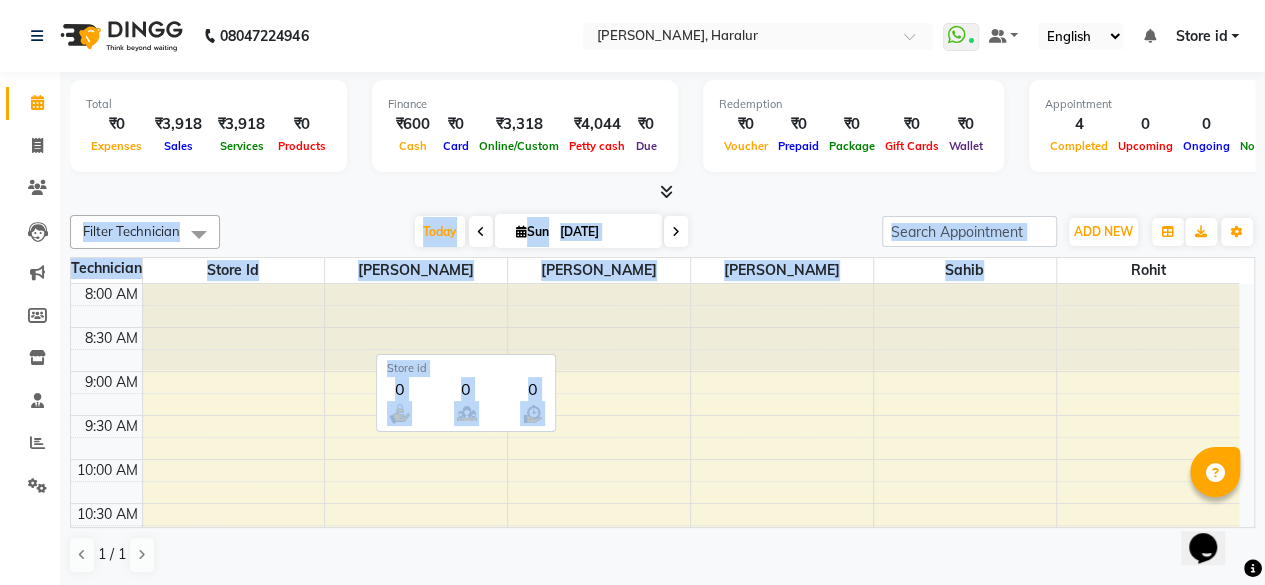drag, startPoint x: 1036, startPoint y: 275, endPoint x: 182, endPoint y: 69, distance: 878.49414 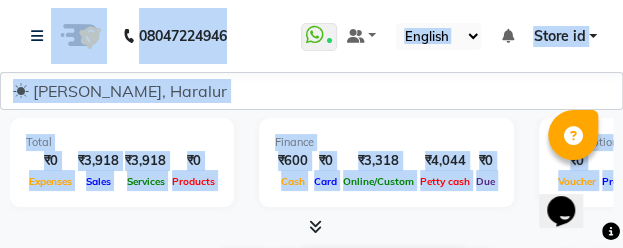 click on "WhatsApp Status  ✕ Status:  Connected Most Recent Message: 12-06-2025     03:20 PM Recent Service Activity: 13-07-2025     05:23 PM Default Panel My Panel English ENGLISH Español العربية मराठी हिंदी ગુજરાતી தமிழ் 中文 Notifications nothing to show Store id Manage Profile Change Password Sign out  Version:3.15.4" at bounding box center (435, 36) 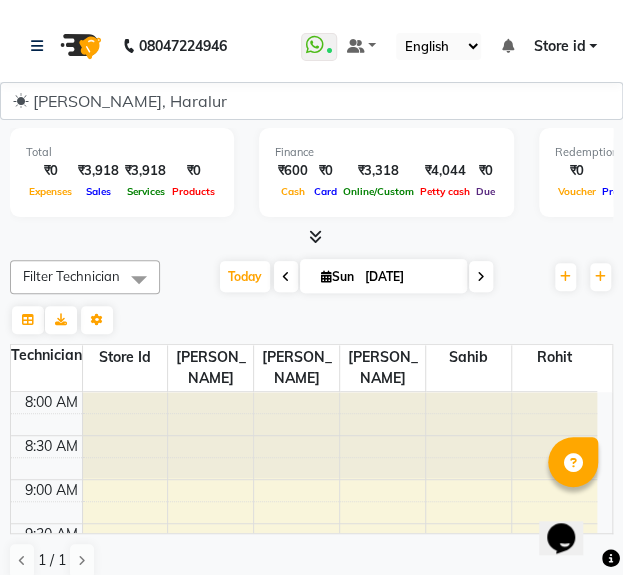 scroll, scrollTop: 0, scrollLeft: 0, axis: both 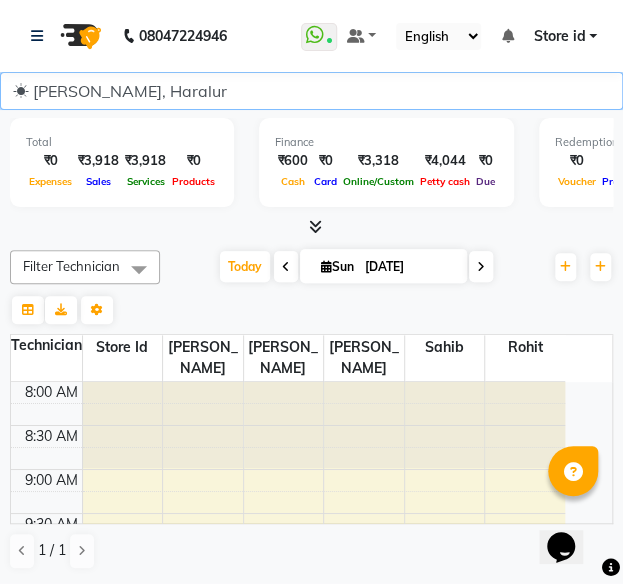 drag, startPoint x: 308, startPoint y: 83, endPoint x: 521, endPoint y: -6, distance: 230.84627 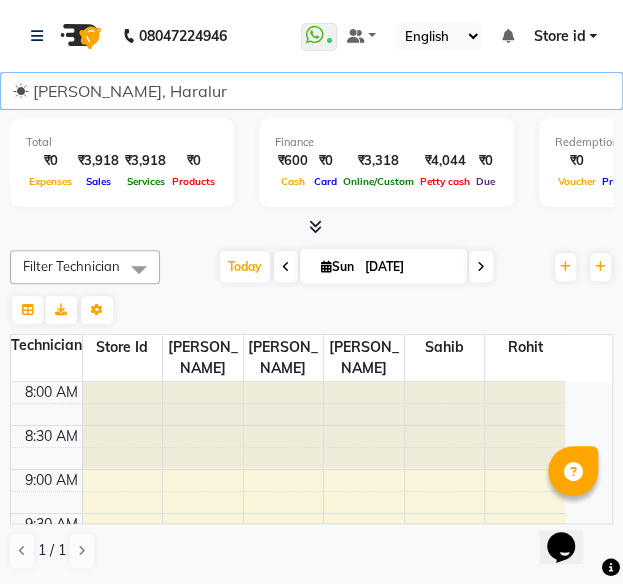 drag, startPoint x: 636, startPoint y: 59, endPoint x: 604, endPoint y: 77, distance: 36.71512 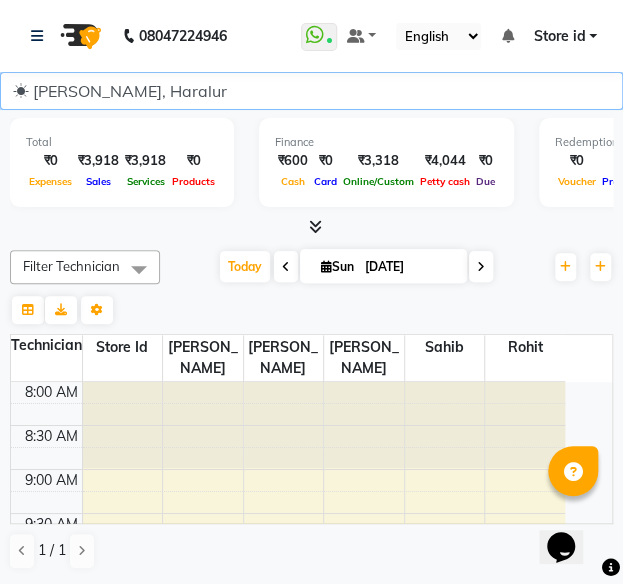 drag, startPoint x: 604, startPoint y: 77, endPoint x: 470, endPoint y: 52, distance: 136.31215 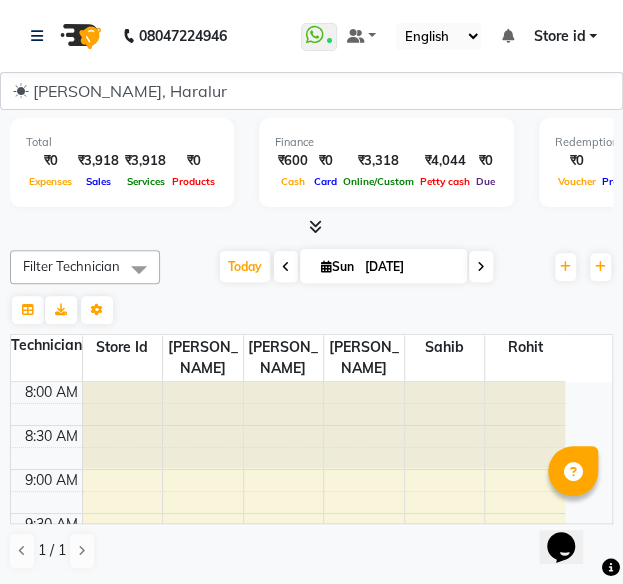 drag, startPoint x: 470, startPoint y: 52, endPoint x: 340, endPoint y: 55, distance: 130.0346 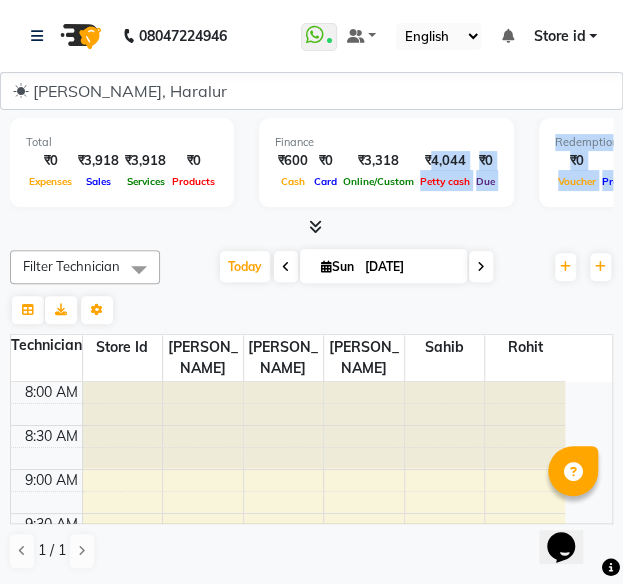 drag, startPoint x: 522, startPoint y: 167, endPoint x: 770, endPoint y: 221, distance: 253.81096 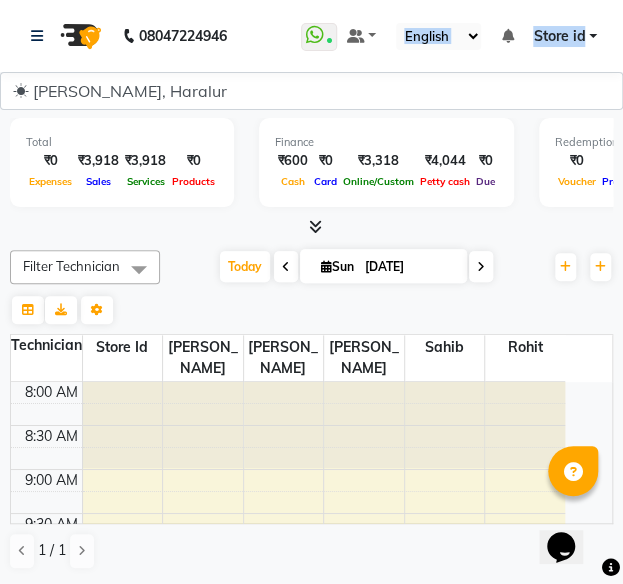 drag, startPoint x: 297, startPoint y: 19, endPoint x: 598, endPoint y: -10, distance: 302.39377 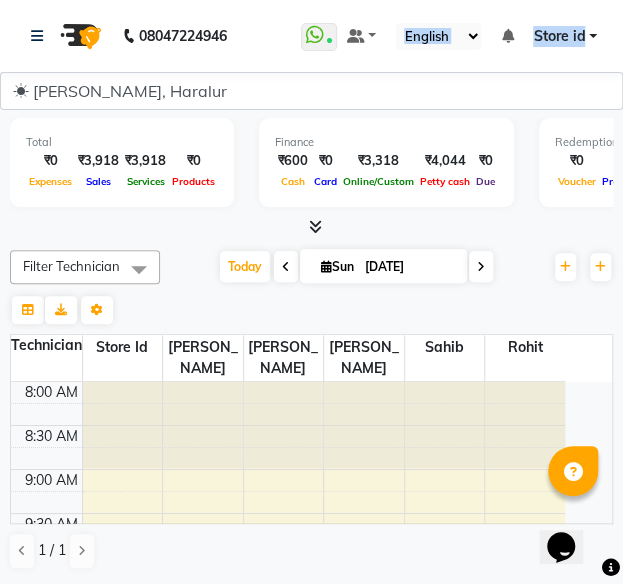 click on "08047224946 Select Location × Nailashes Haralur, Haralur  WhatsApp Status  ✕ Status:  Connected Most Recent Message: 12-06-2025     03:20 PM Recent Service Activity: 13-07-2025     05:23 PM Default Panel My Panel English ENGLISH Español العربية मराठी हिंदी ગુજરાતી தமிழ் 中文 Notifications nothing to show Store id Manage Profile Change Password Sign out  Version:3.15.4" 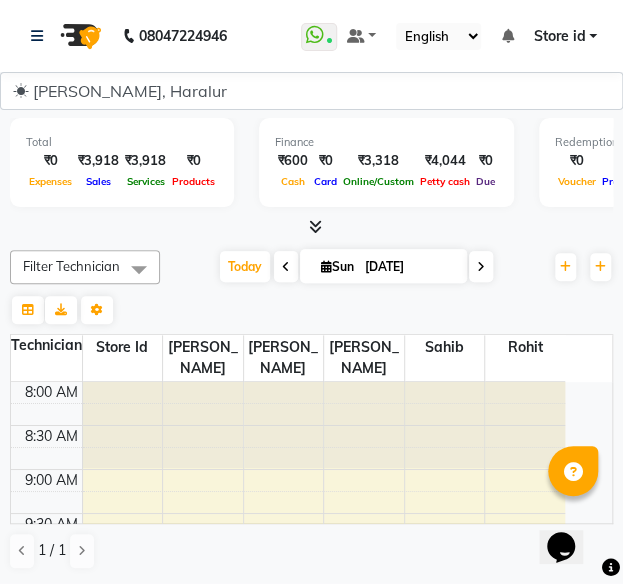 drag, startPoint x: 433, startPoint y: 19, endPoint x: 384, endPoint y: 49, distance: 57.45433 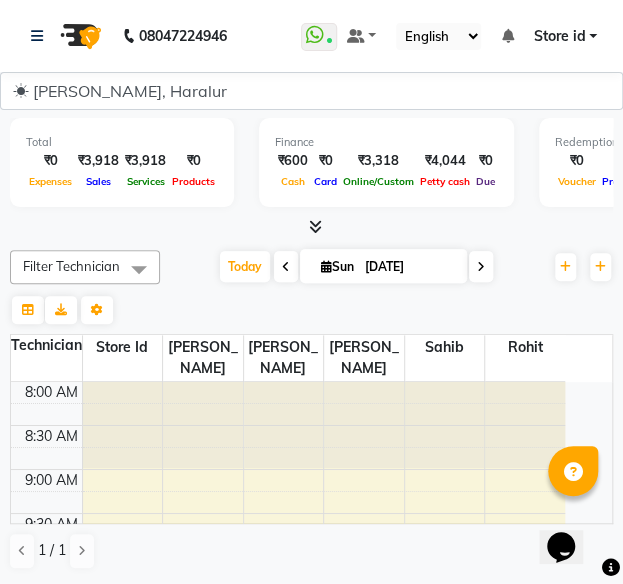 click on "08047224946" 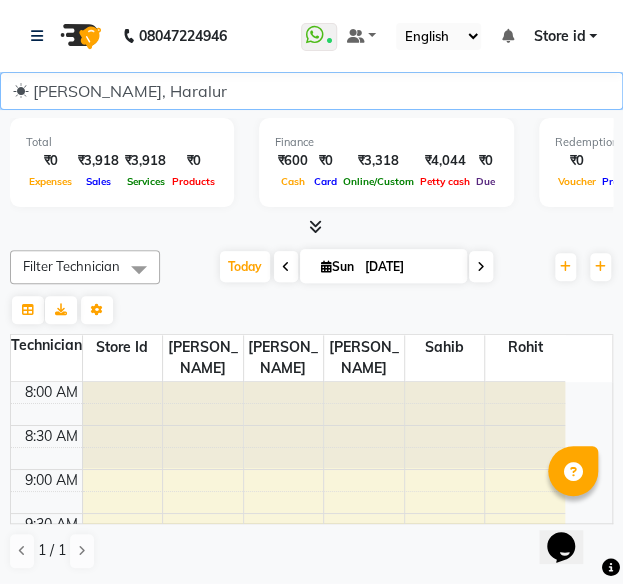 drag, startPoint x: 496, startPoint y: 92, endPoint x: 505, endPoint y: 200, distance: 108.37435 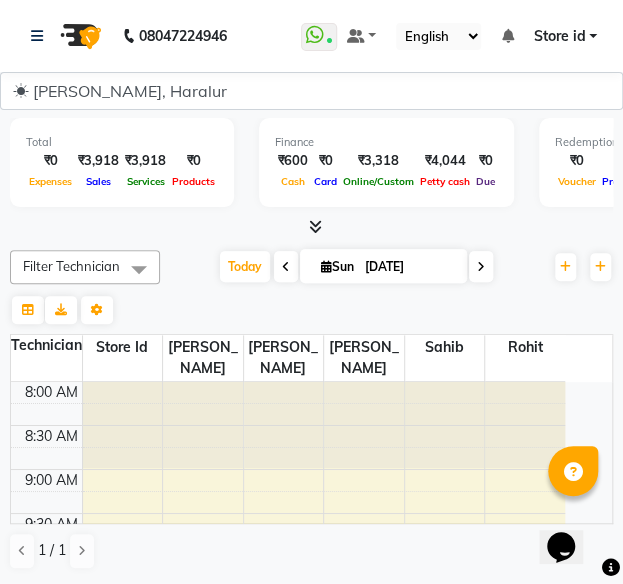 drag, startPoint x: 505, startPoint y: 200, endPoint x: 590, endPoint y: 61, distance: 162.92943 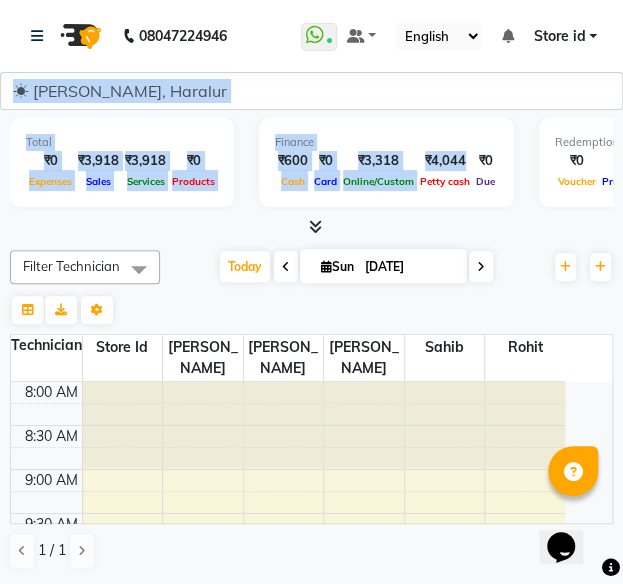 scroll, scrollTop: 0, scrollLeft: 0, axis: both 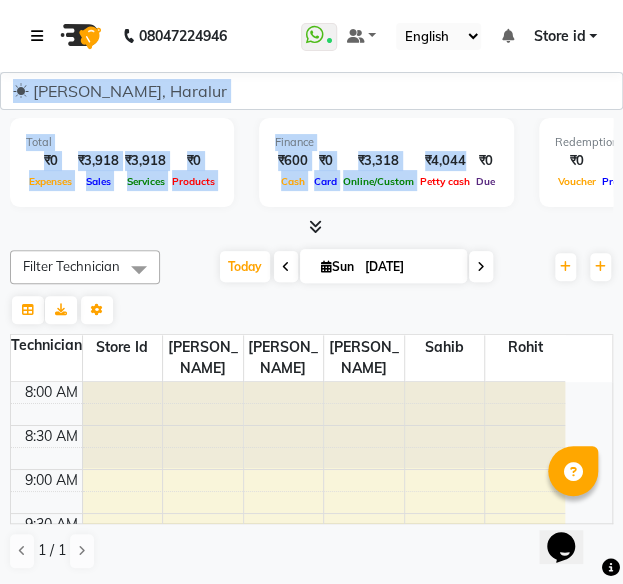 click at bounding box center (41, 36) 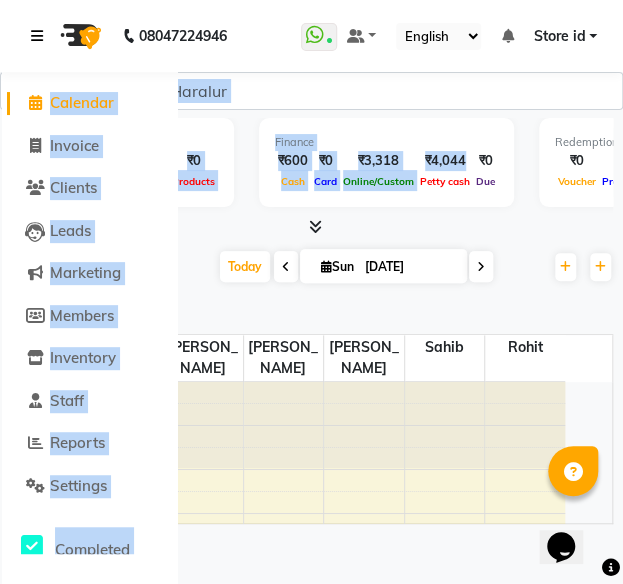 click at bounding box center [41, 36] 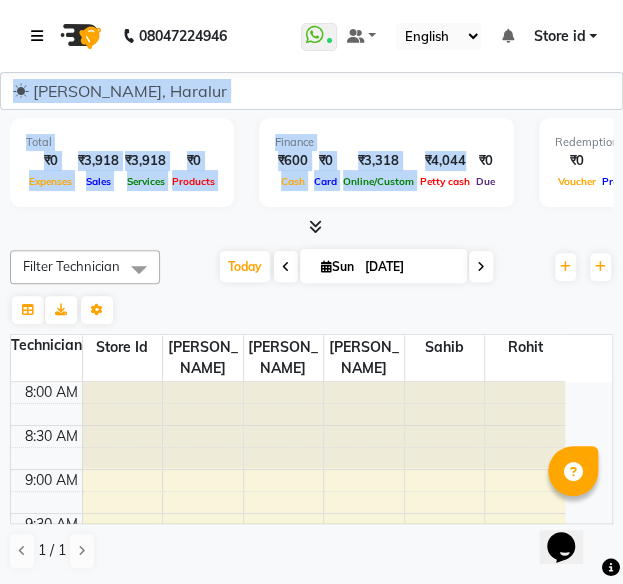 click at bounding box center (41, 36) 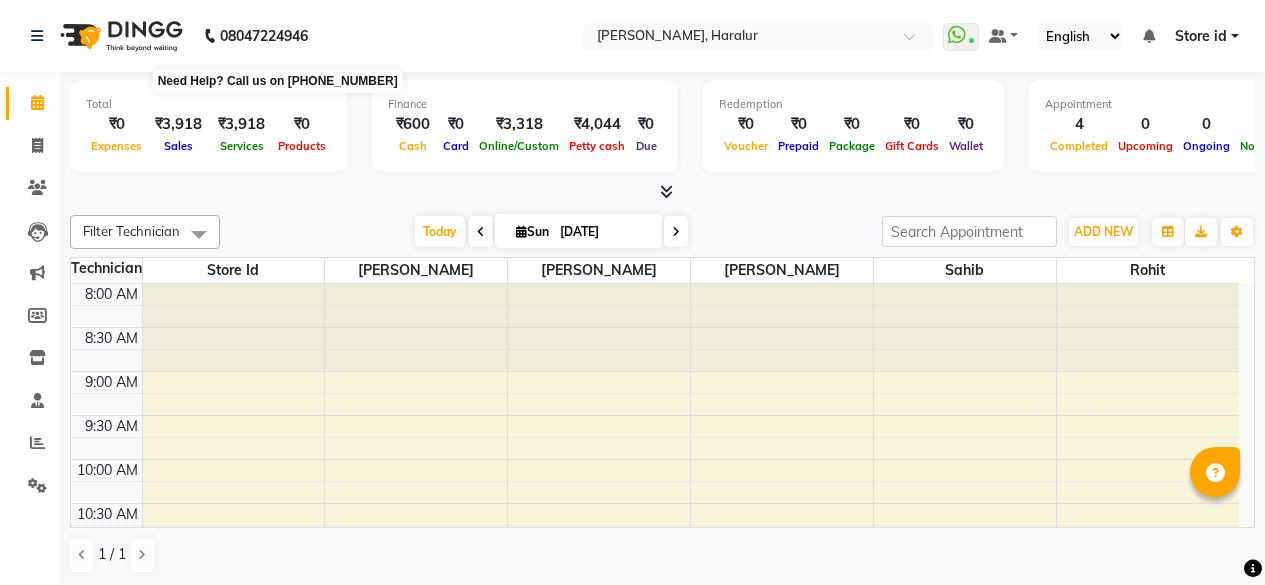 scroll, scrollTop: 0, scrollLeft: 0, axis: both 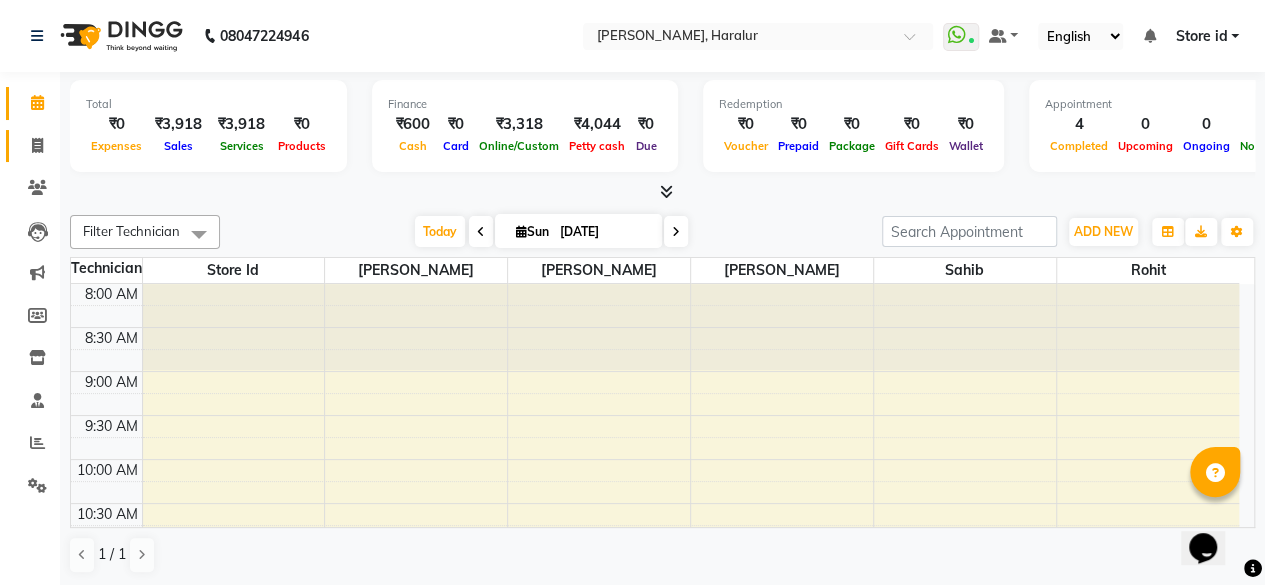 click 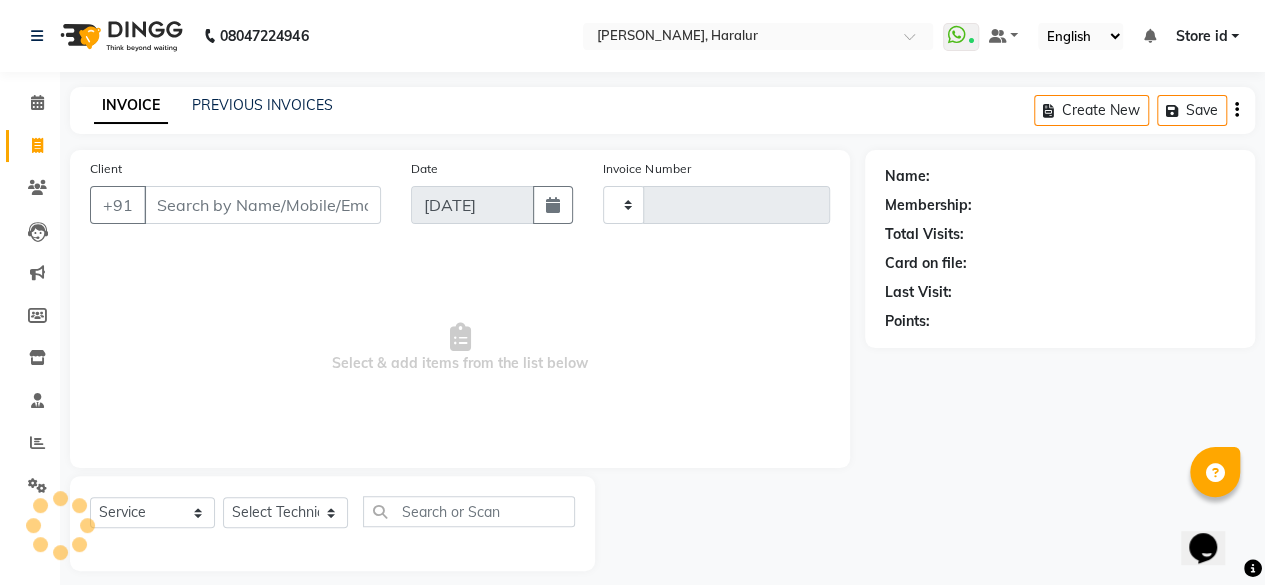 type on "0190" 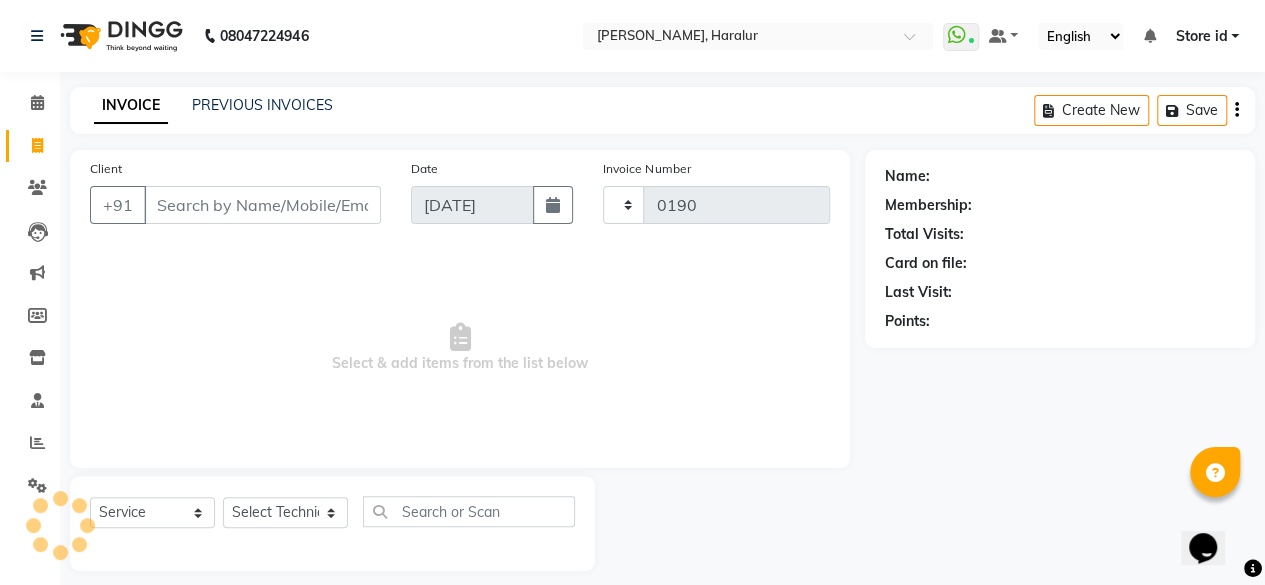 select on "8259" 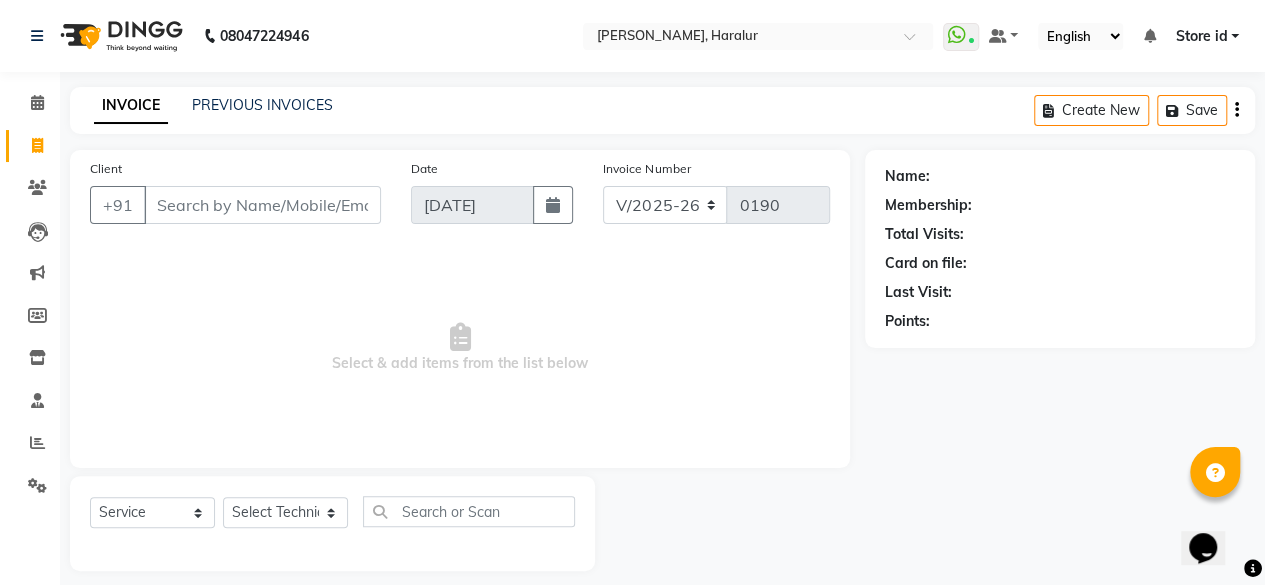 click on "Client" at bounding box center [262, 205] 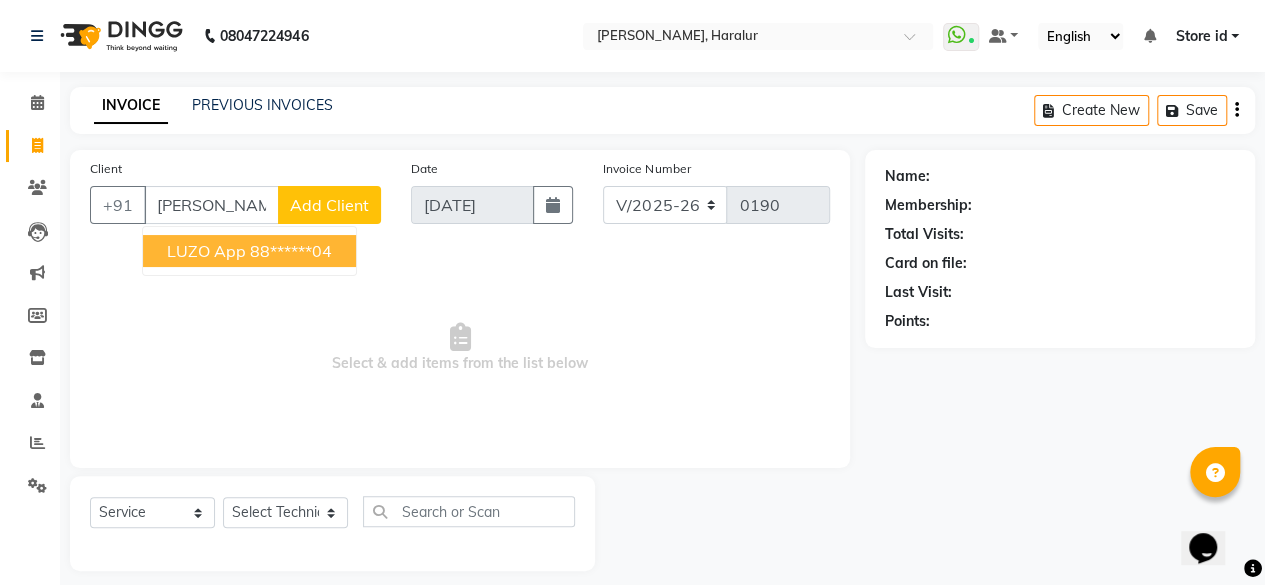 click on "LUZO App" at bounding box center (206, 251) 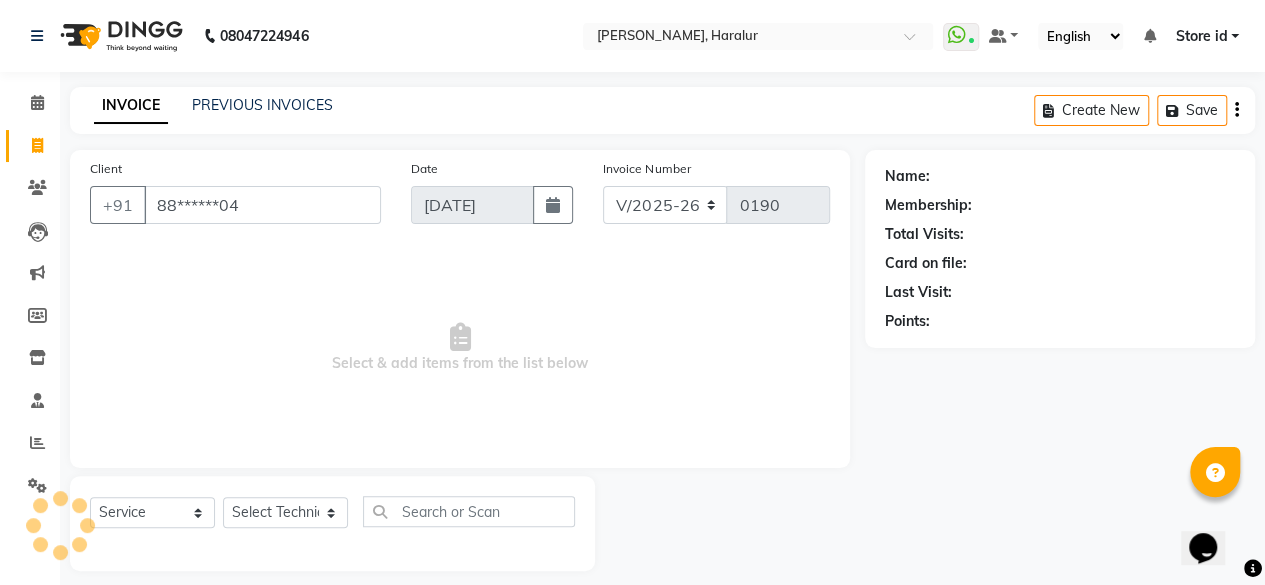 type on "88******04" 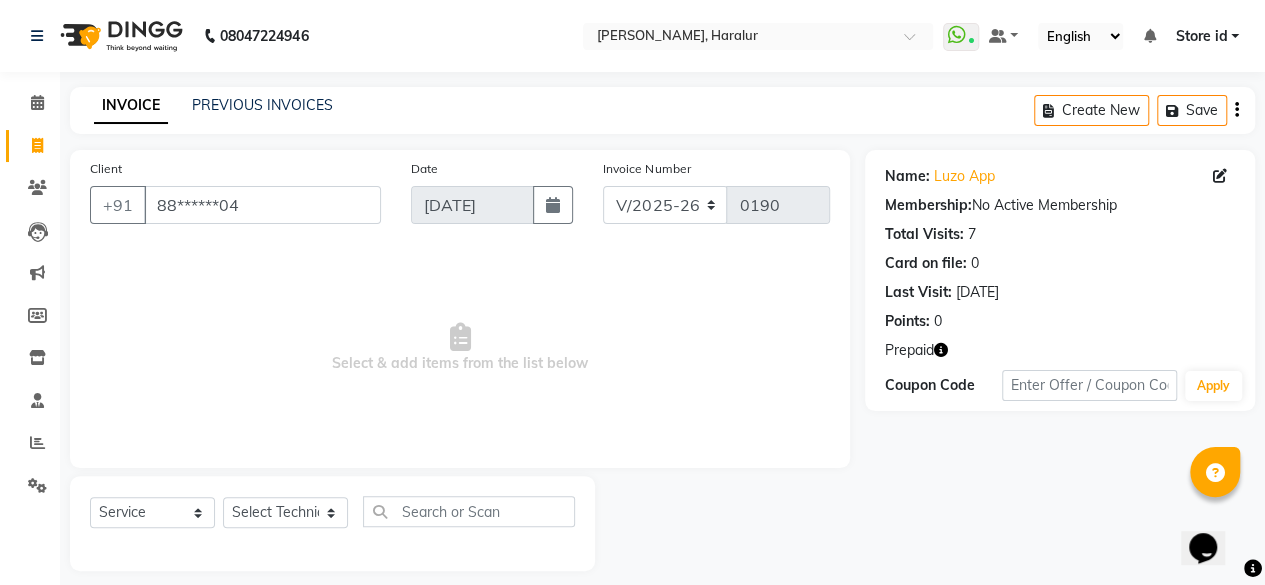 click 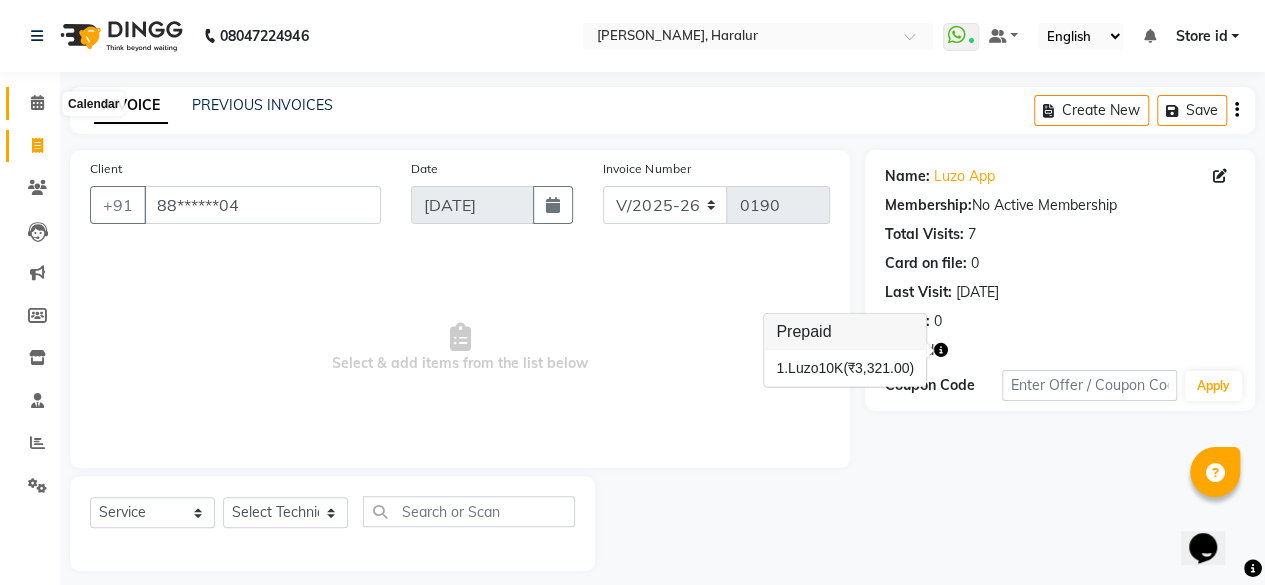 click 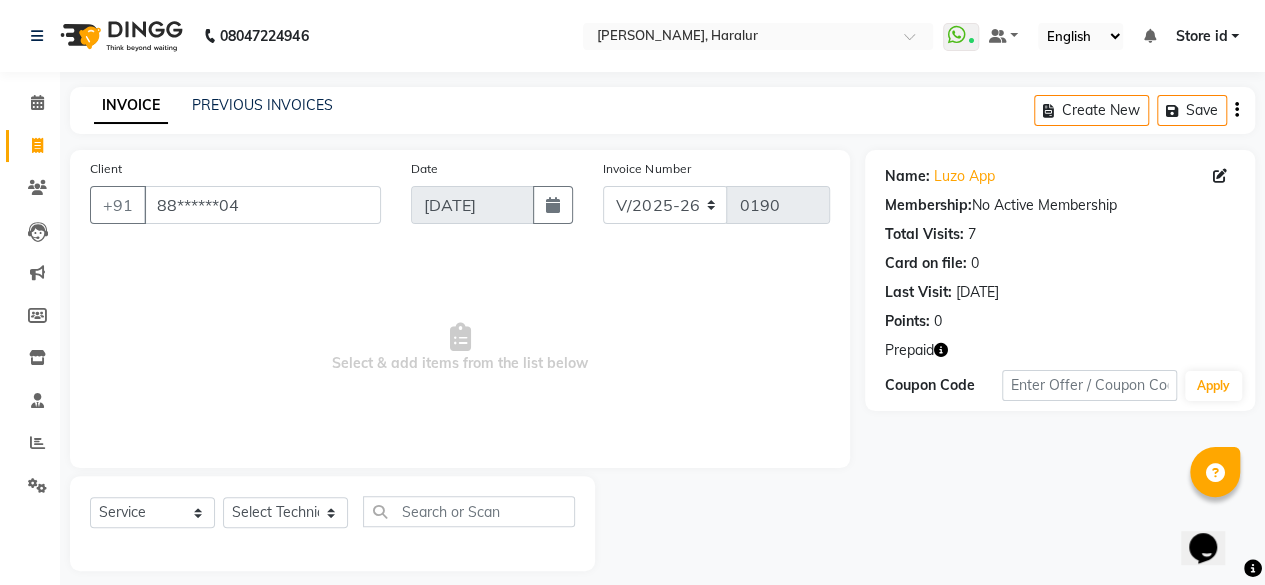 click on "Select & add items from the list below" at bounding box center [460, 348] 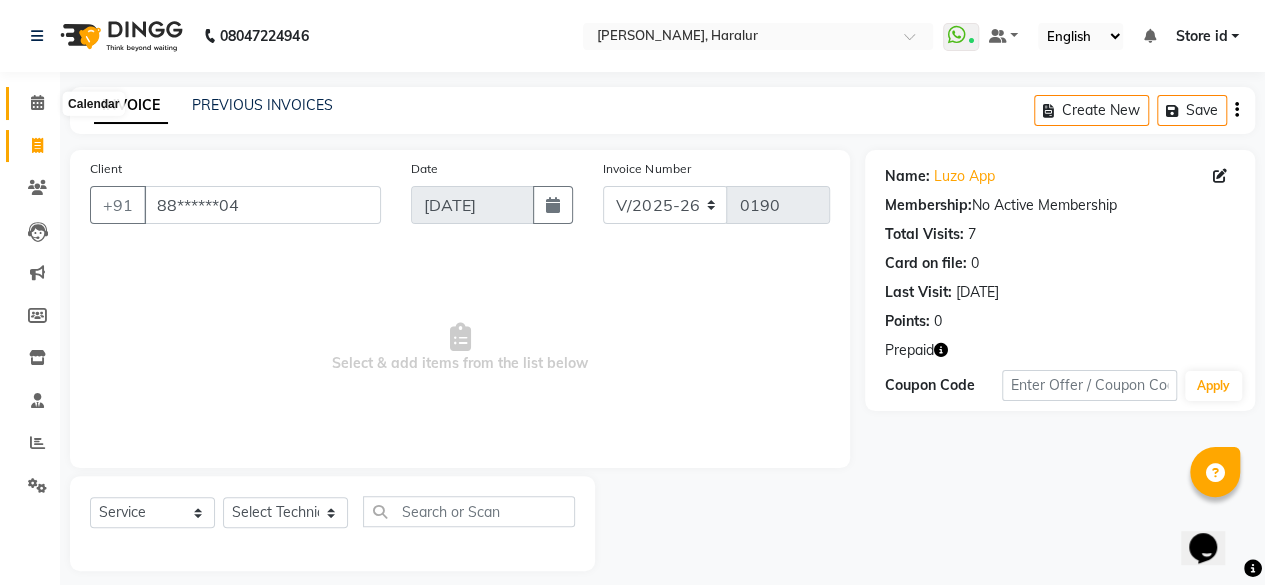click 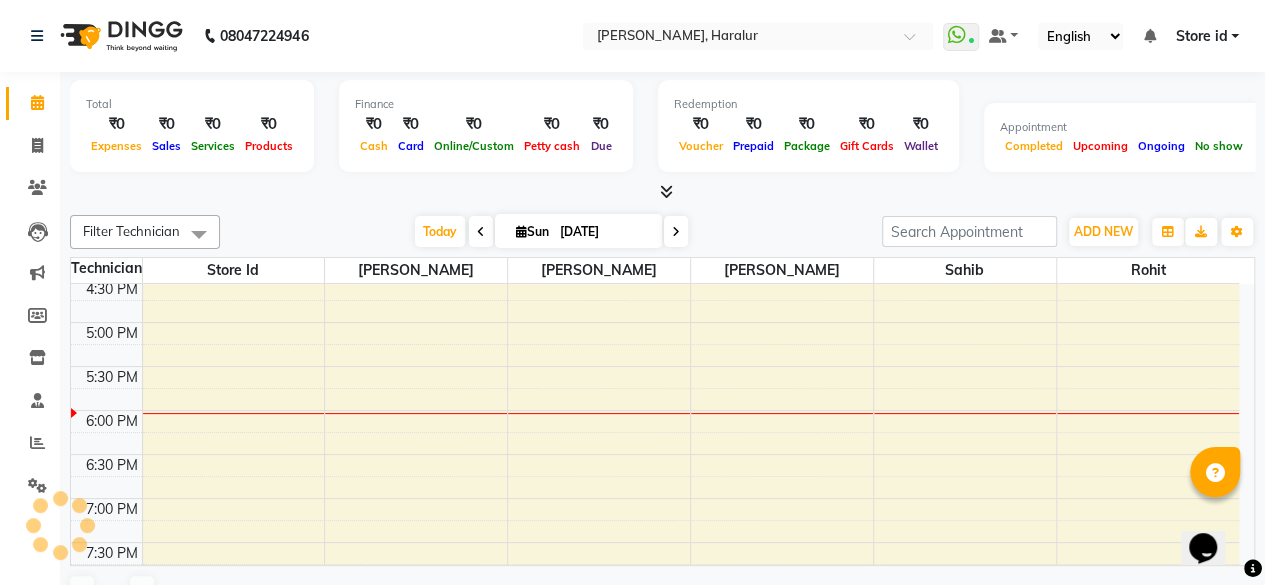 scroll, scrollTop: 0, scrollLeft: 0, axis: both 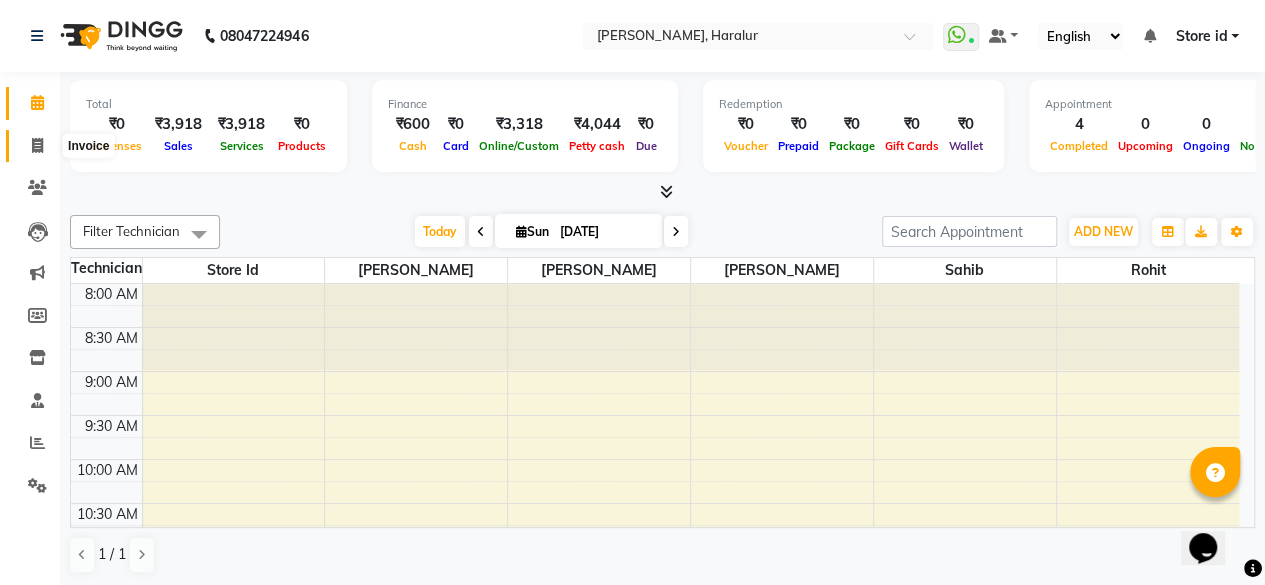 click 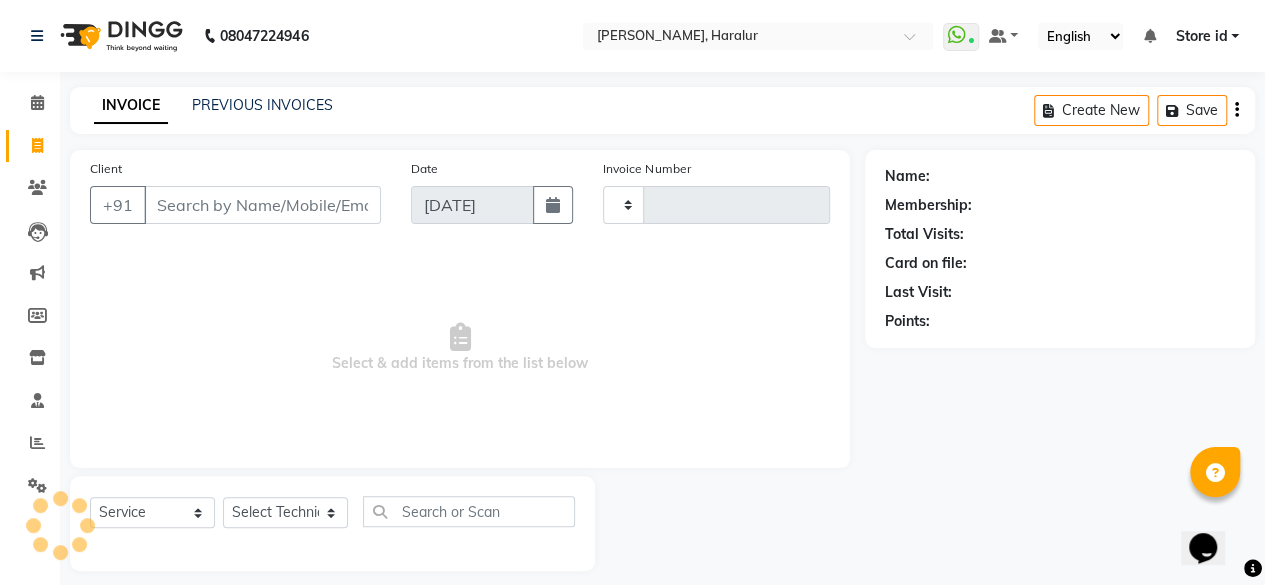type on "0190" 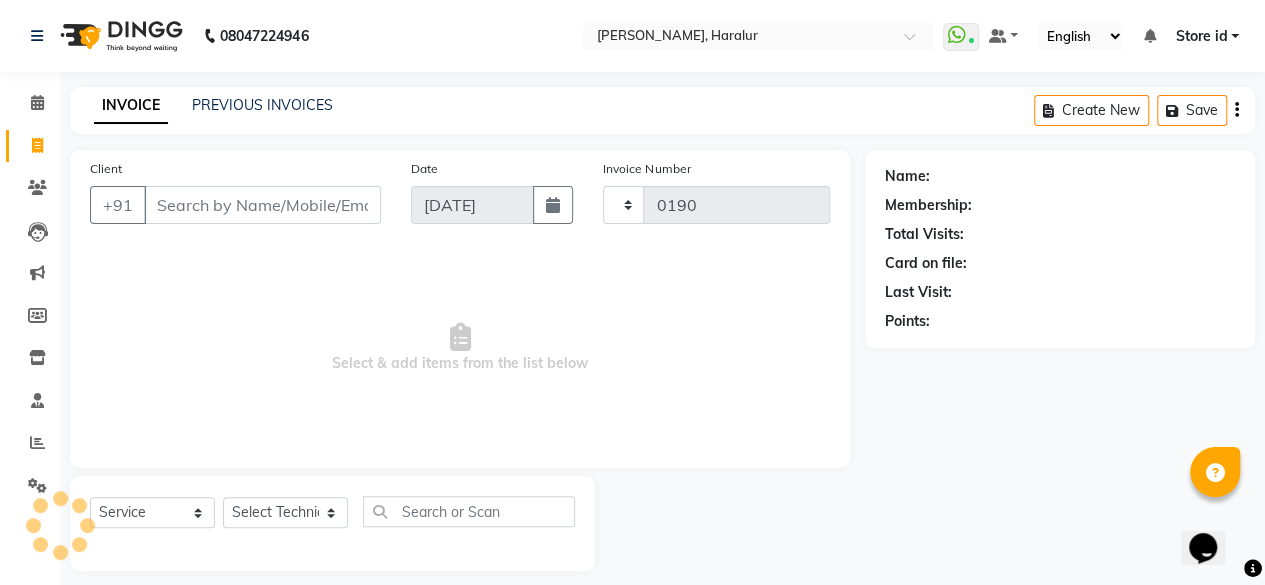 select on "8259" 